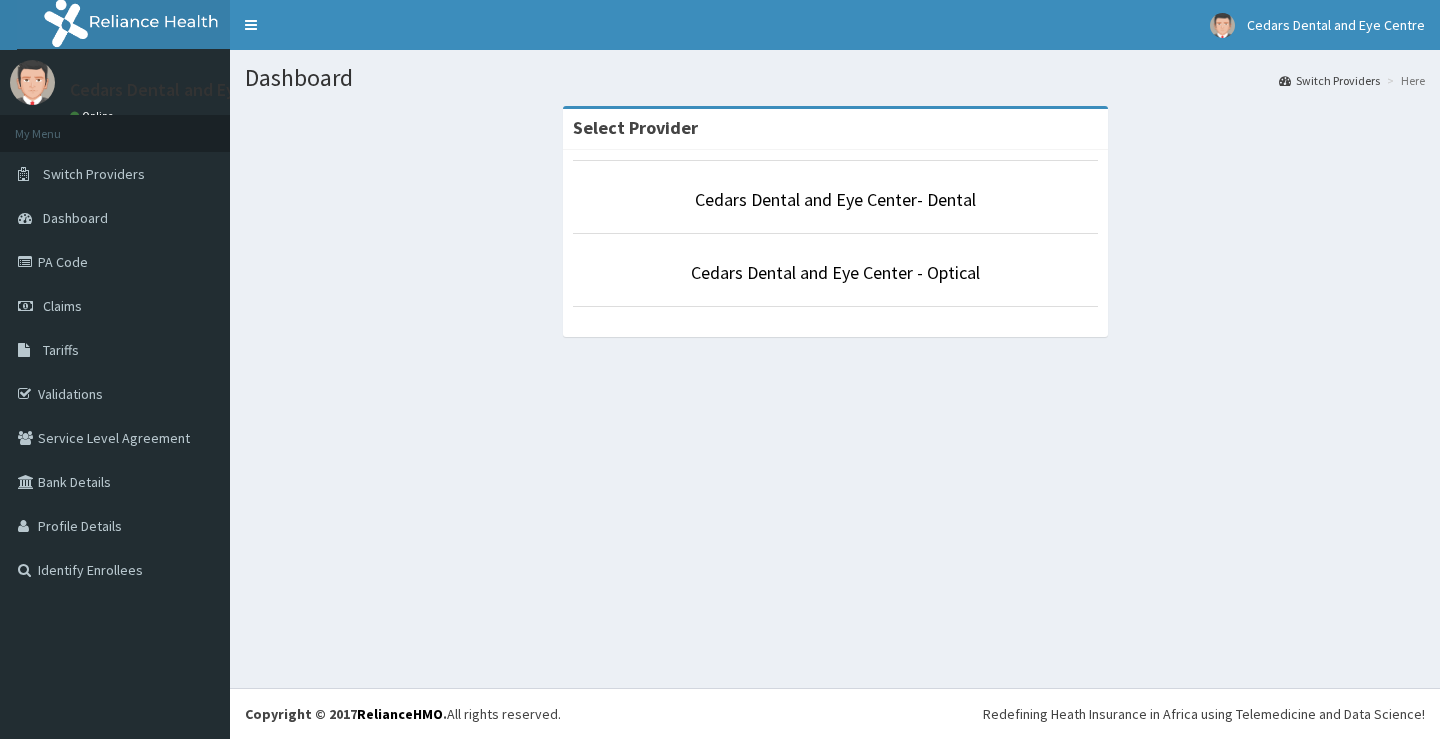 scroll, scrollTop: 0, scrollLeft: 0, axis: both 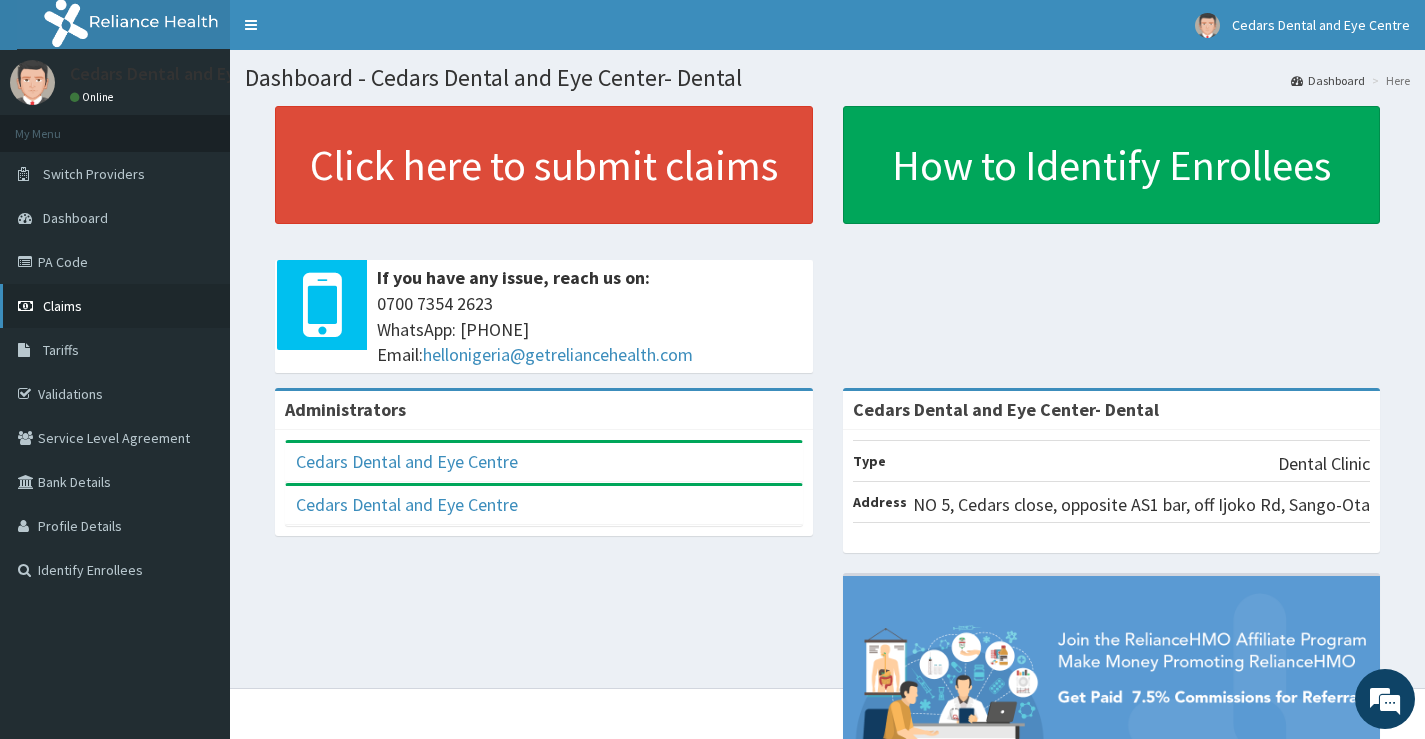 click on "Claims" at bounding box center [62, 306] 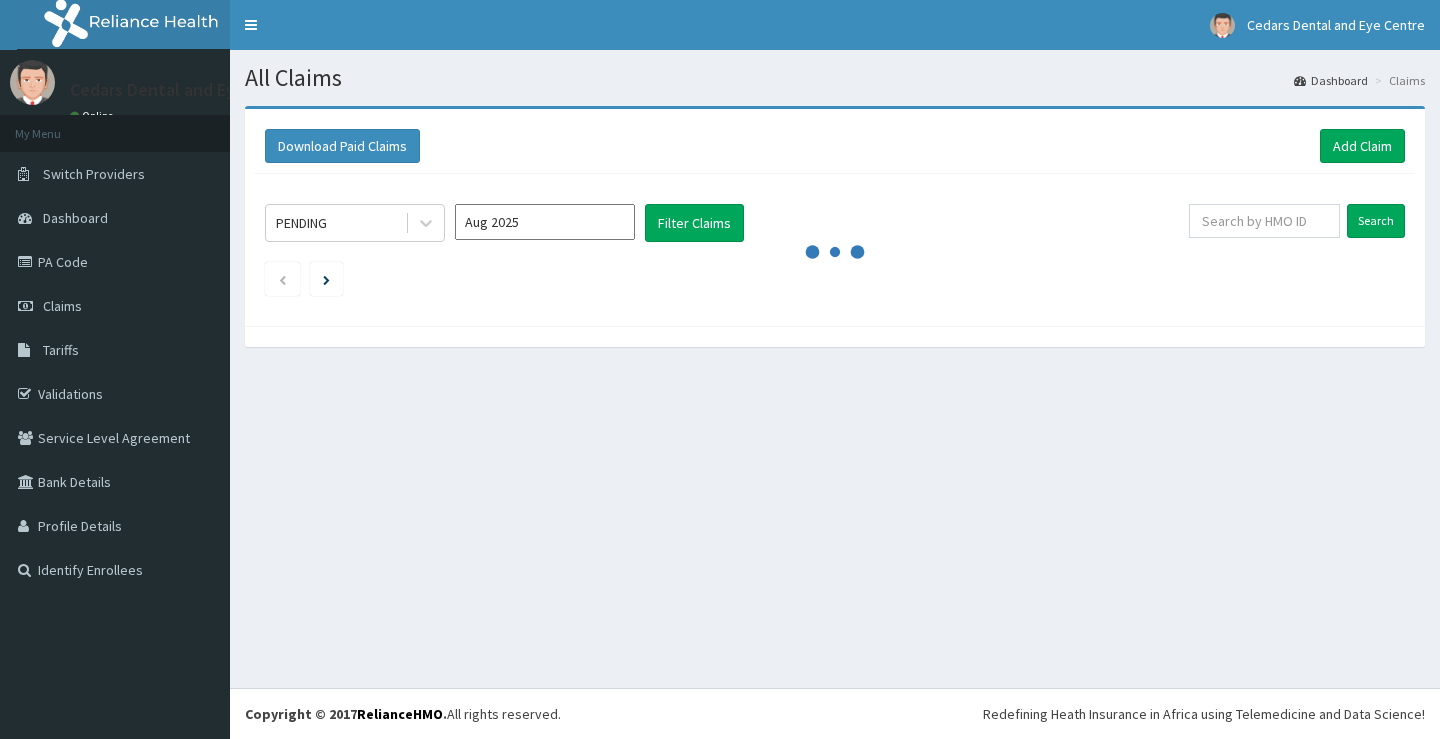 scroll, scrollTop: 0, scrollLeft: 0, axis: both 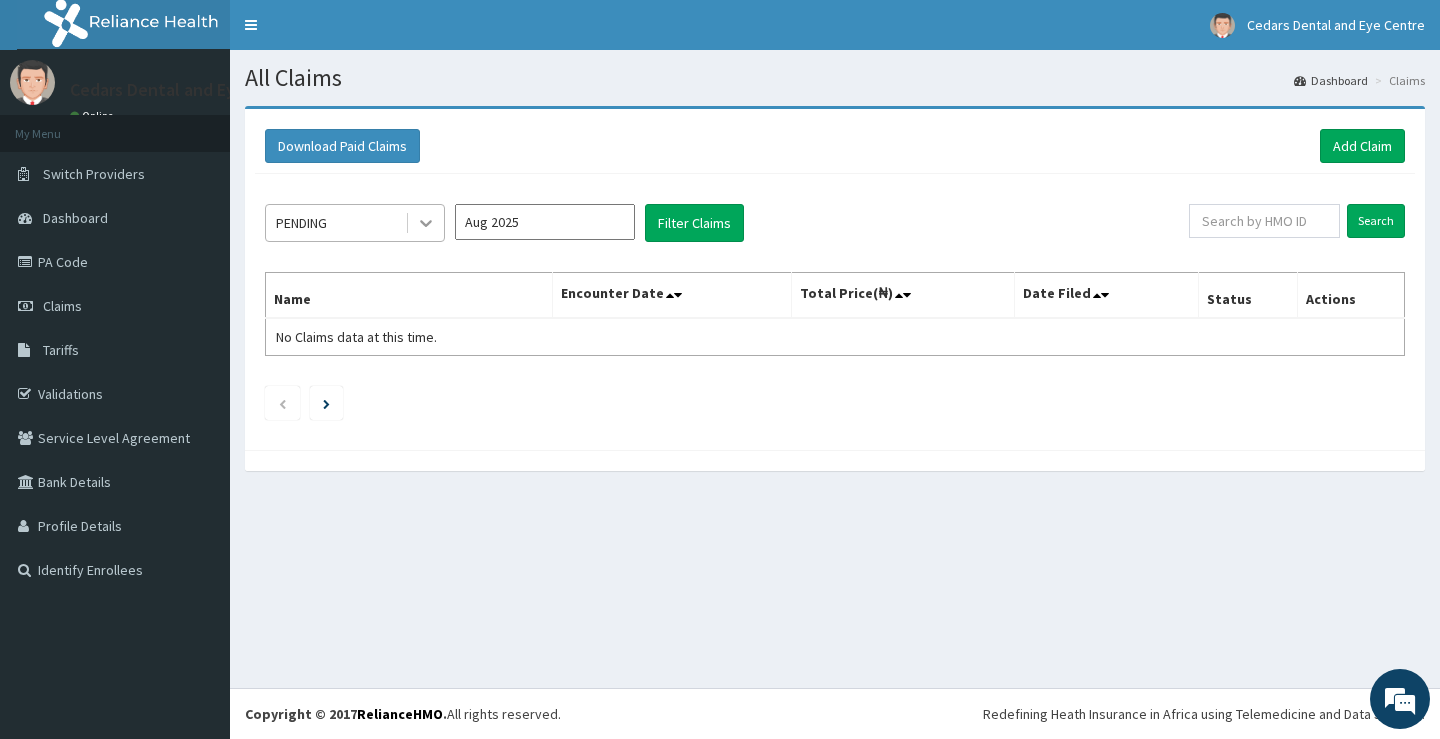 click 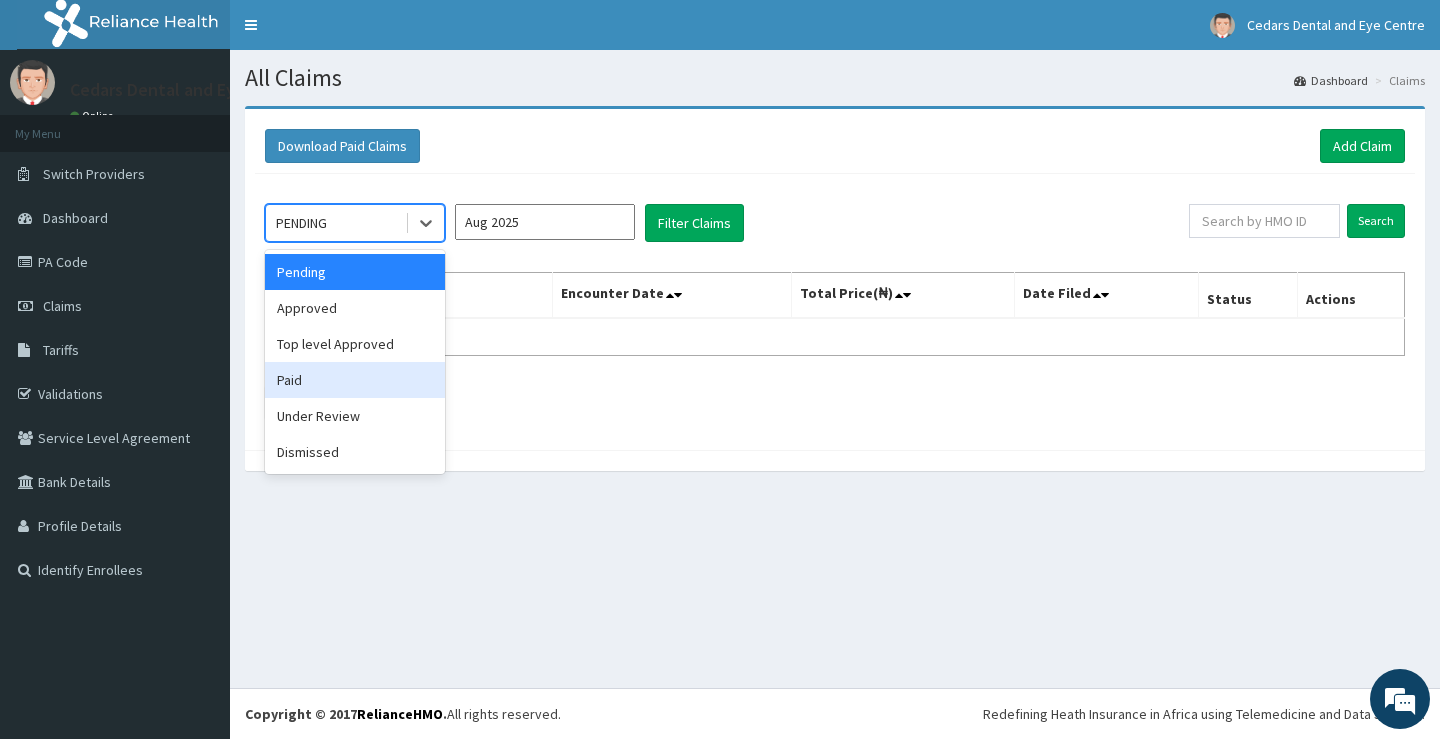 click on "Paid" at bounding box center (355, 380) 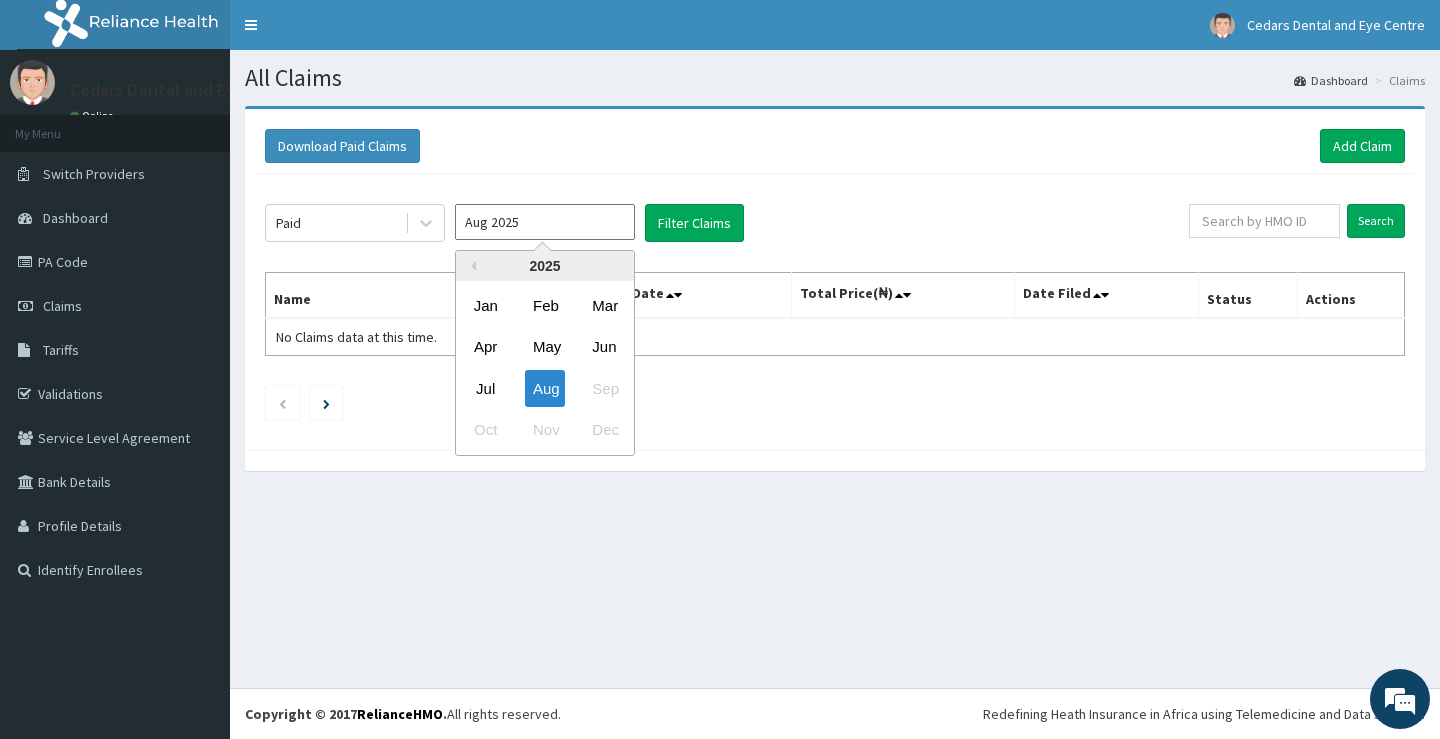 click on "Aug 2025" at bounding box center (545, 222) 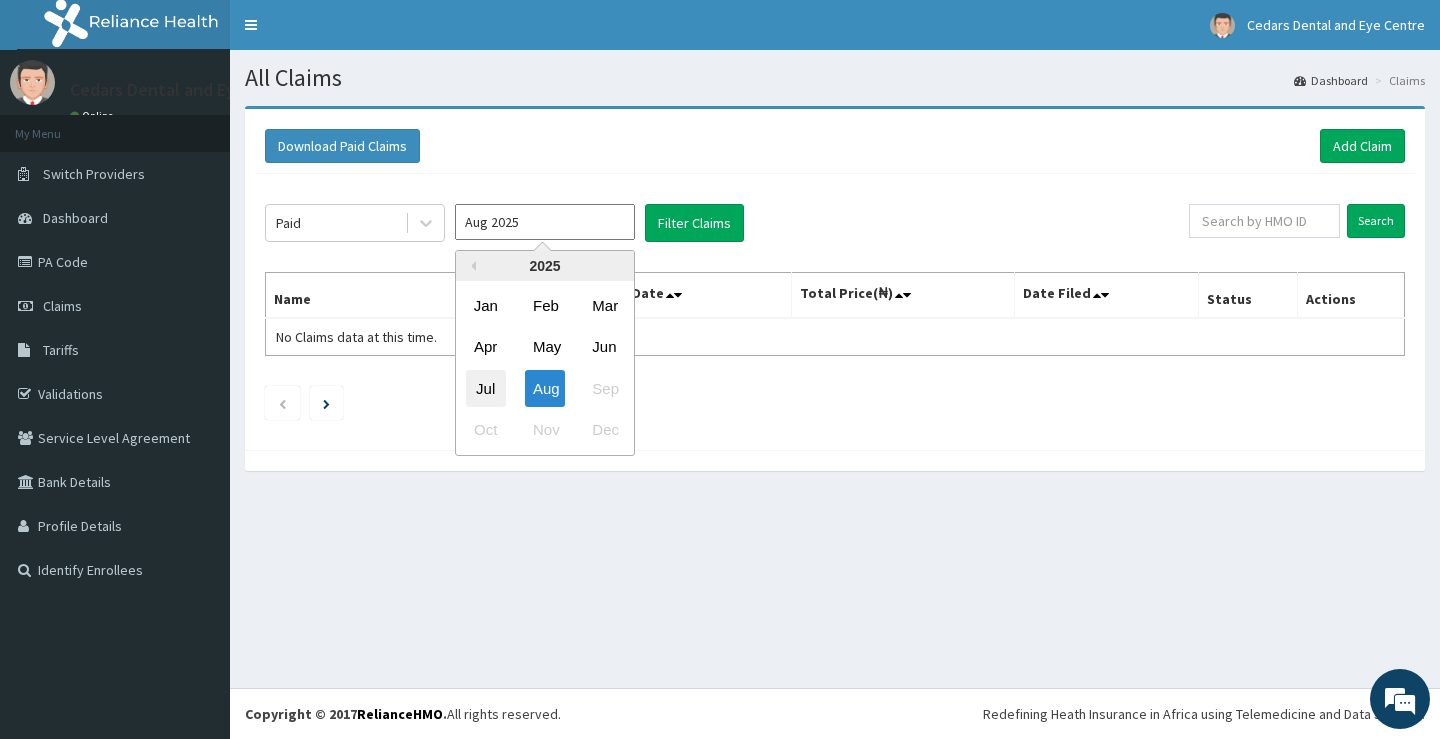 click on "Jul" at bounding box center (486, 388) 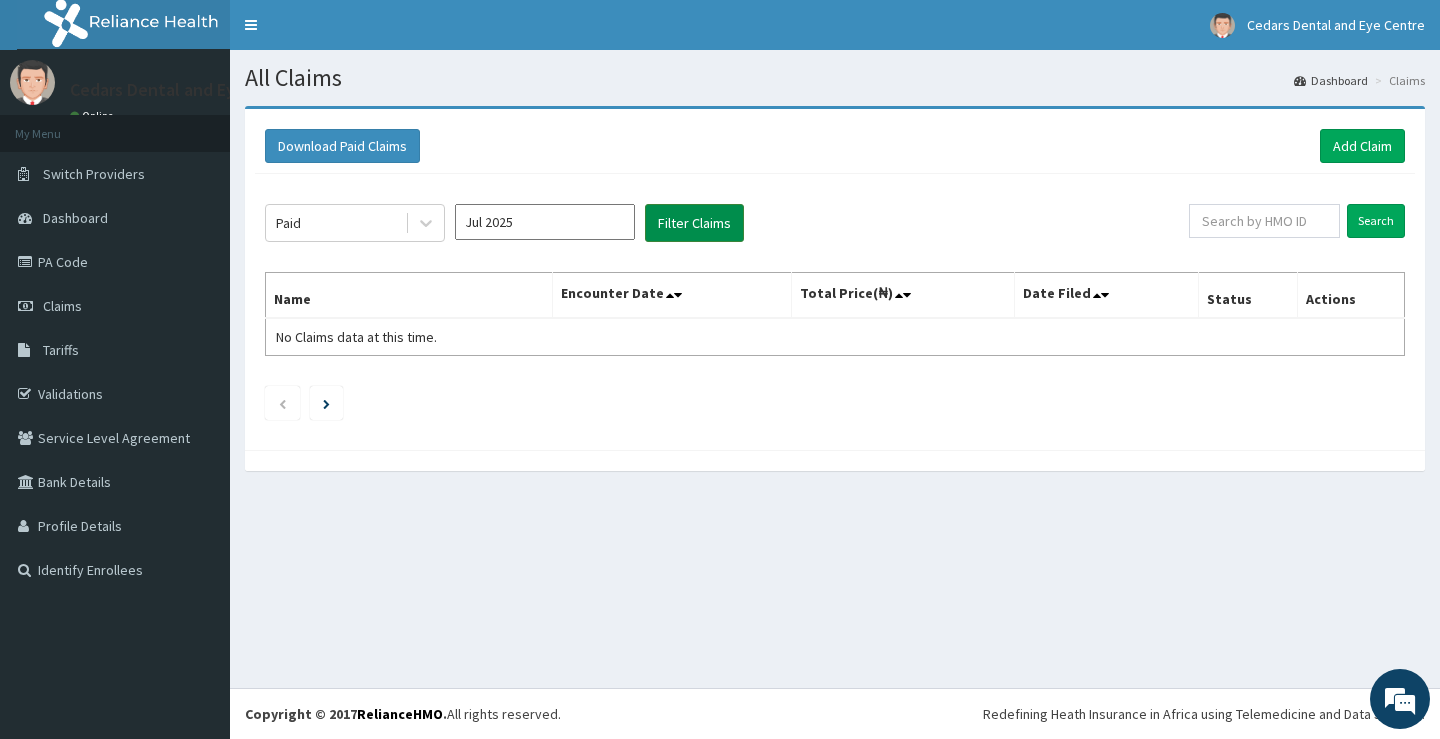 click on "Filter Claims" at bounding box center [694, 223] 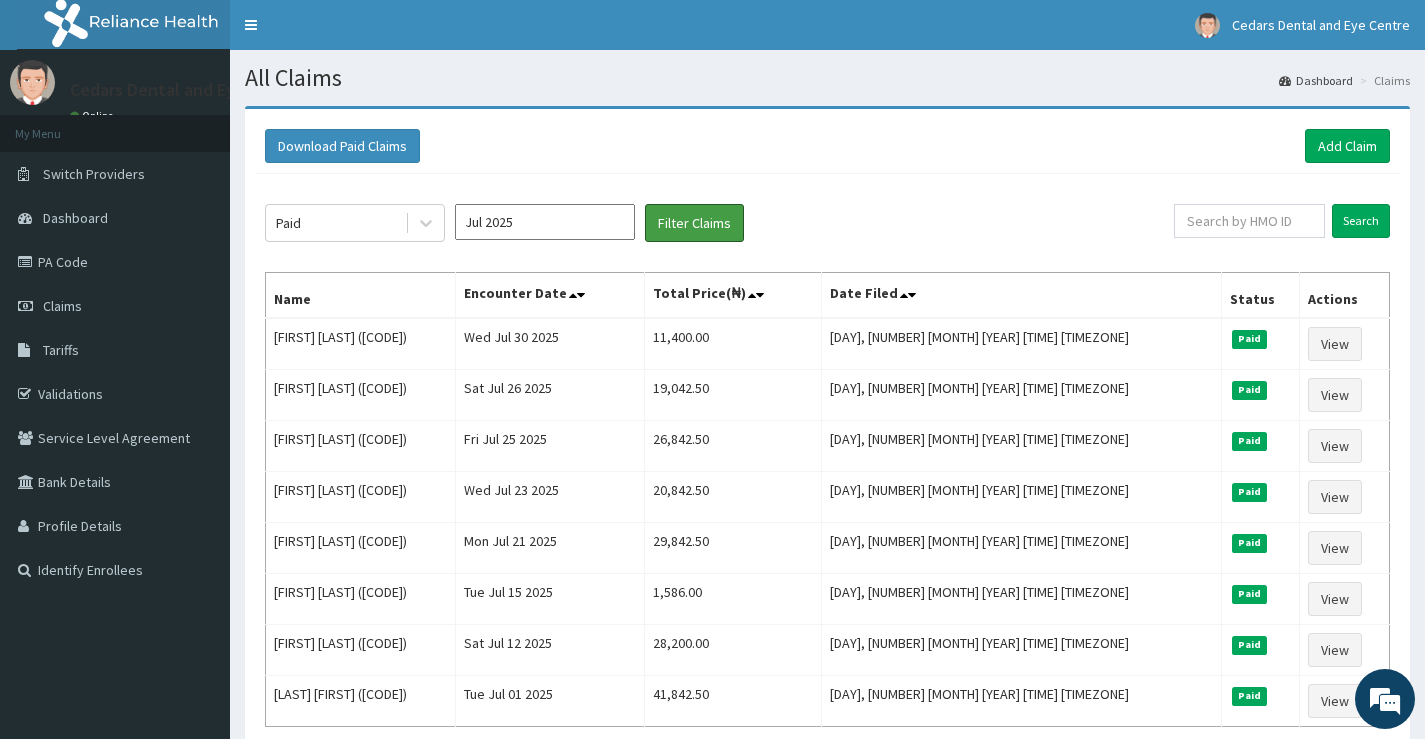 scroll, scrollTop: 0, scrollLeft: 0, axis: both 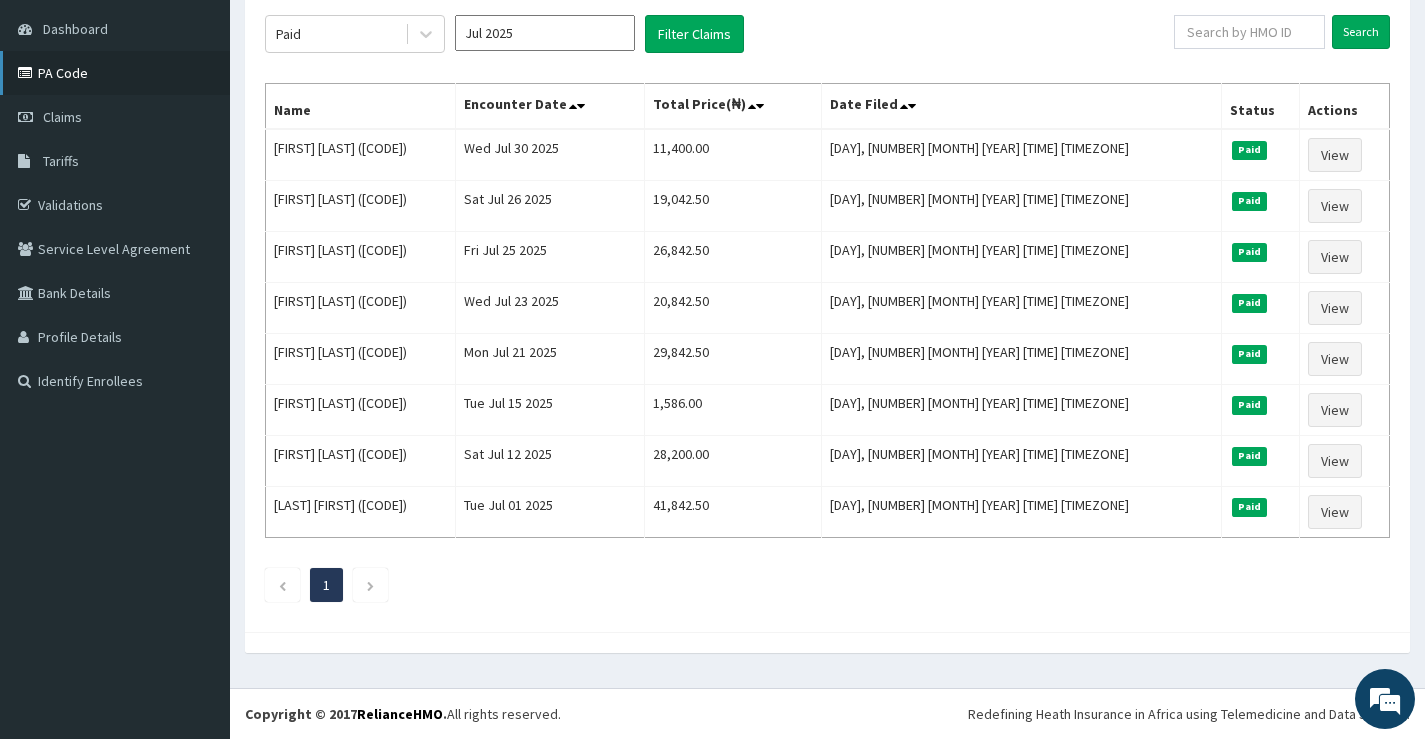 click on "PA Code" at bounding box center (115, 73) 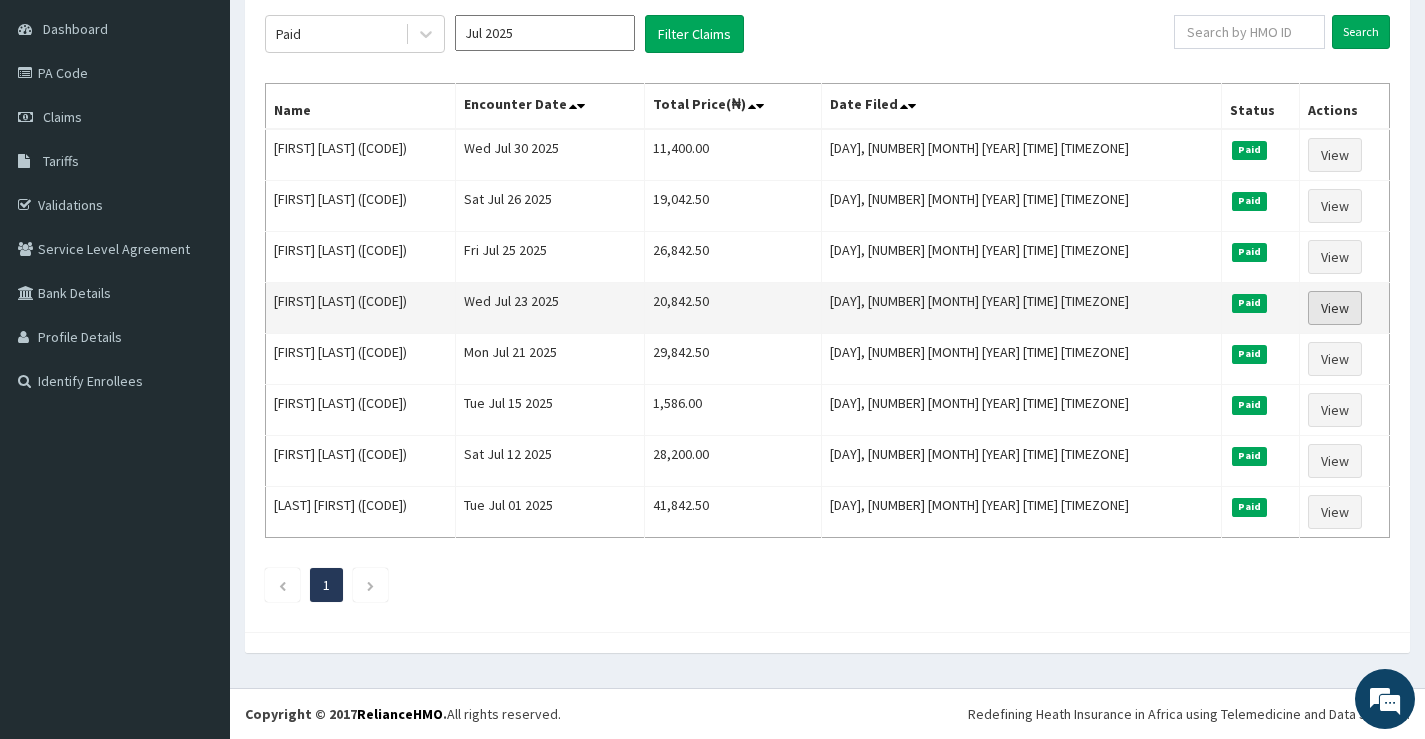 click on "View" at bounding box center (1335, 308) 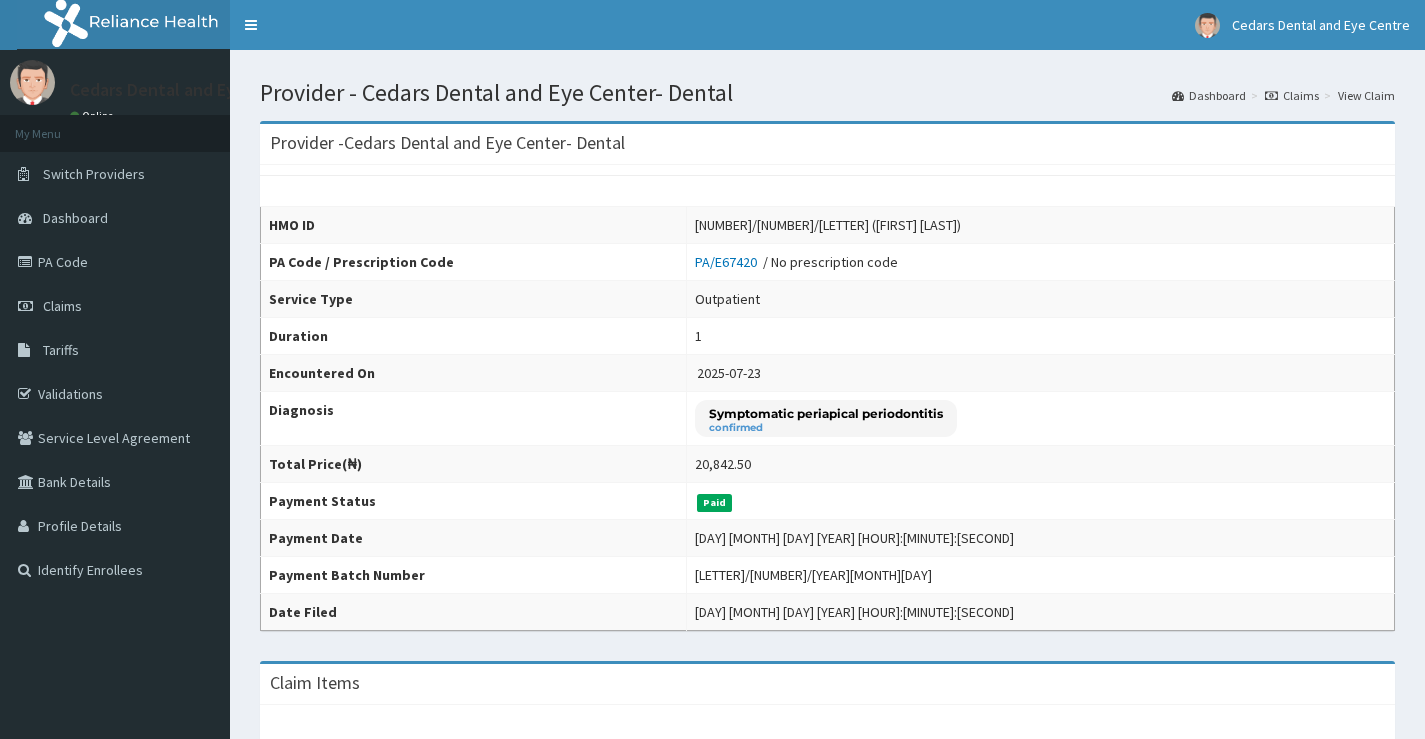 scroll, scrollTop: 0, scrollLeft: 0, axis: both 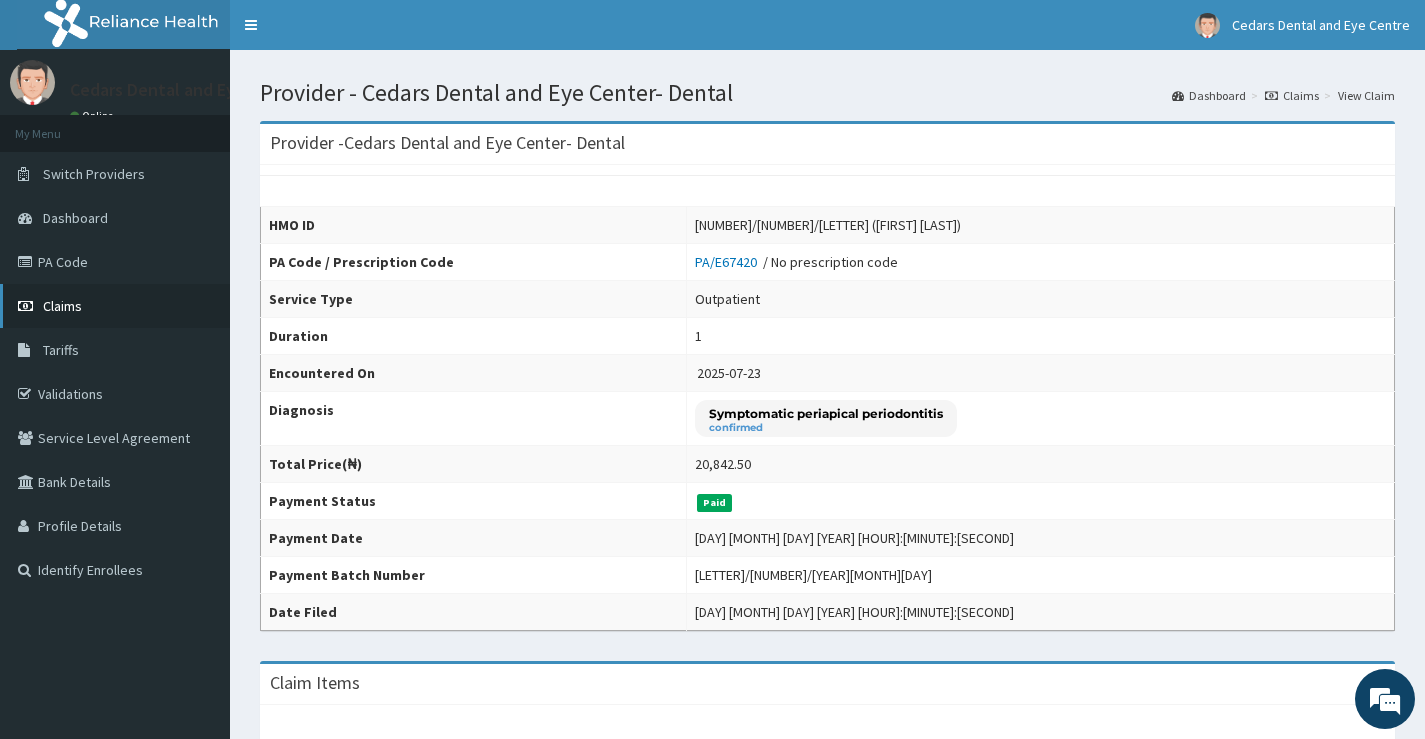click on "Claims" at bounding box center [62, 306] 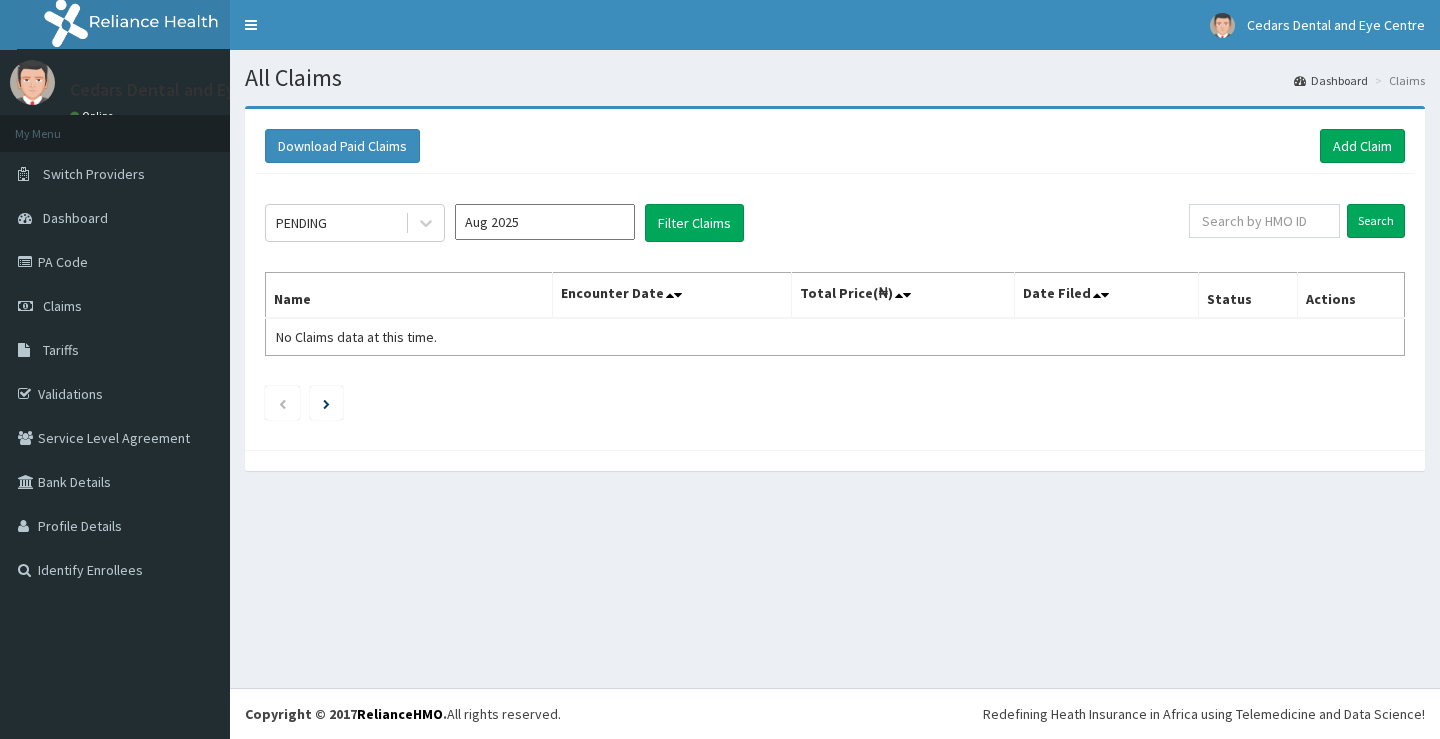 scroll, scrollTop: 0, scrollLeft: 0, axis: both 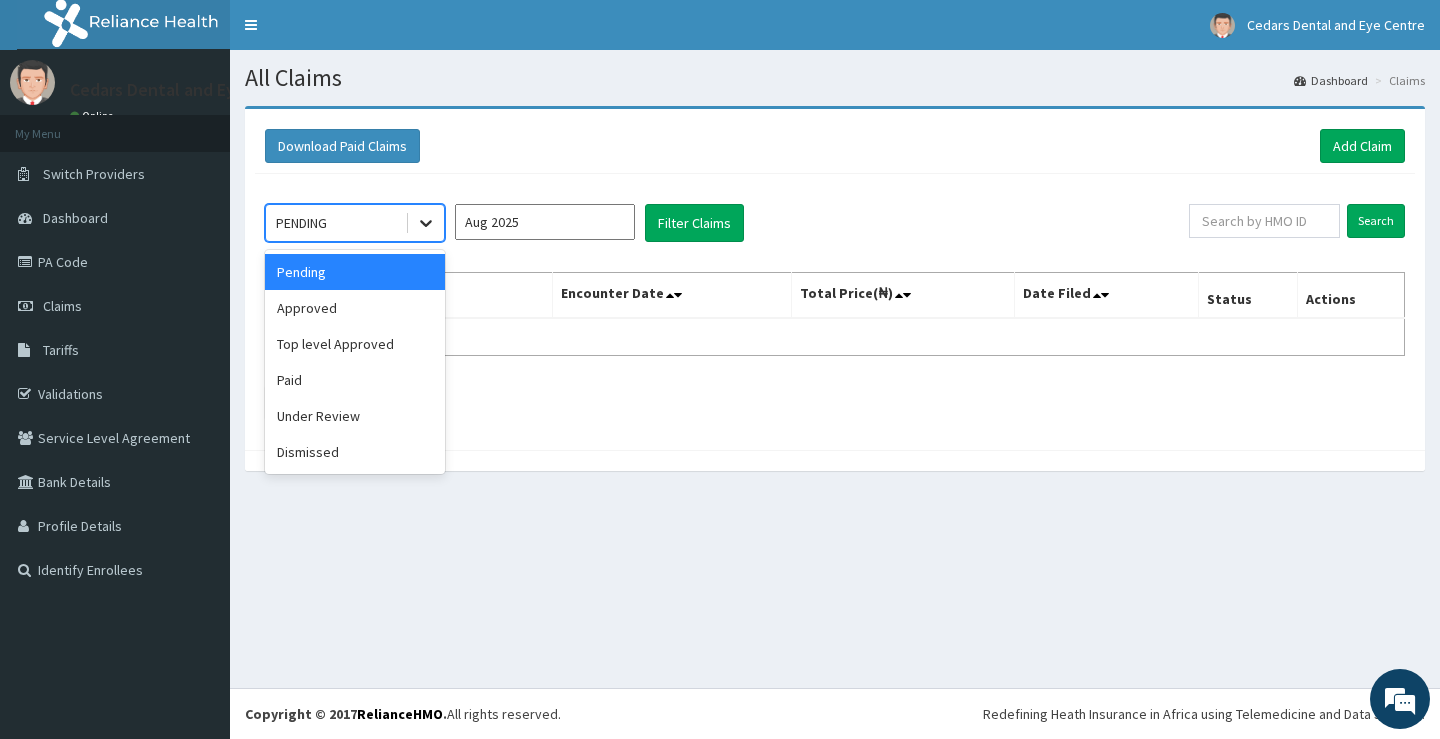 click 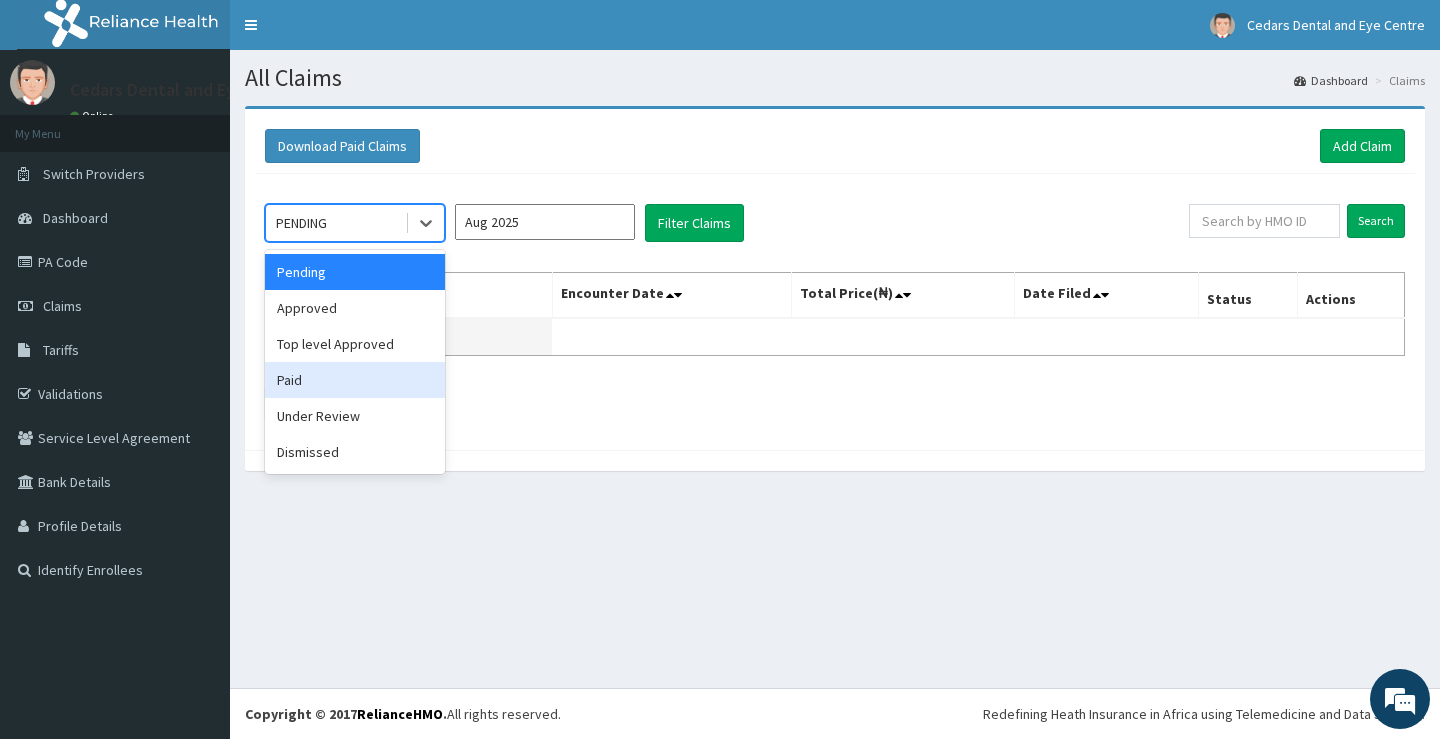 drag, startPoint x: 291, startPoint y: 379, endPoint x: 463, endPoint y: 346, distance: 175.13708 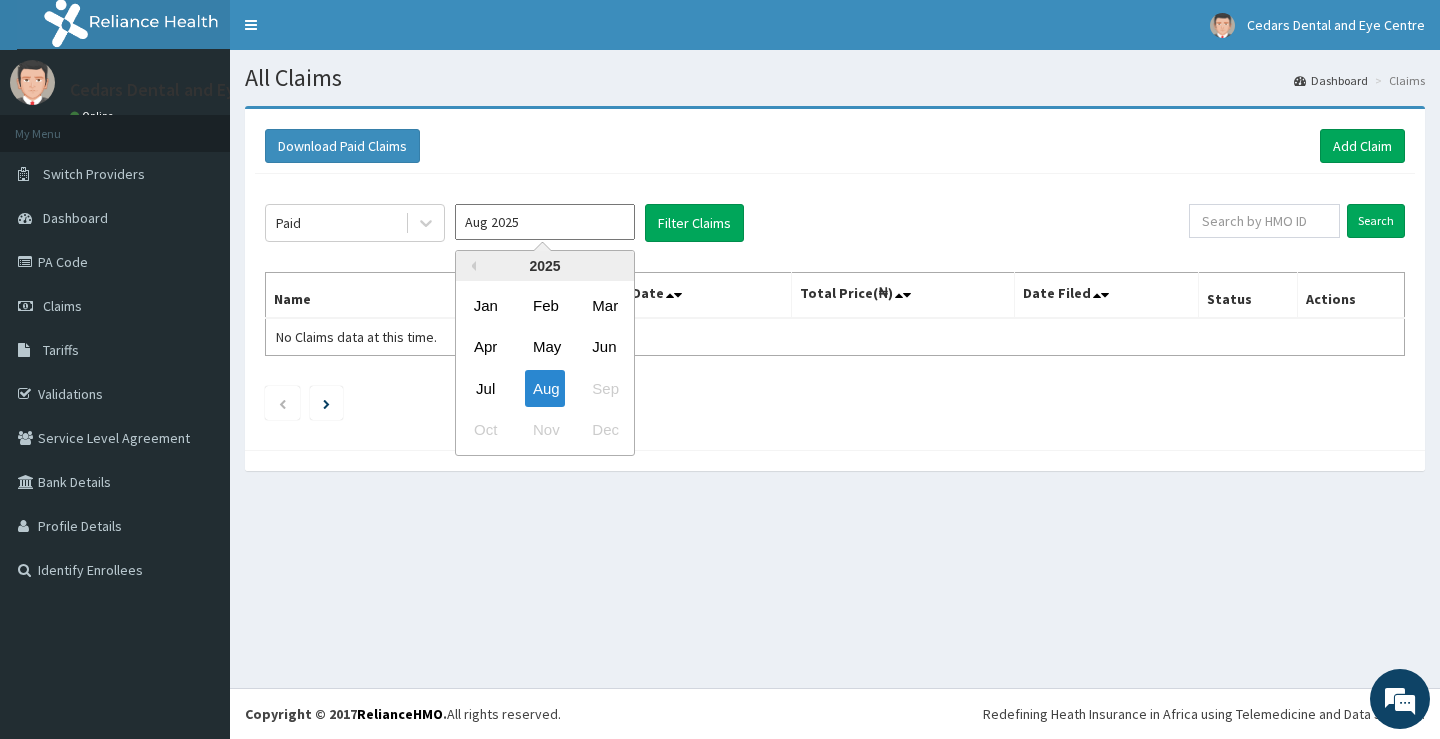 click on "Aug 2025" at bounding box center [545, 222] 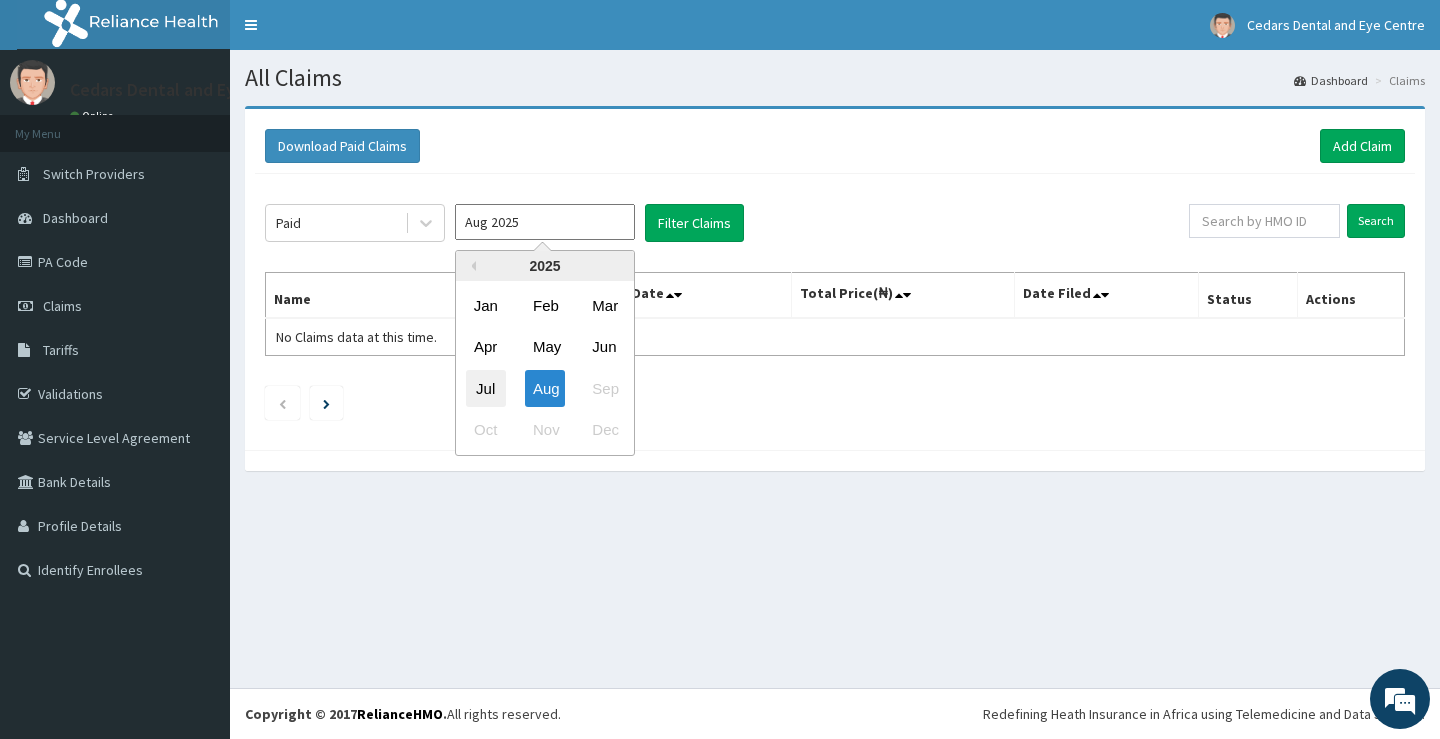 click on "Jul" at bounding box center (486, 388) 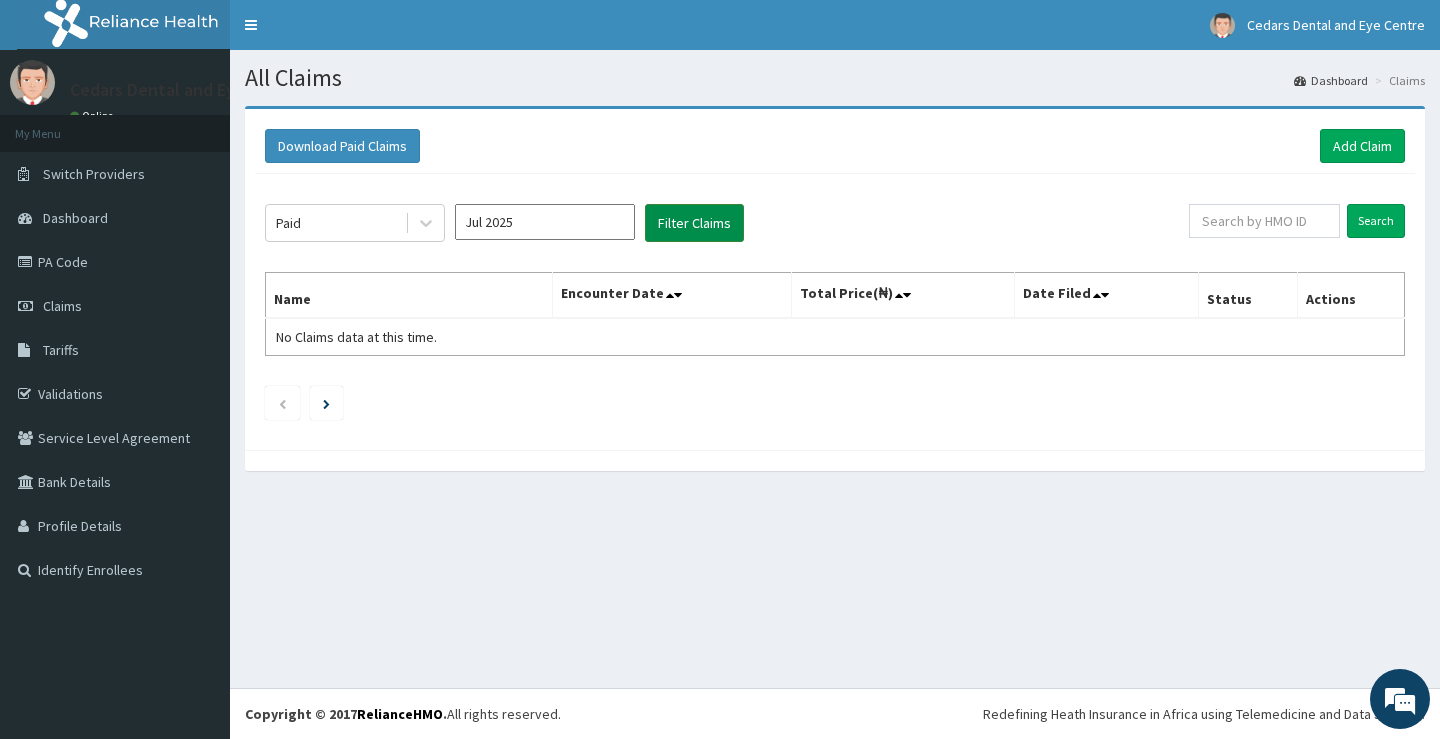 click on "Filter Claims" at bounding box center [694, 223] 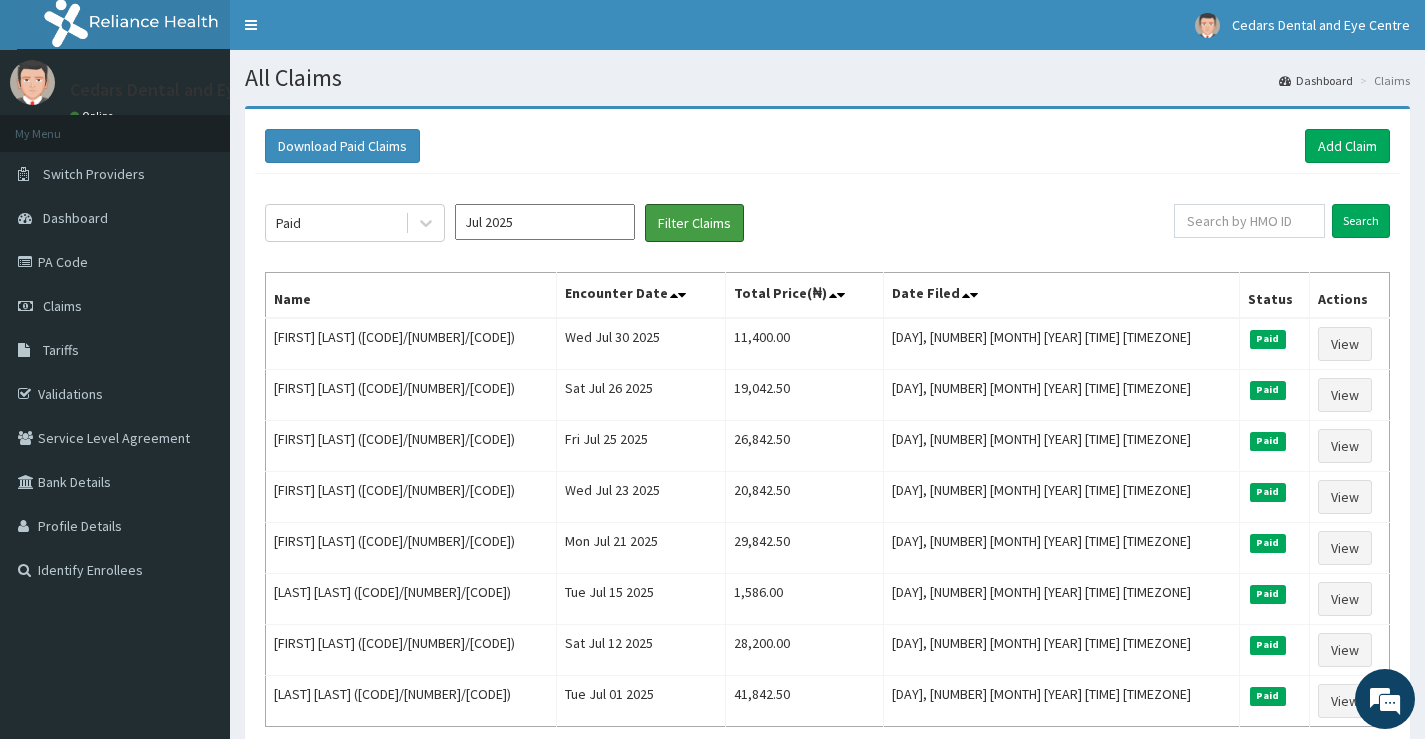 scroll, scrollTop: 0, scrollLeft: 0, axis: both 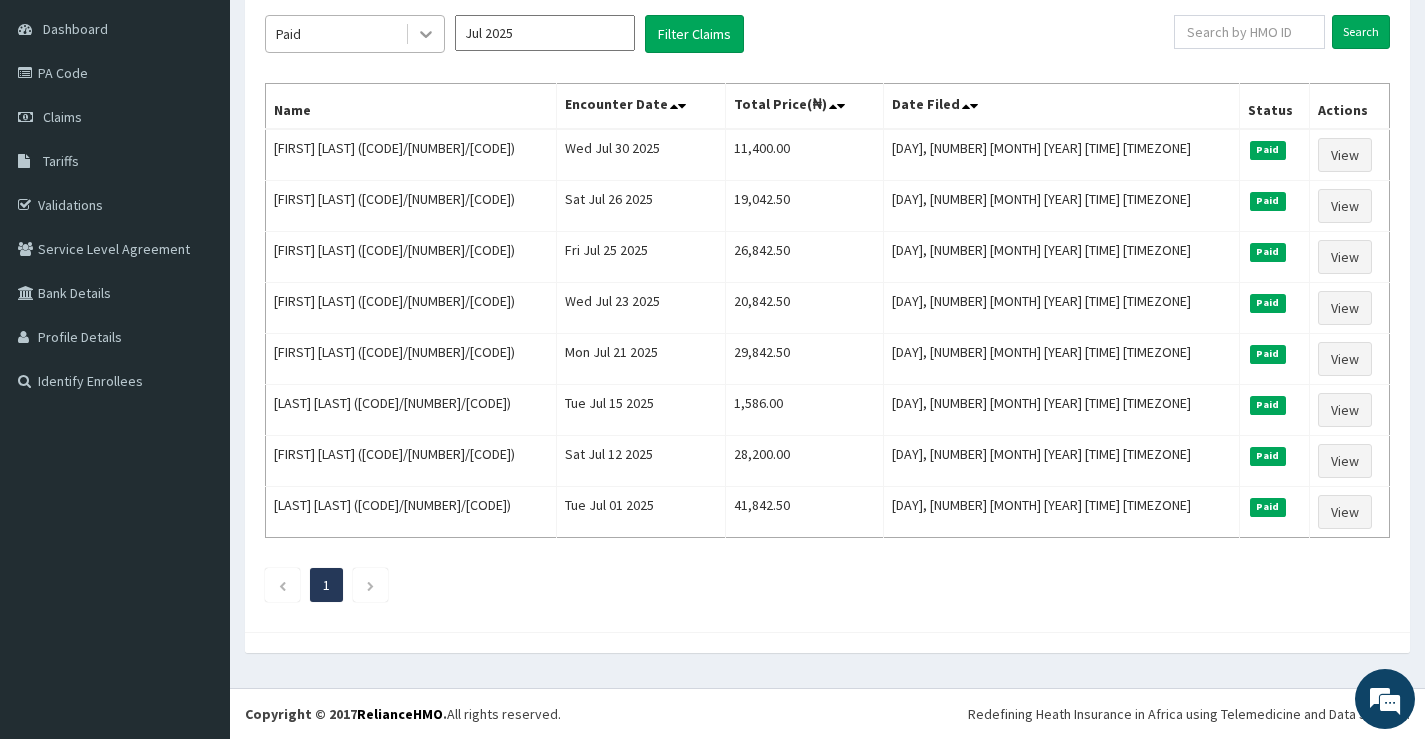 click 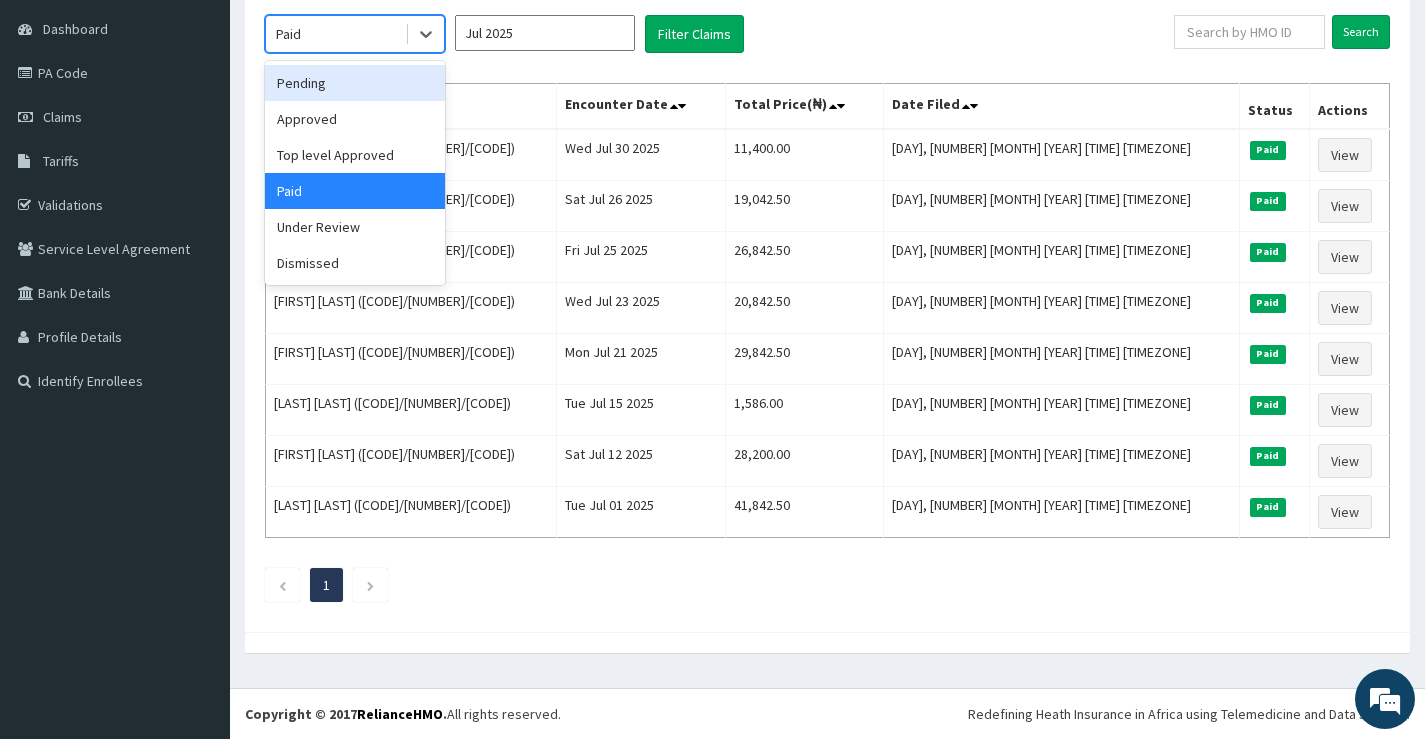 click on "Pending" at bounding box center (355, 83) 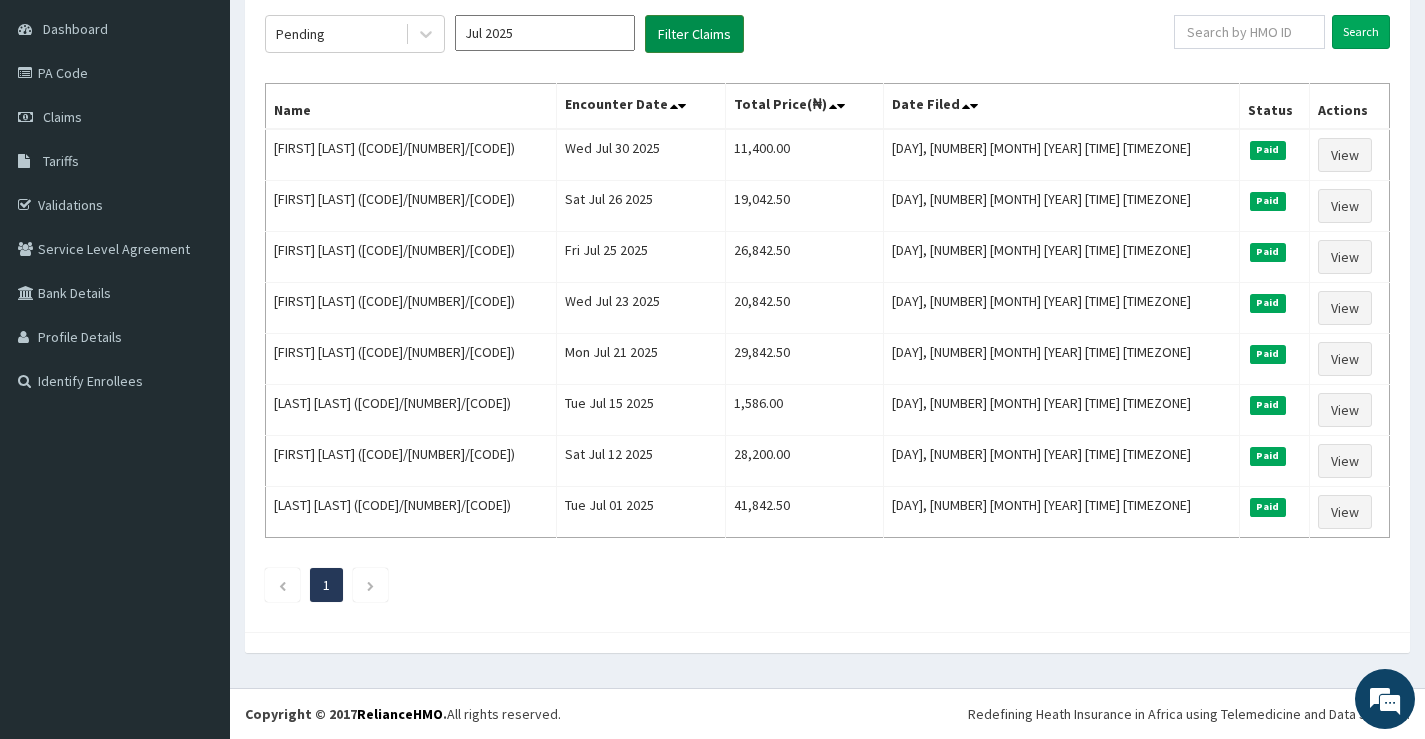 click on "Filter Claims" at bounding box center (694, 34) 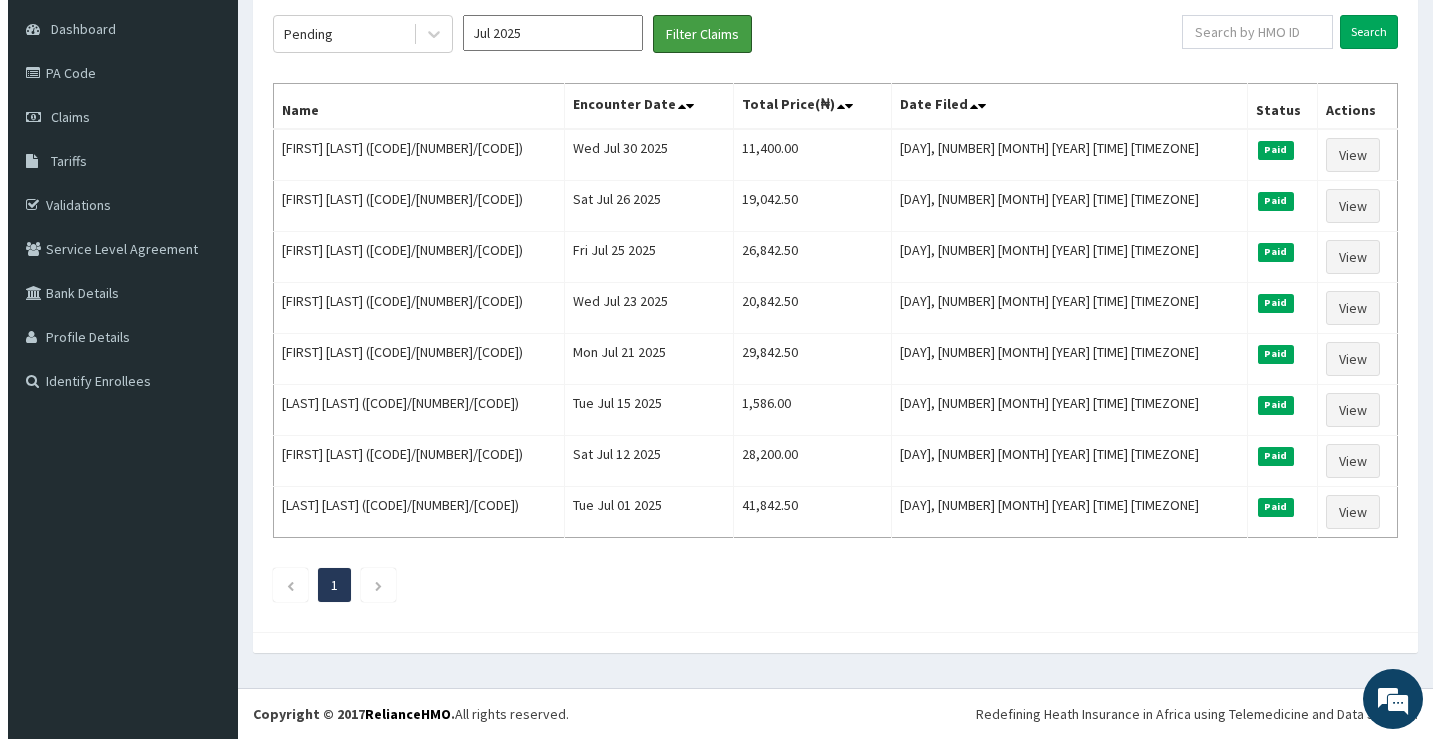 scroll, scrollTop: 0, scrollLeft: 0, axis: both 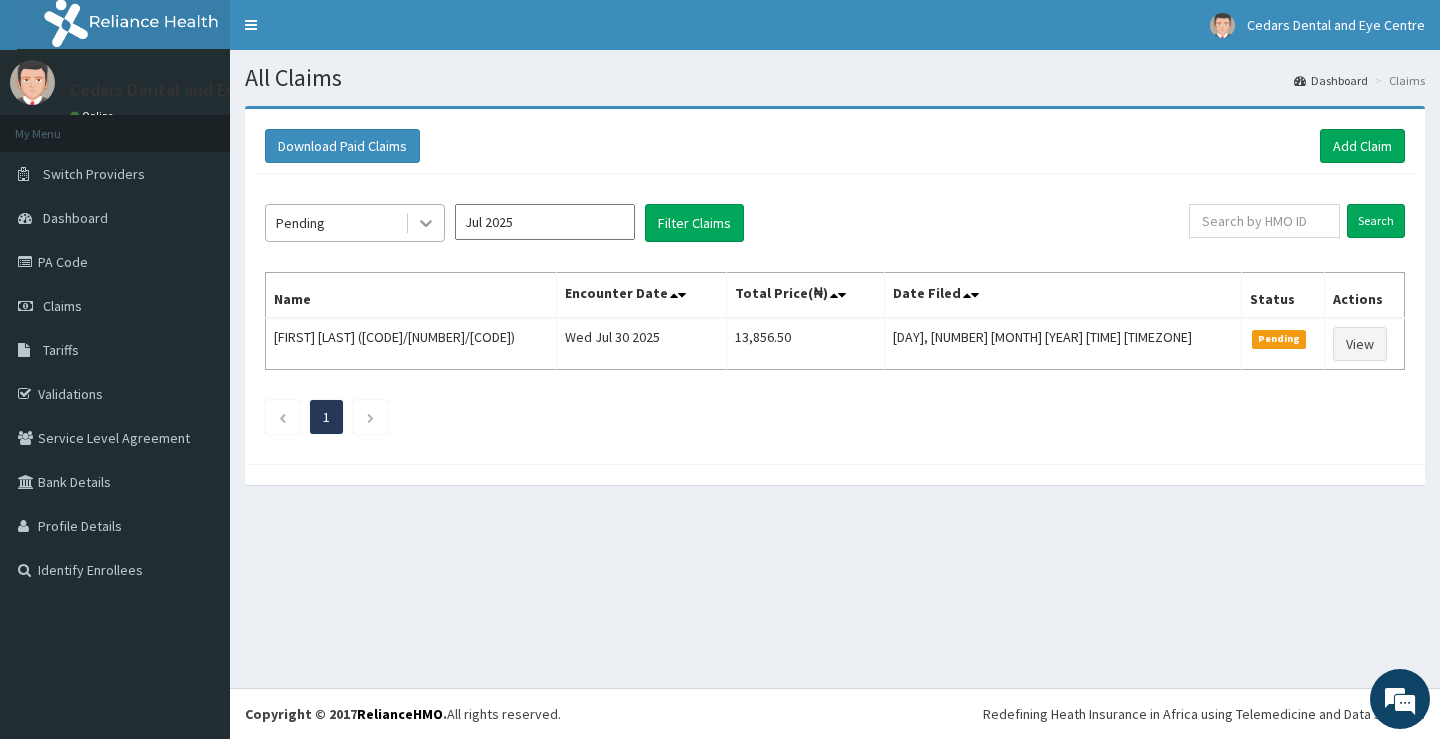 click 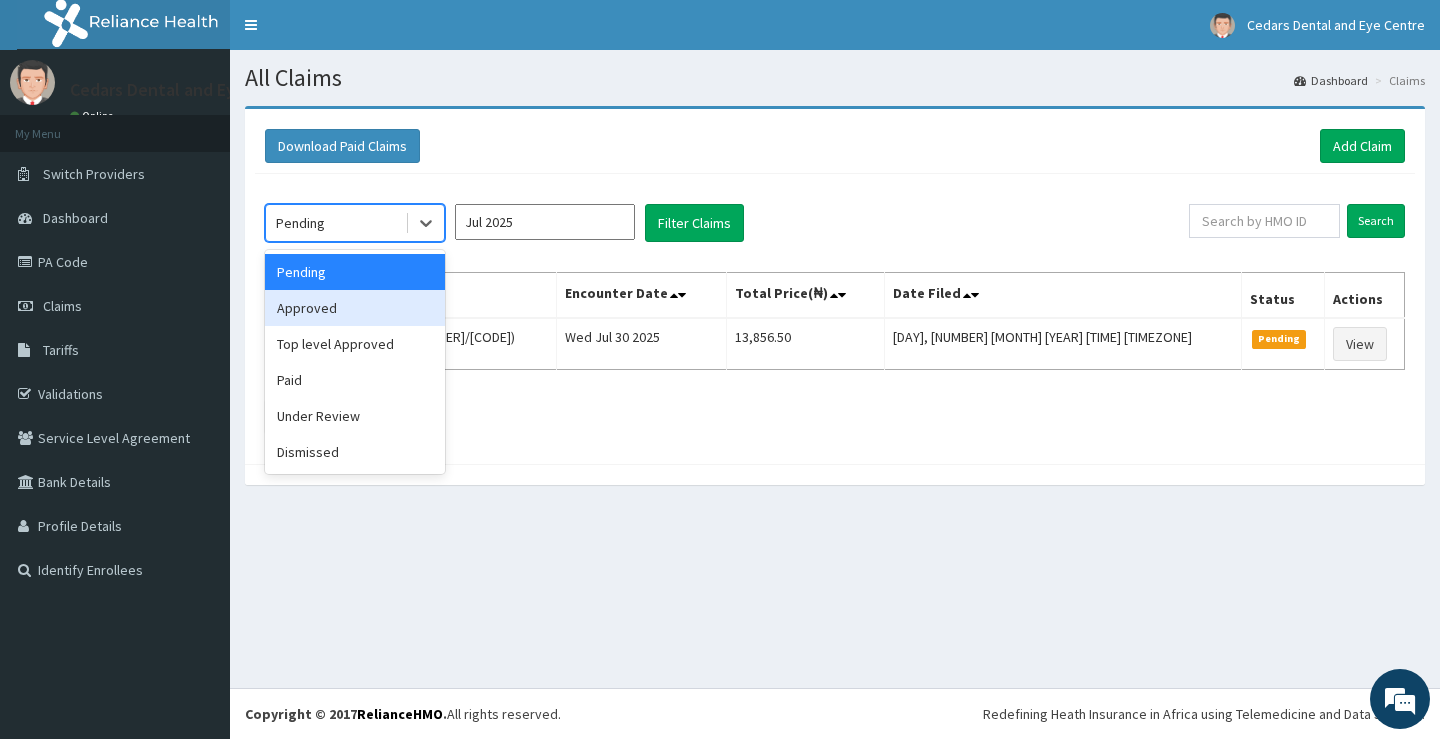 click on "Approved" at bounding box center [355, 308] 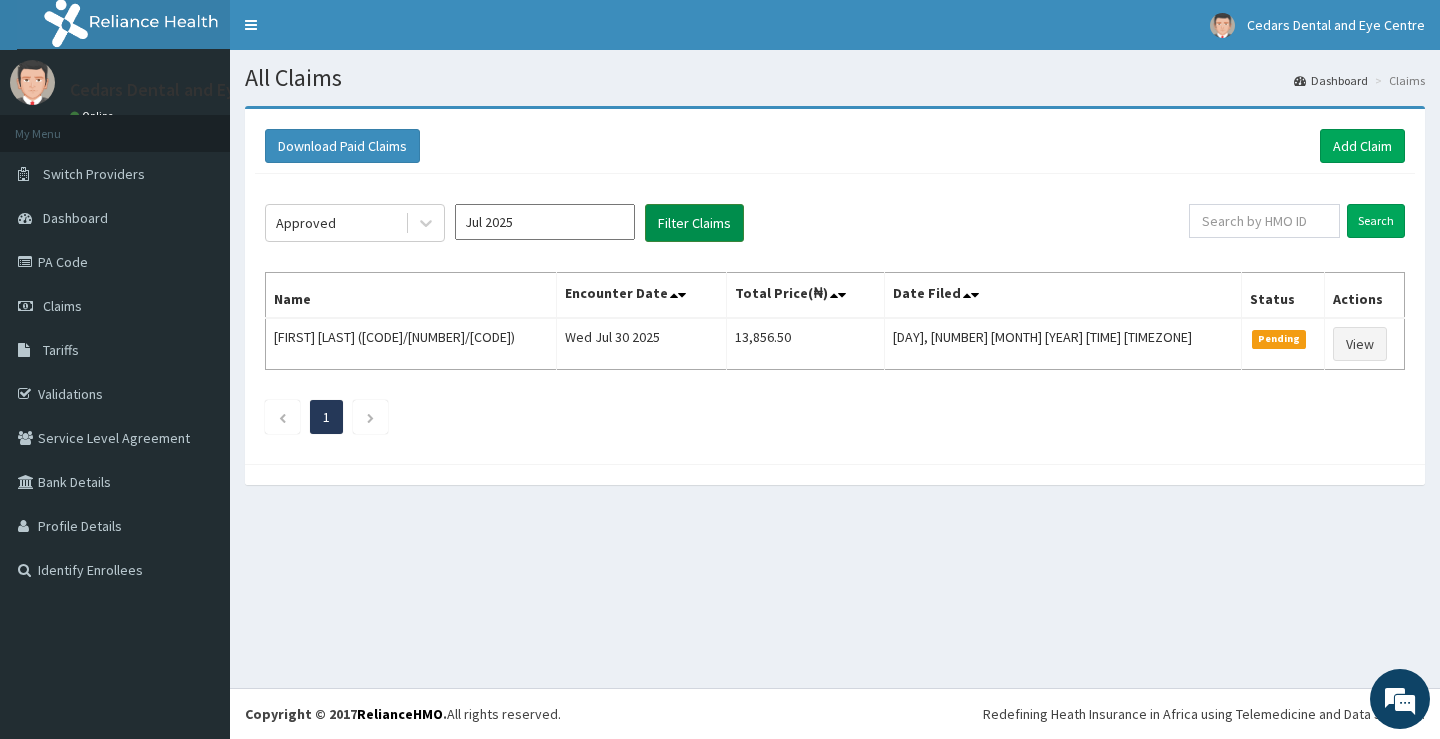 click on "Filter Claims" at bounding box center (694, 223) 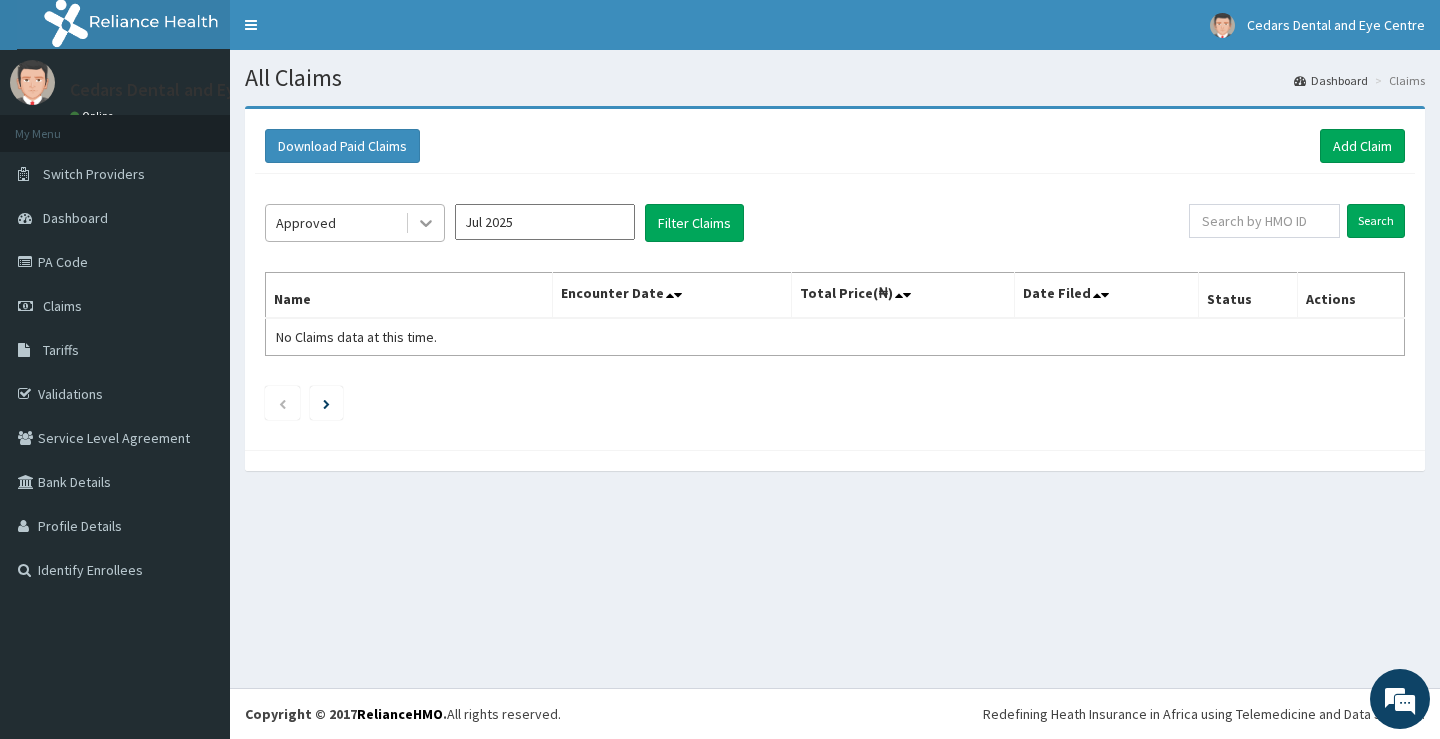 click 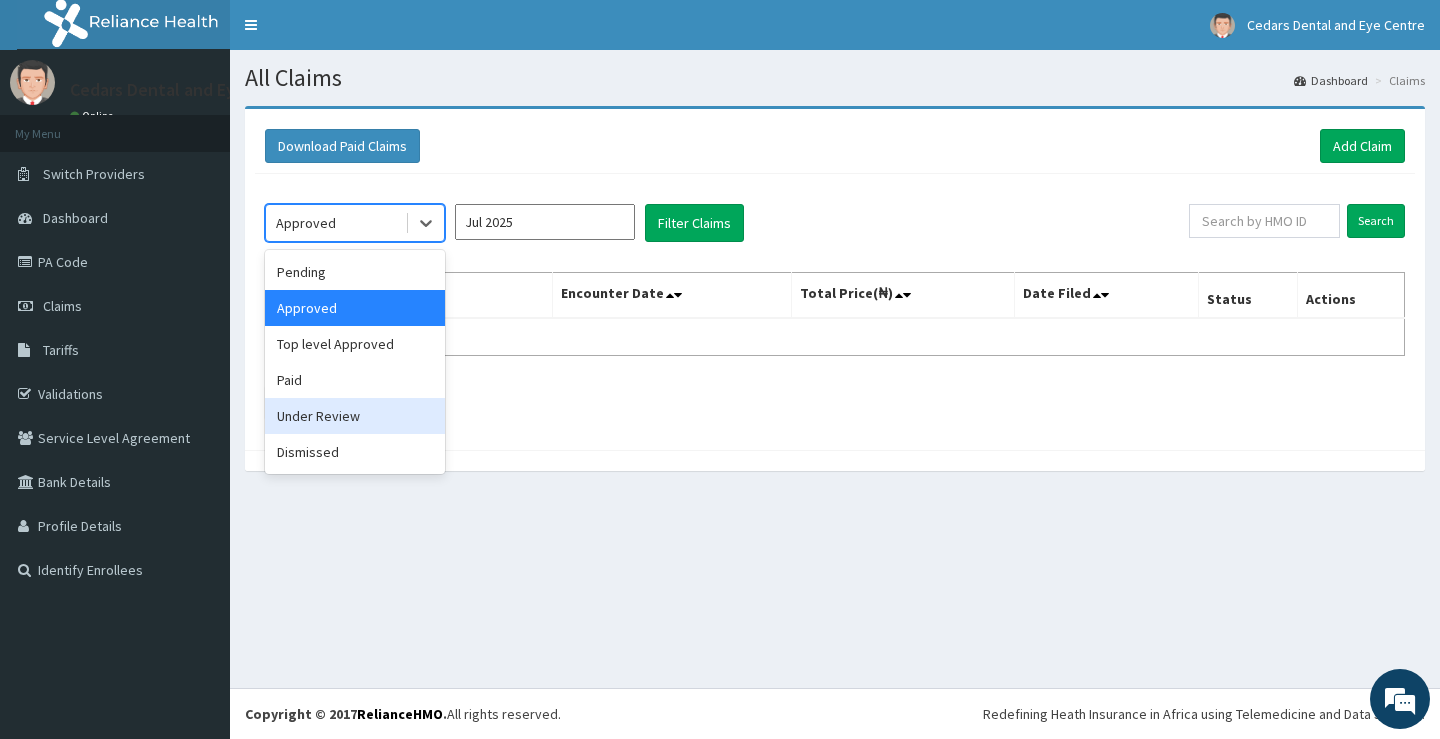 click on "Under Review" at bounding box center (355, 416) 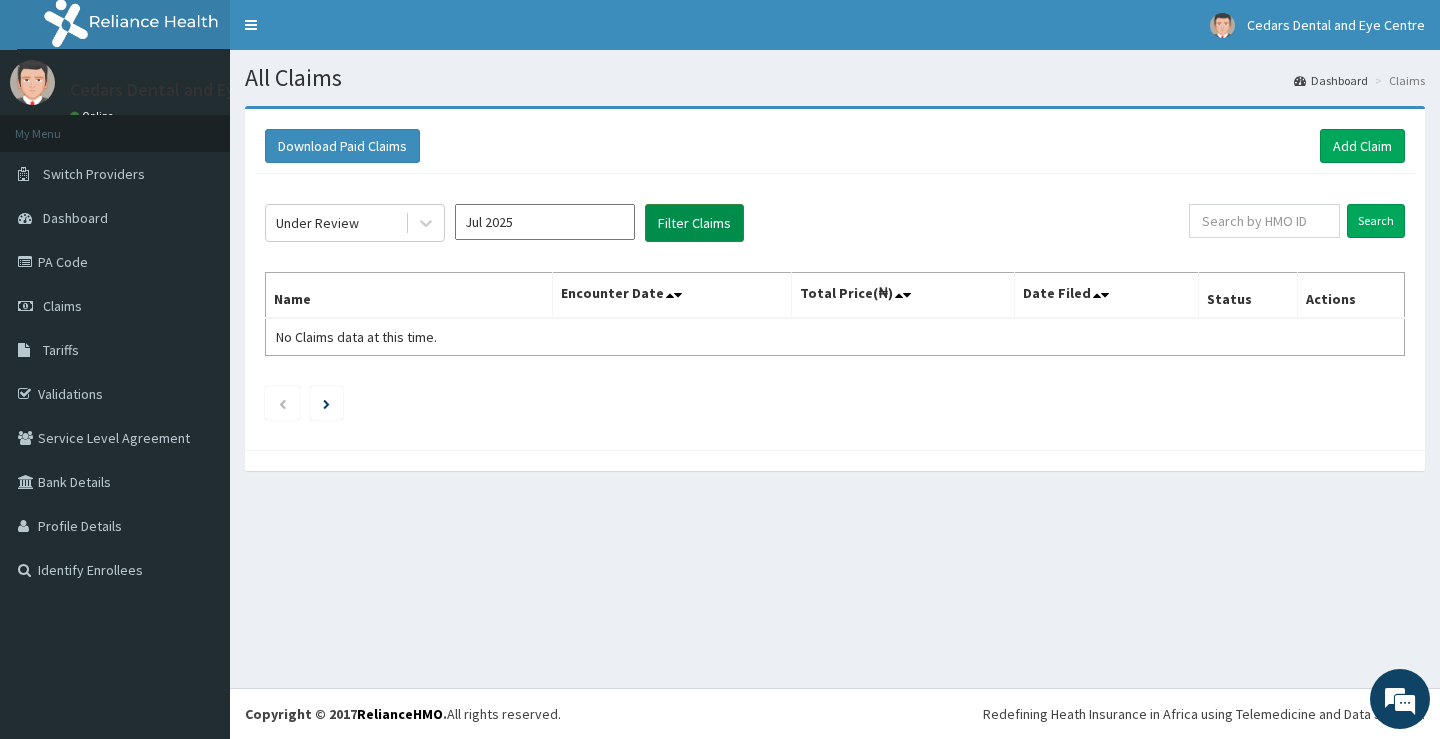 click on "Filter Claims" at bounding box center [694, 223] 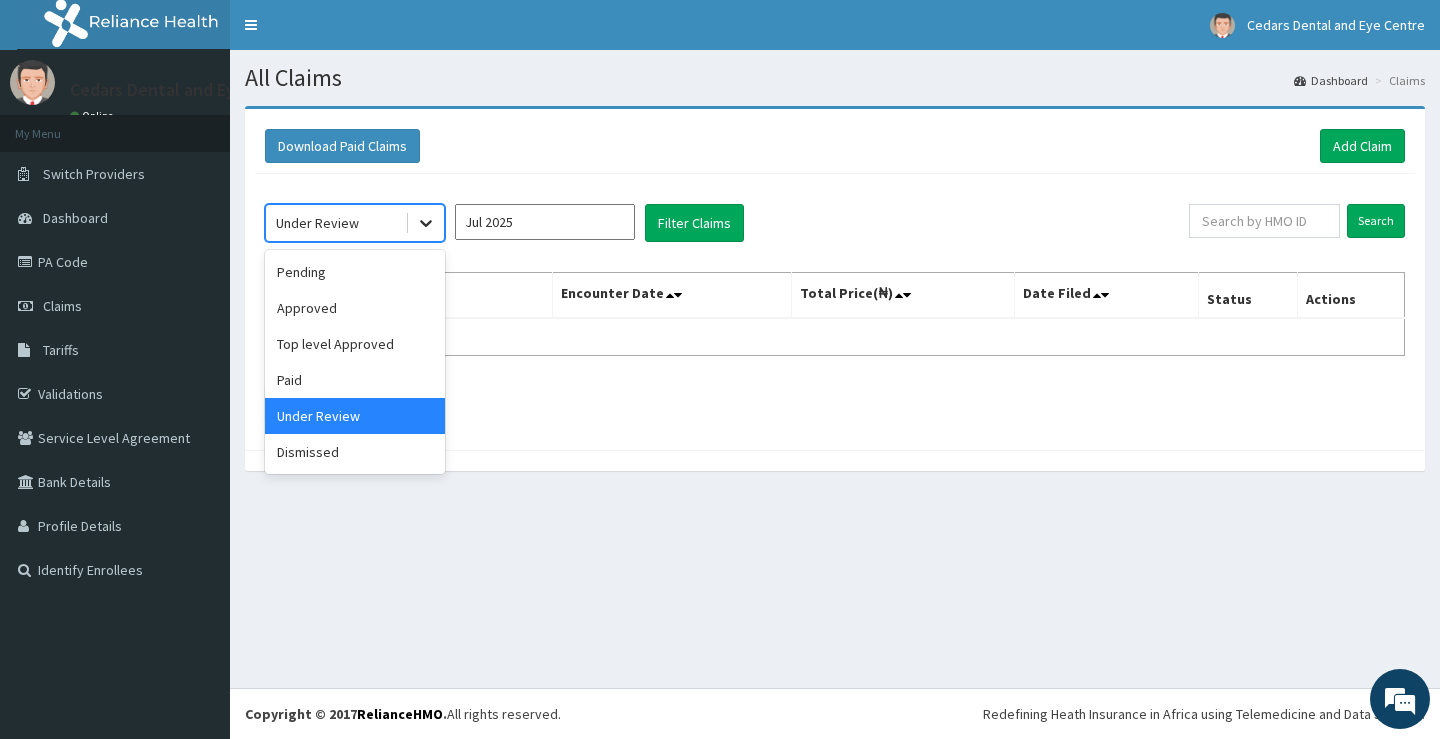 click 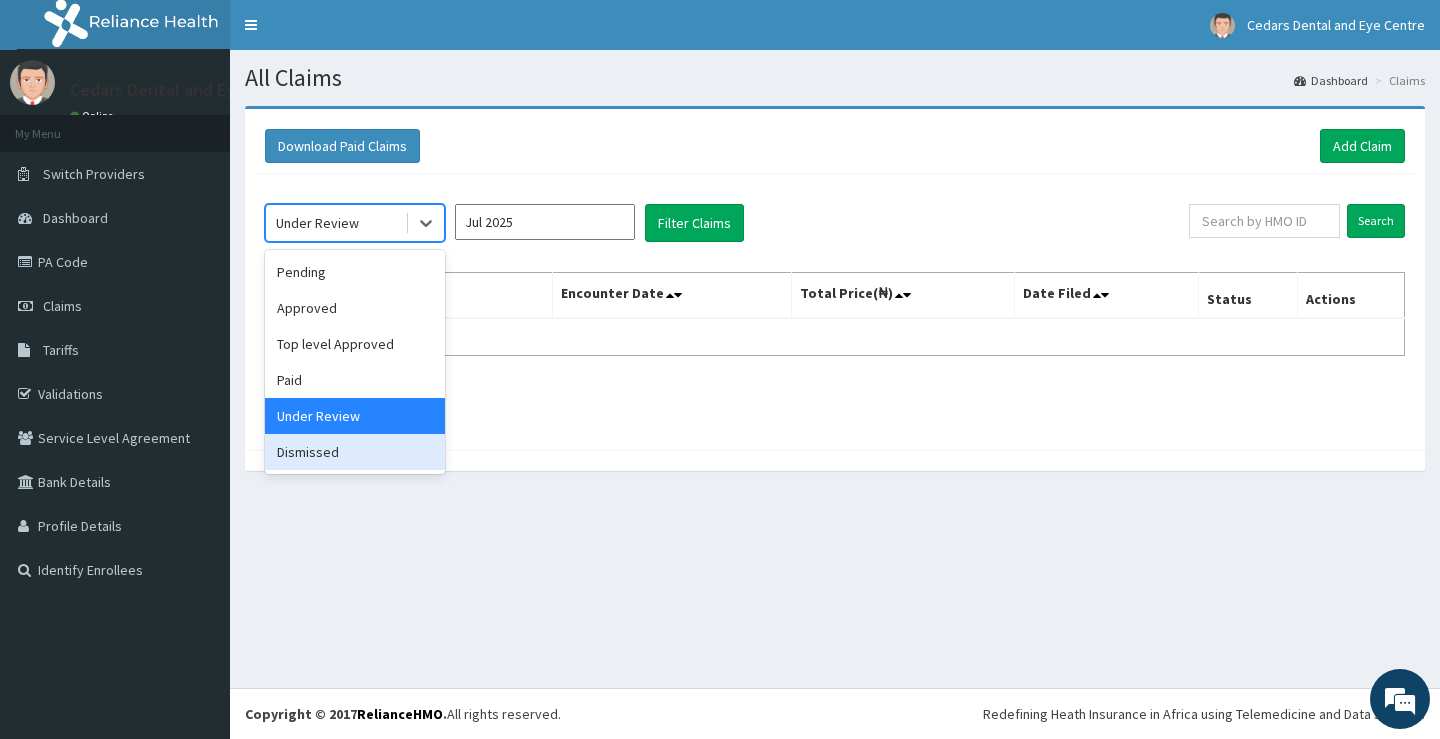 click on "Dismissed" at bounding box center [355, 452] 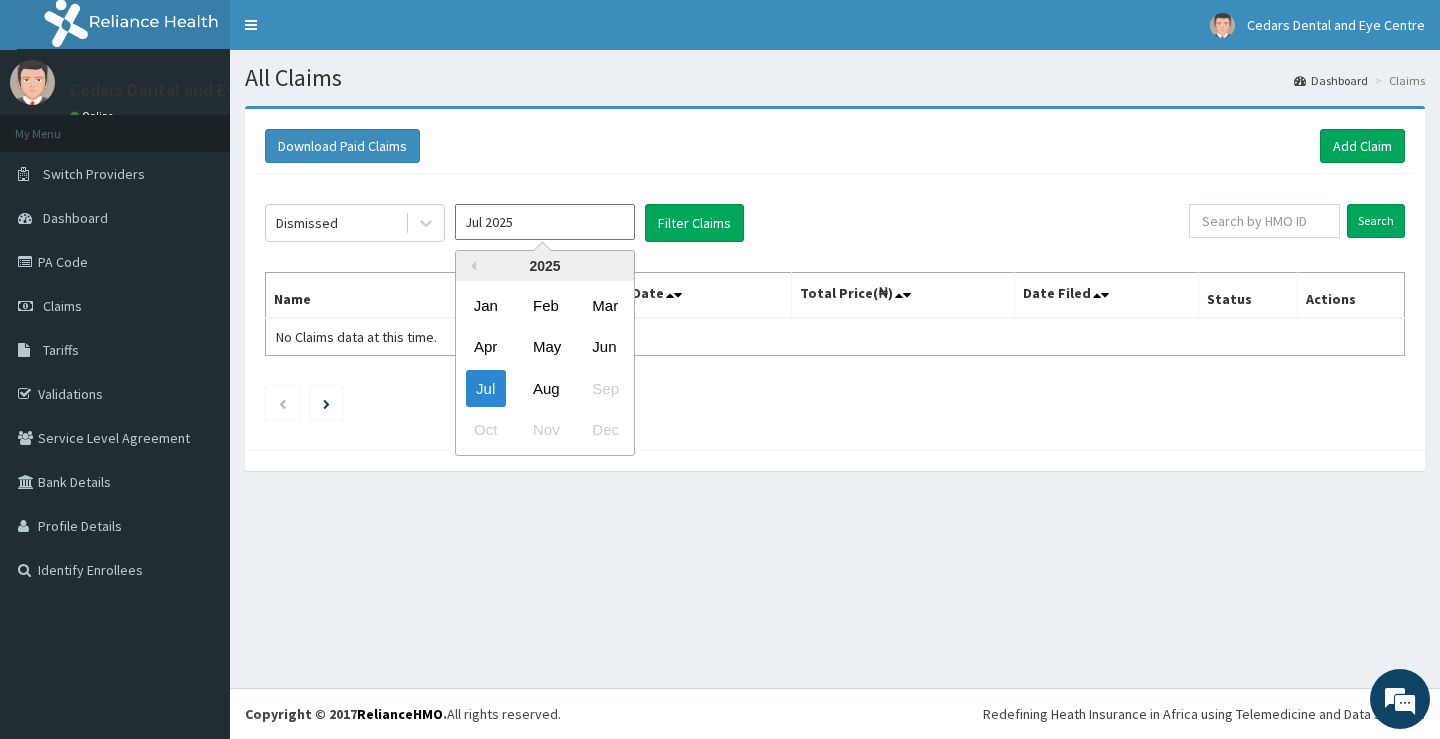click on "Jul 2025" at bounding box center [545, 222] 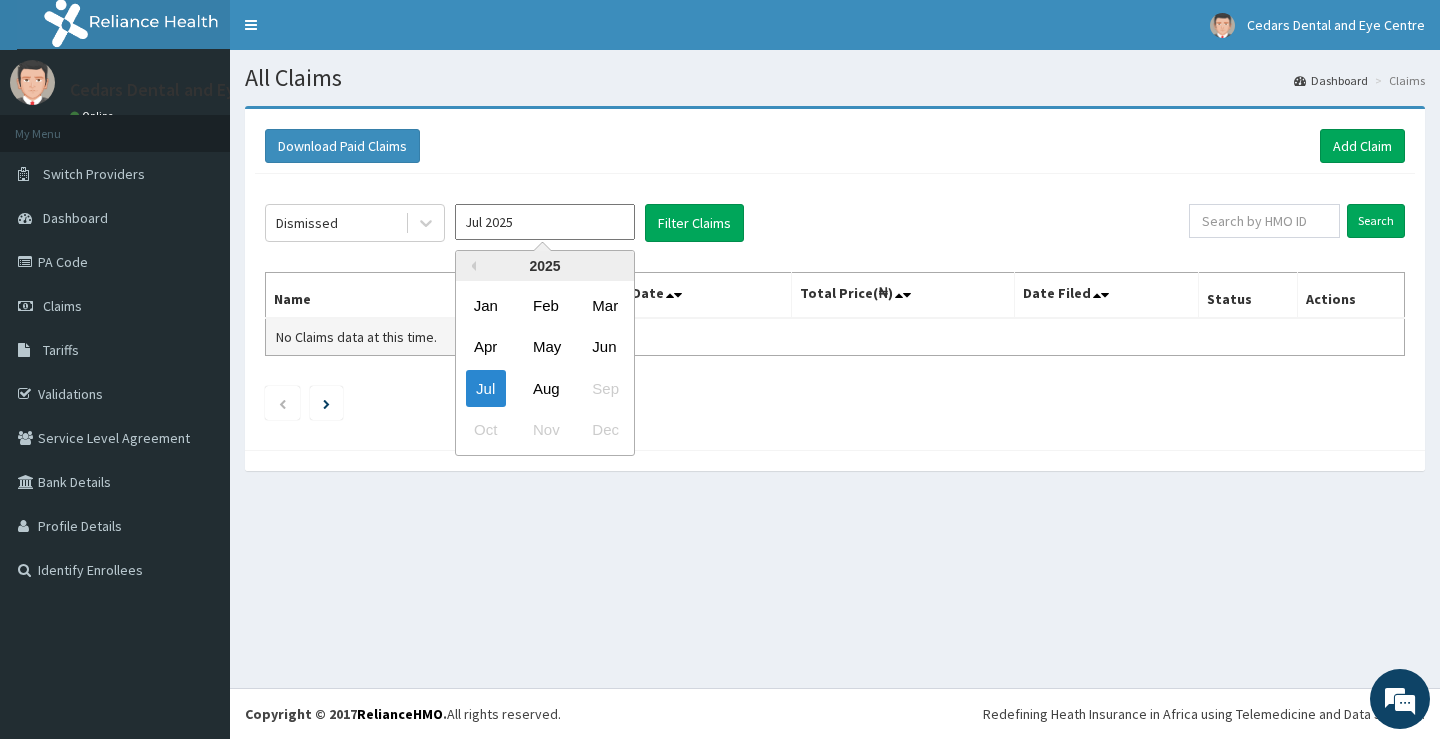 drag, startPoint x: 478, startPoint y: 378, endPoint x: 542, endPoint y: 349, distance: 70.26379 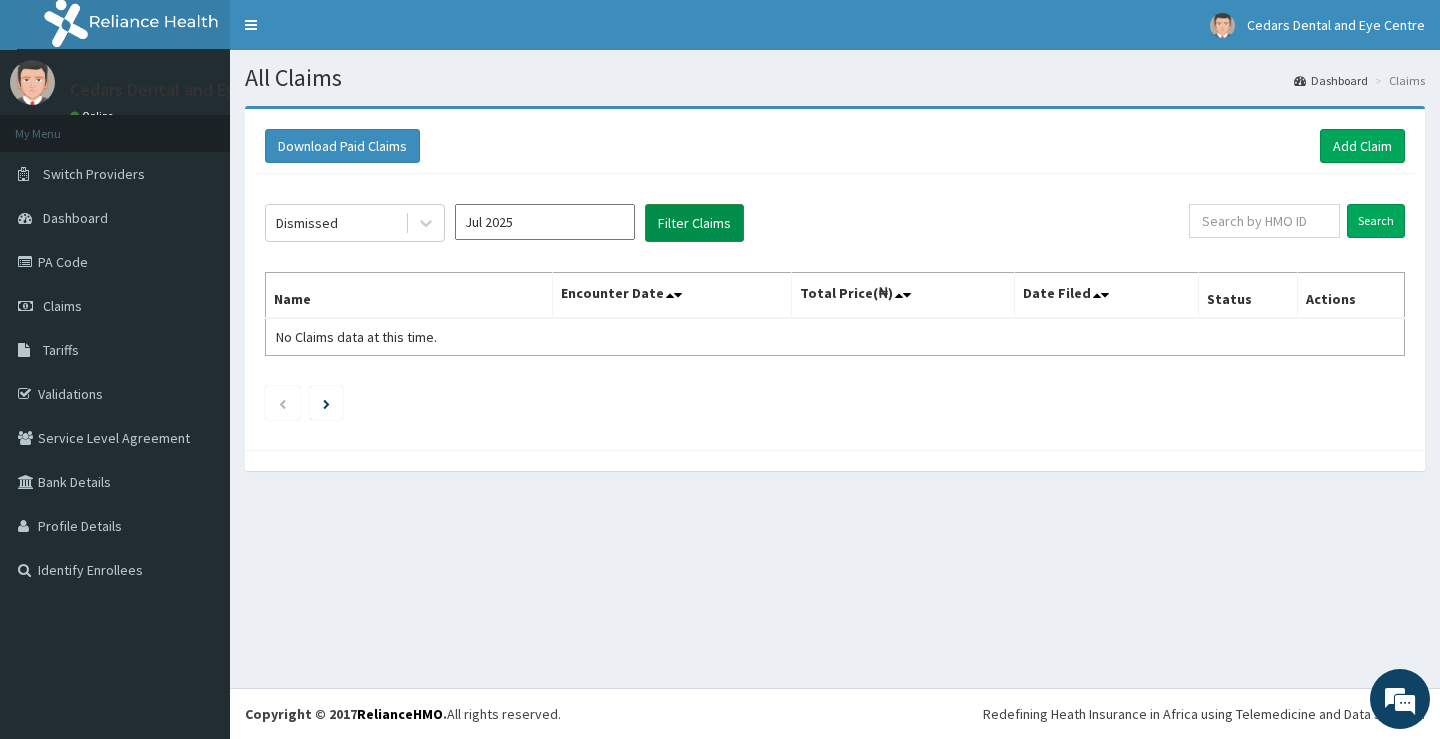 click on "Filter Claims" at bounding box center [694, 223] 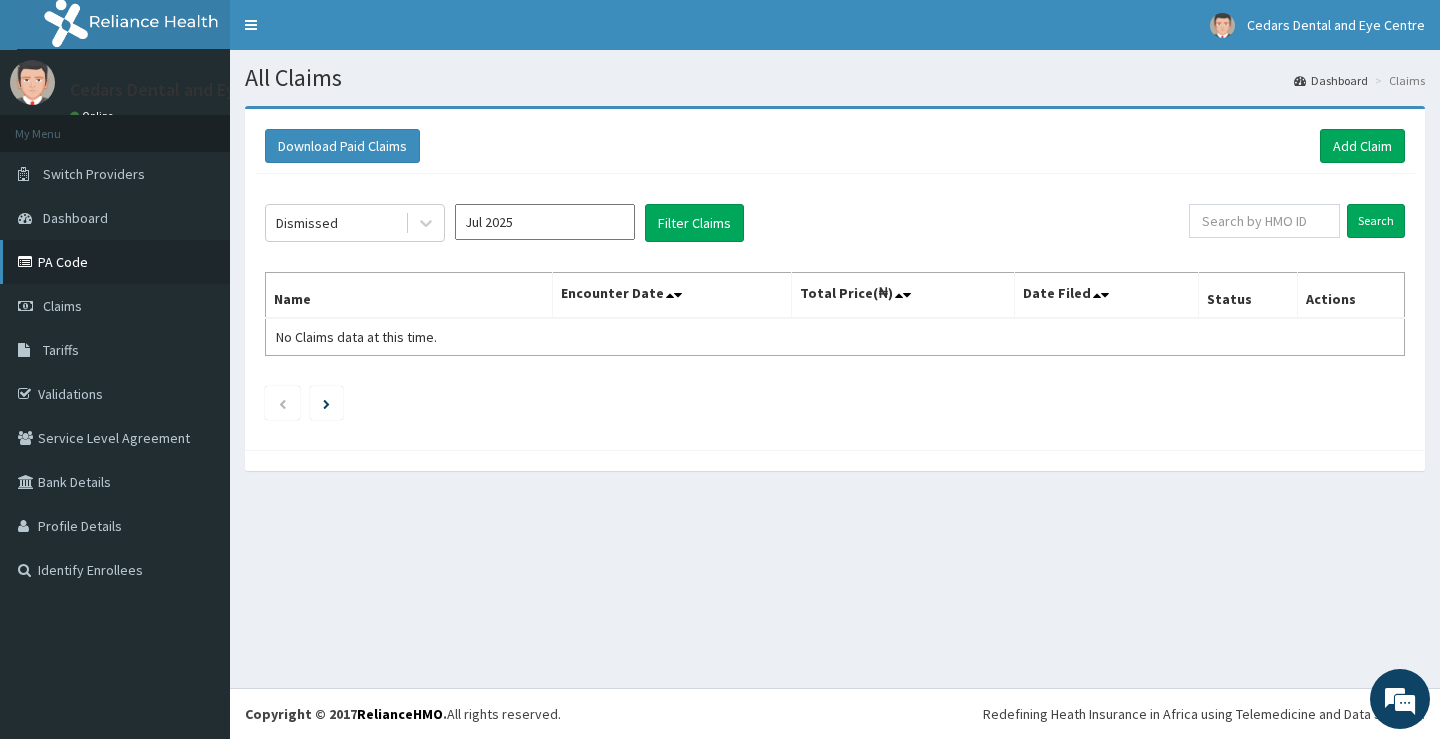 click on "PA Code" at bounding box center (115, 262) 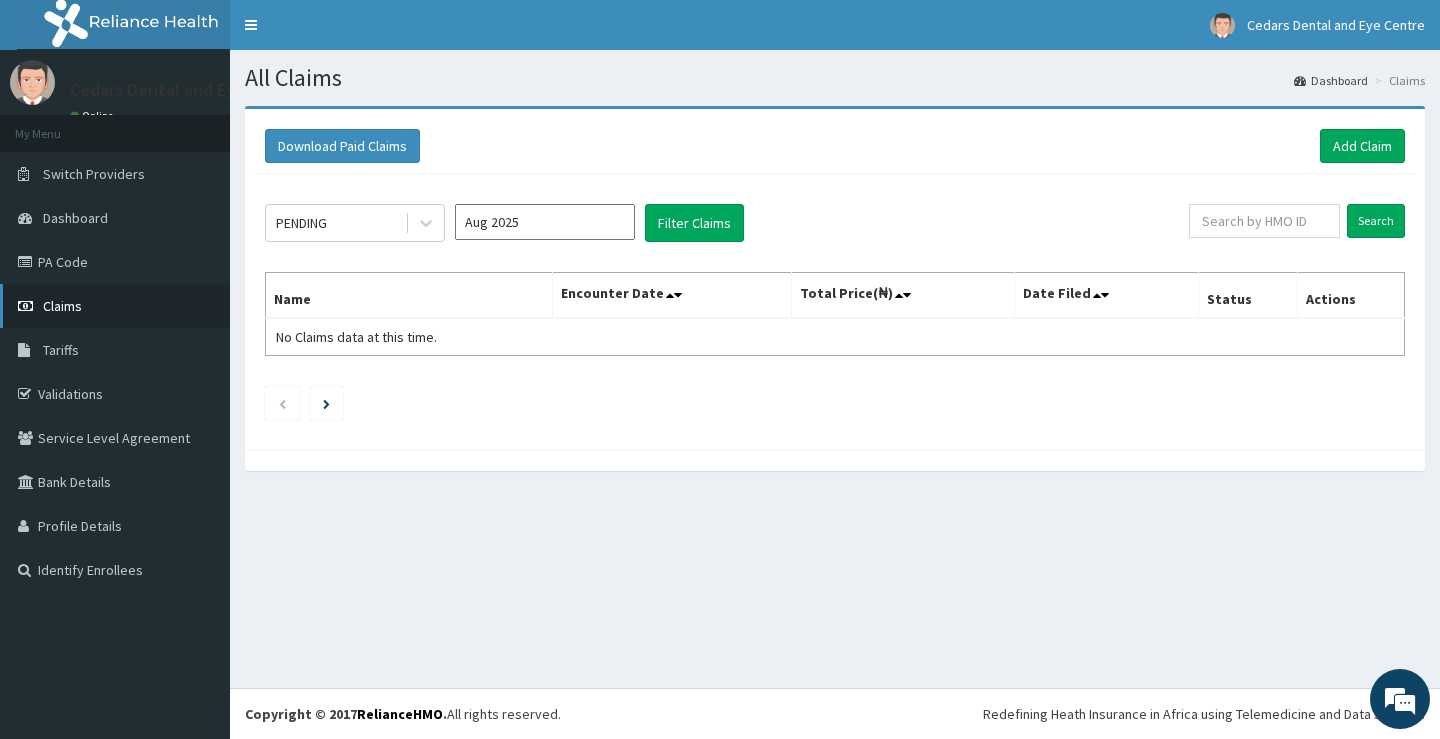 scroll, scrollTop: 0, scrollLeft: 0, axis: both 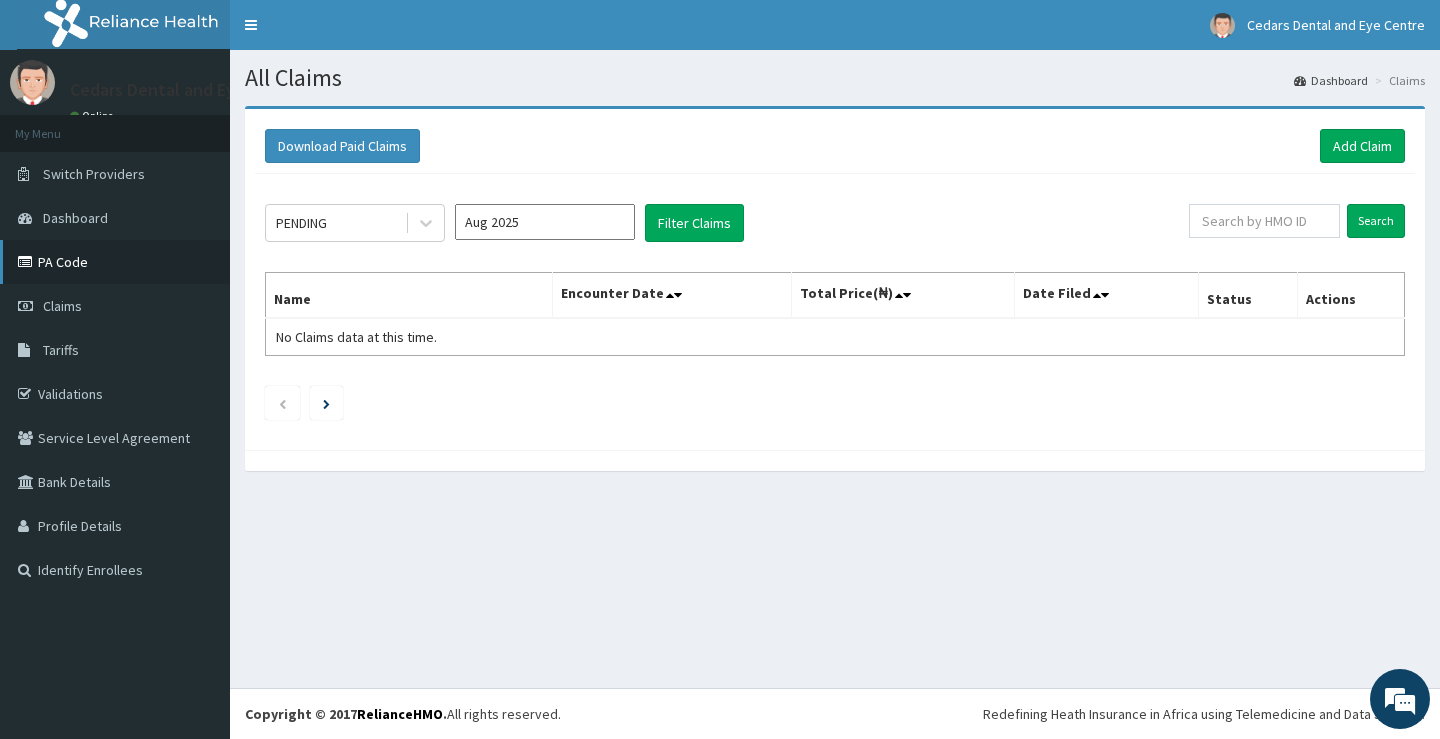 click on "PA Code" at bounding box center [115, 262] 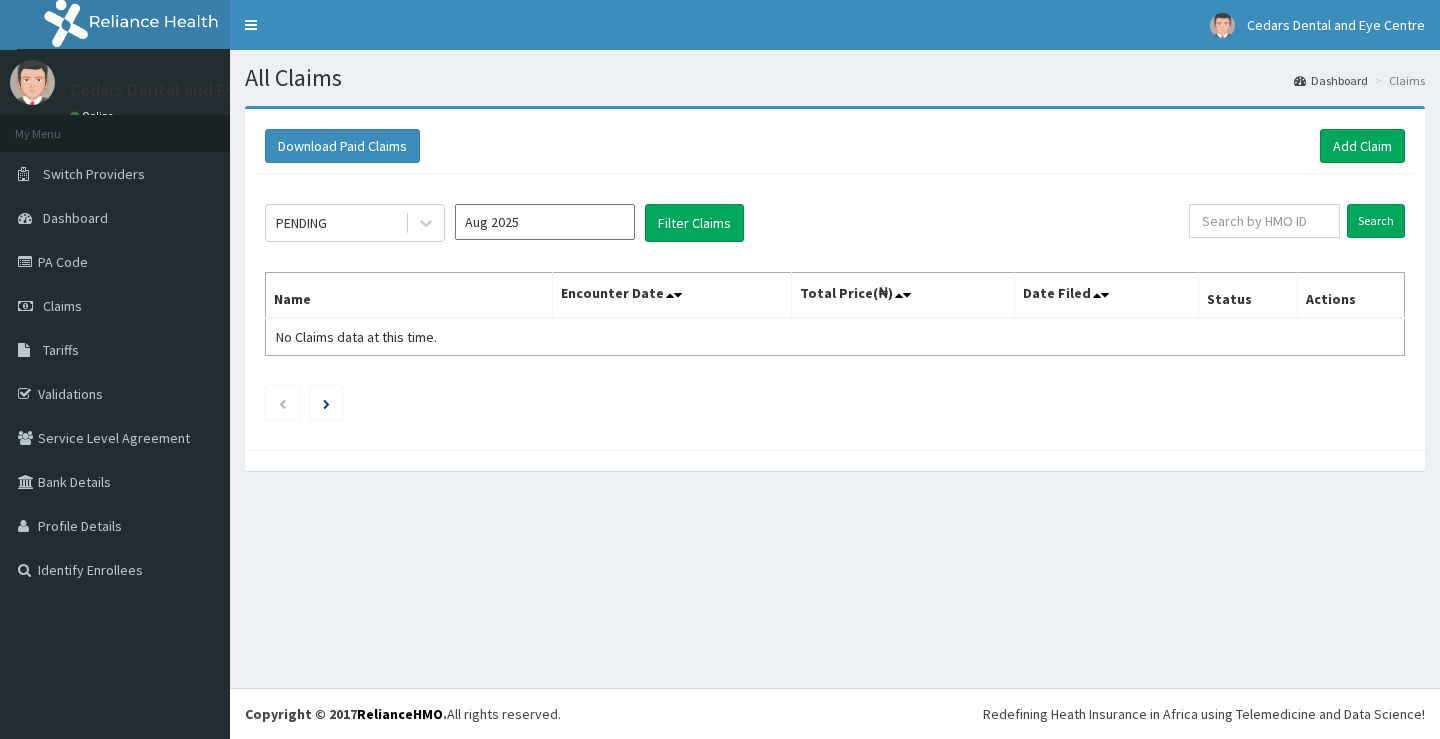 scroll, scrollTop: 0, scrollLeft: 0, axis: both 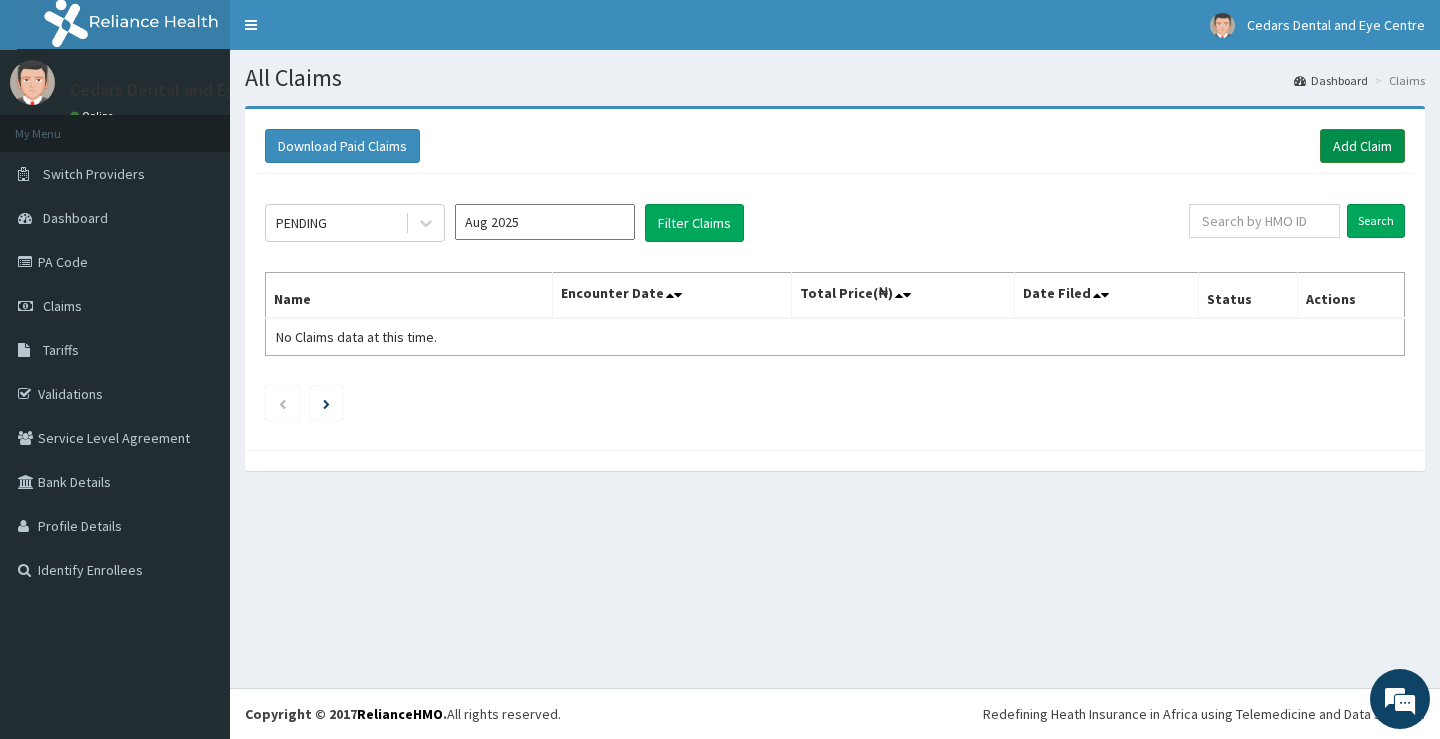click on "Add Claim" at bounding box center (1362, 146) 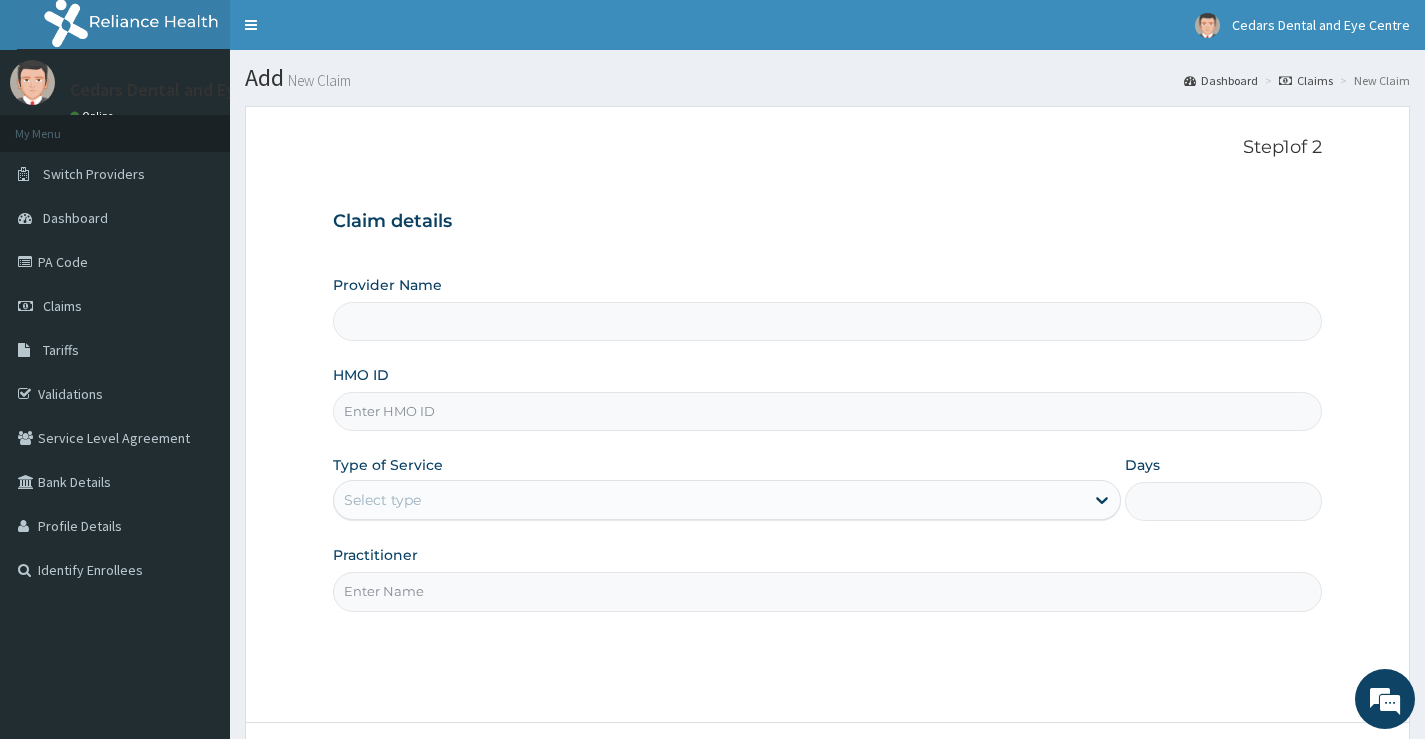 scroll, scrollTop: 0, scrollLeft: 0, axis: both 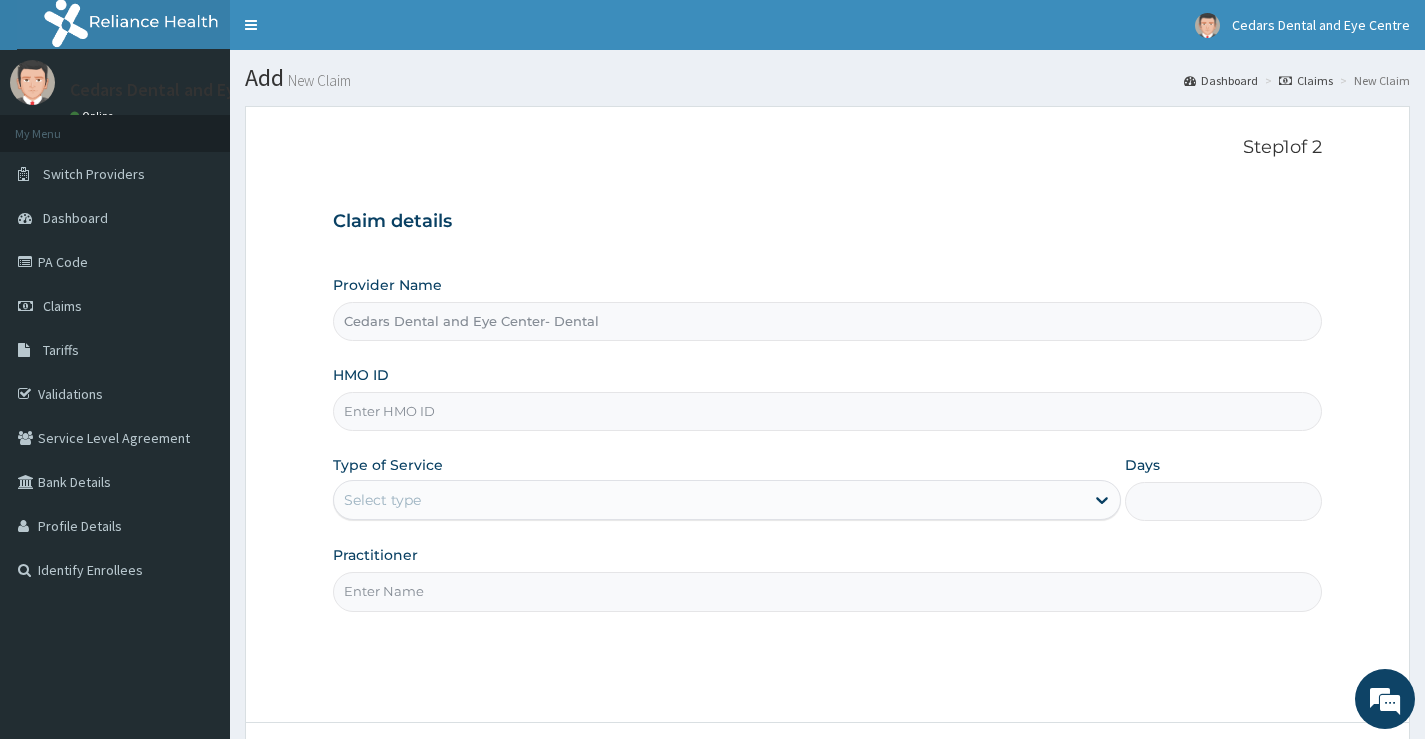 click on "HMO ID" at bounding box center [827, 411] 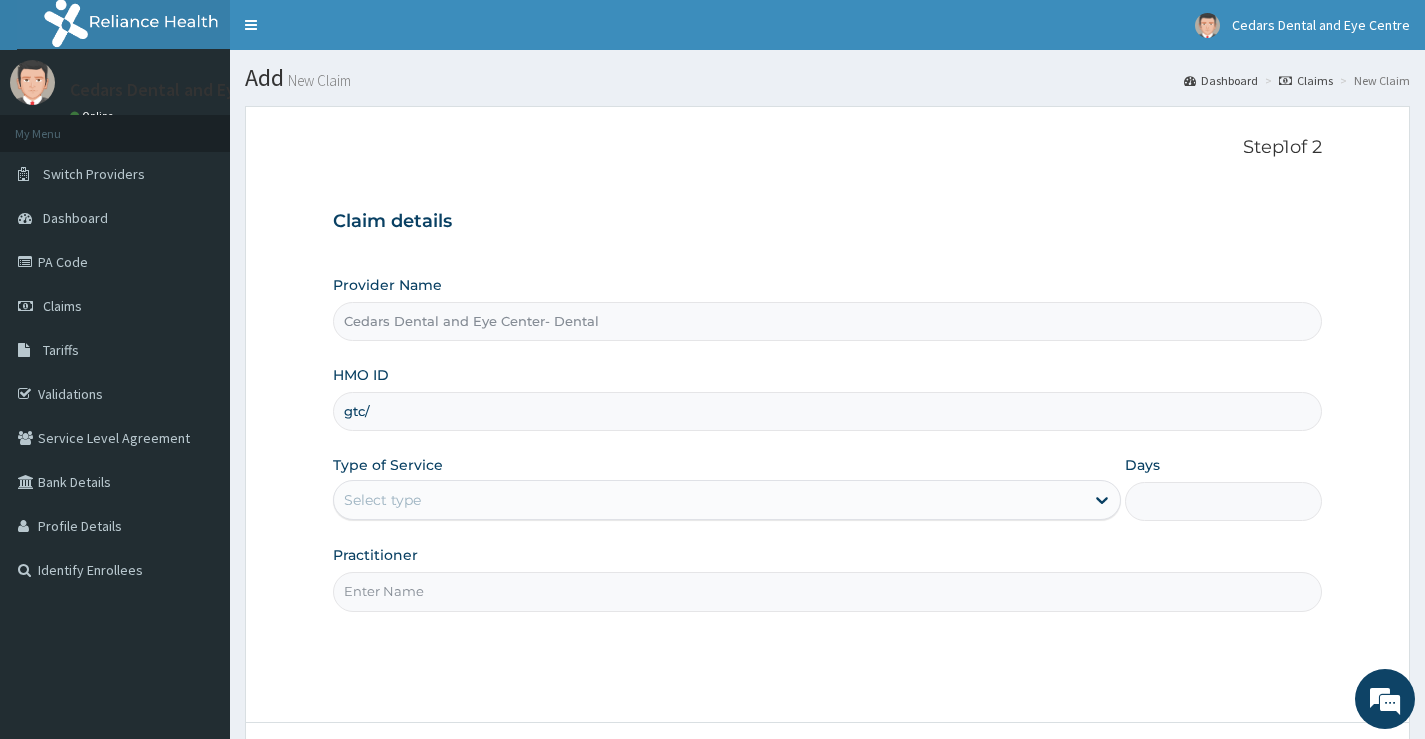 scroll, scrollTop: 0, scrollLeft: 0, axis: both 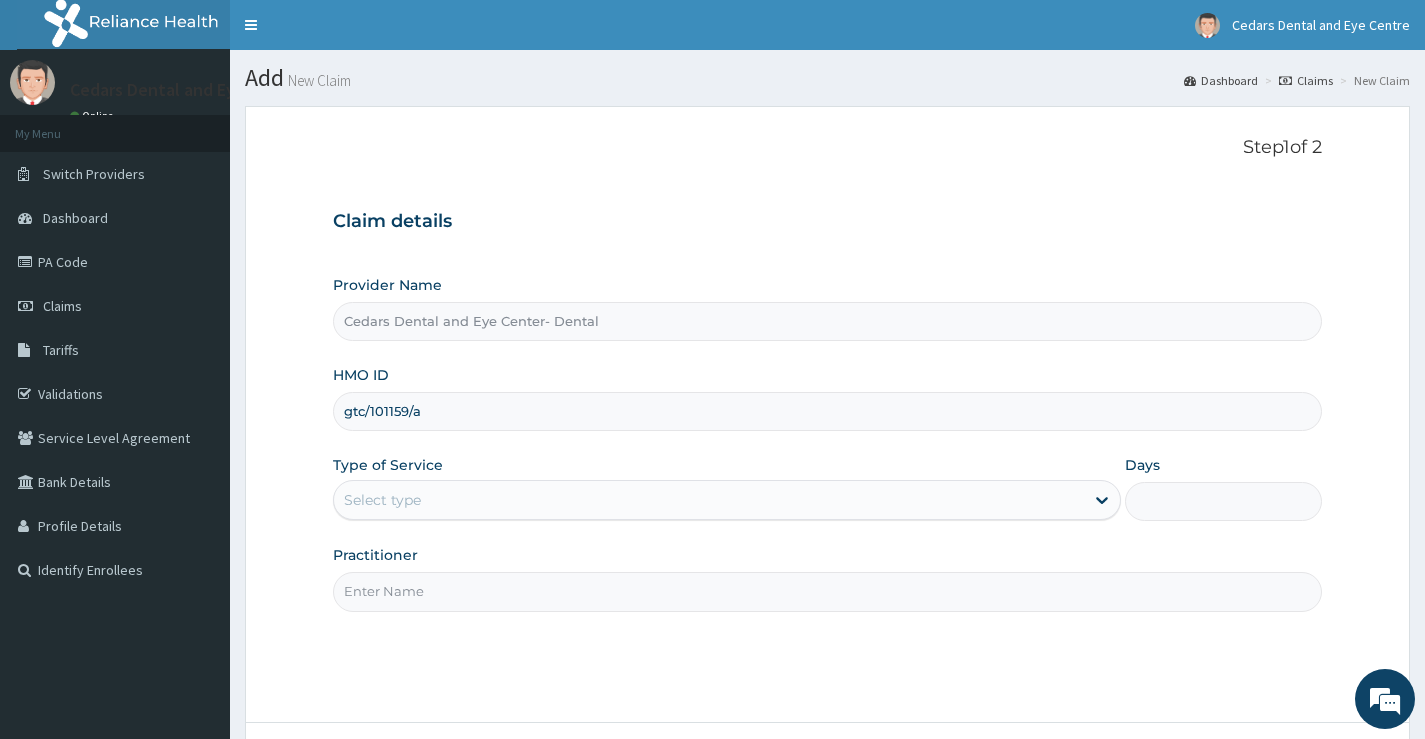 click on "gtc/101159/a" at bounding box center [827, 411] 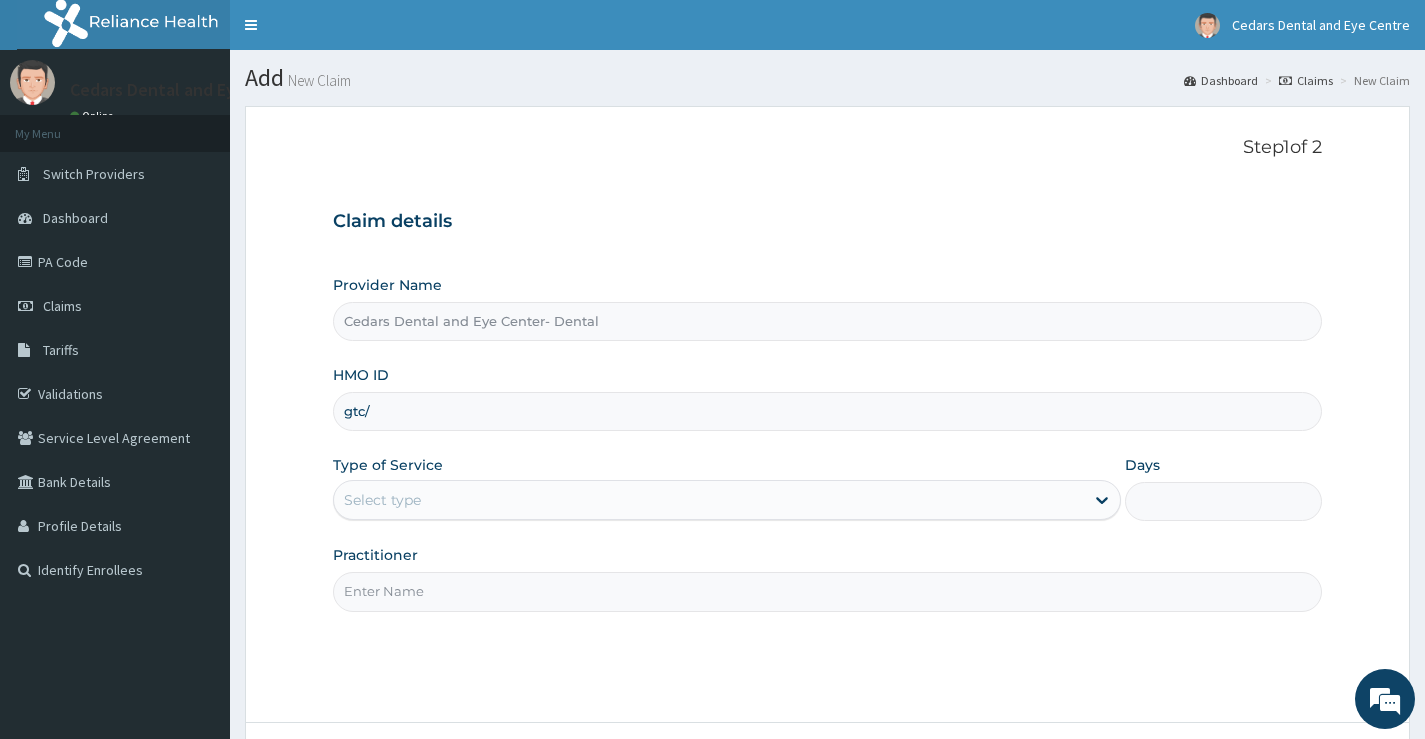 type on "GTC/10159/A" 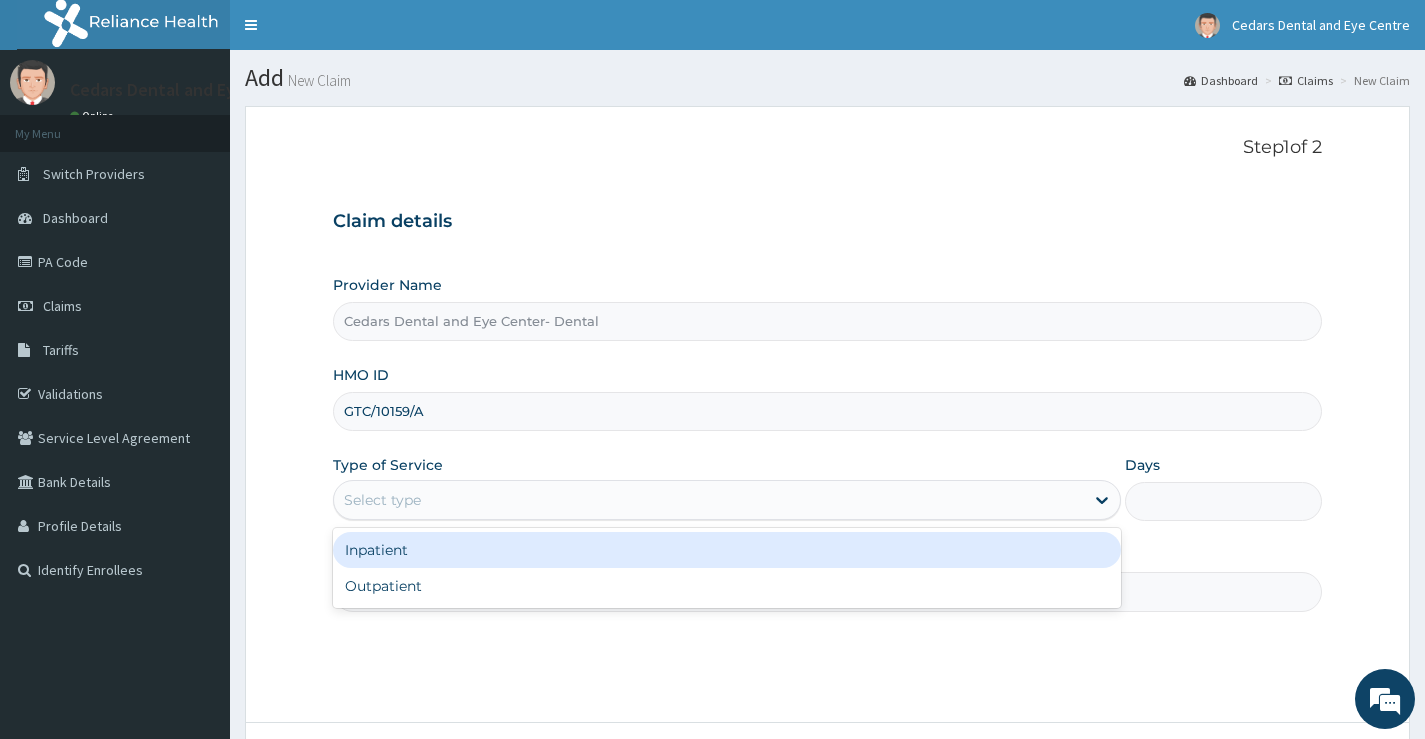 click on "Select type" at bounding box center (709, 500) 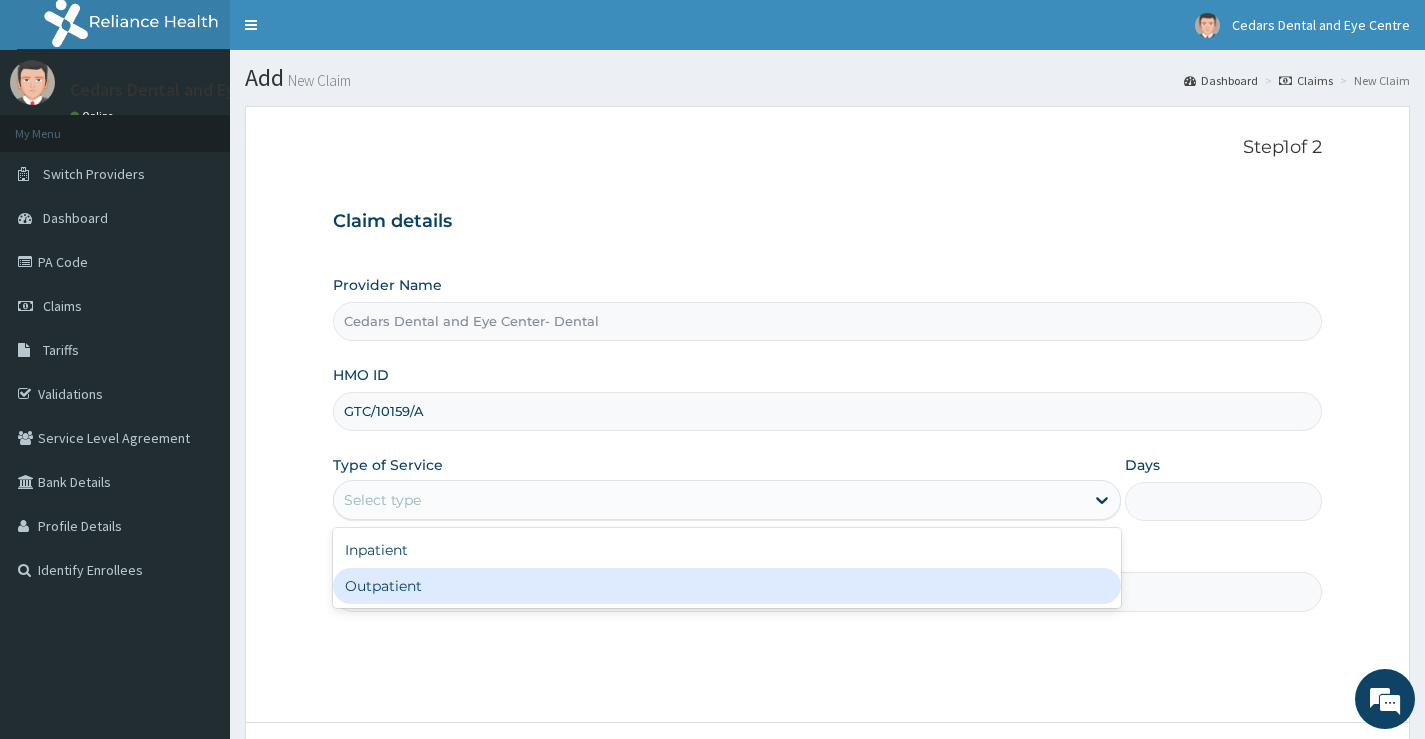 click on "Outpatient" at bounding box center [727, 586] 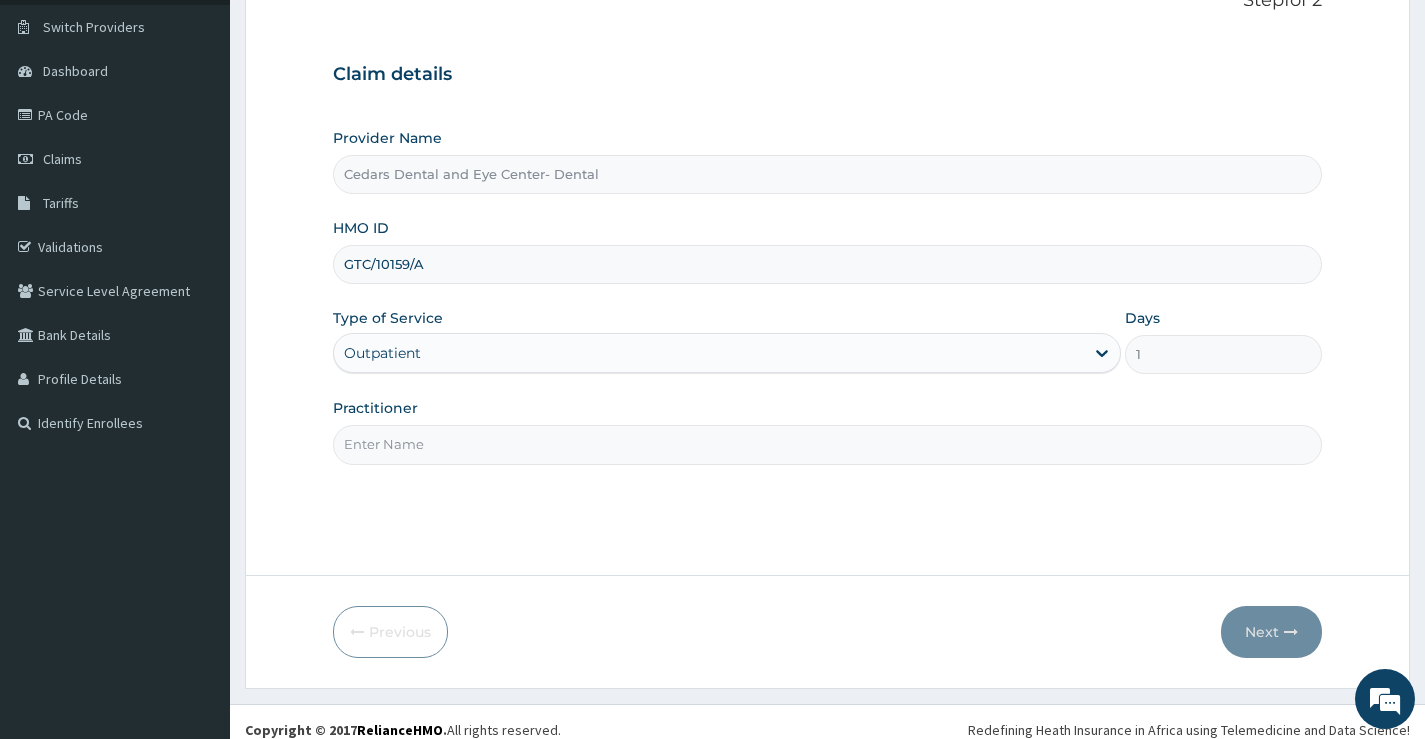 scroll, scrollTop: 163, scrollLeft: 0, axis: vertical 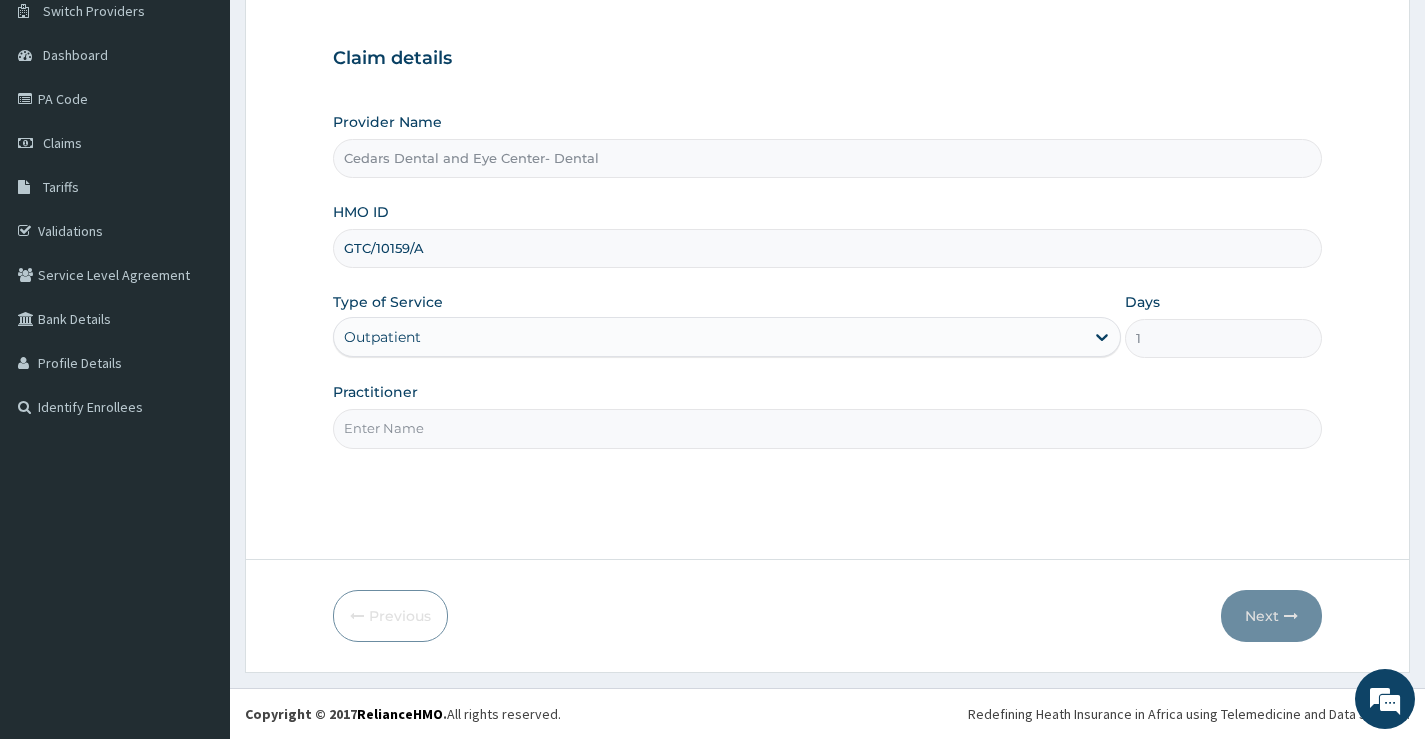 drag, startPoint x: 351, startPoint y: 427, endPoint x: 354, endPoint y: 442, distance: 15.297058 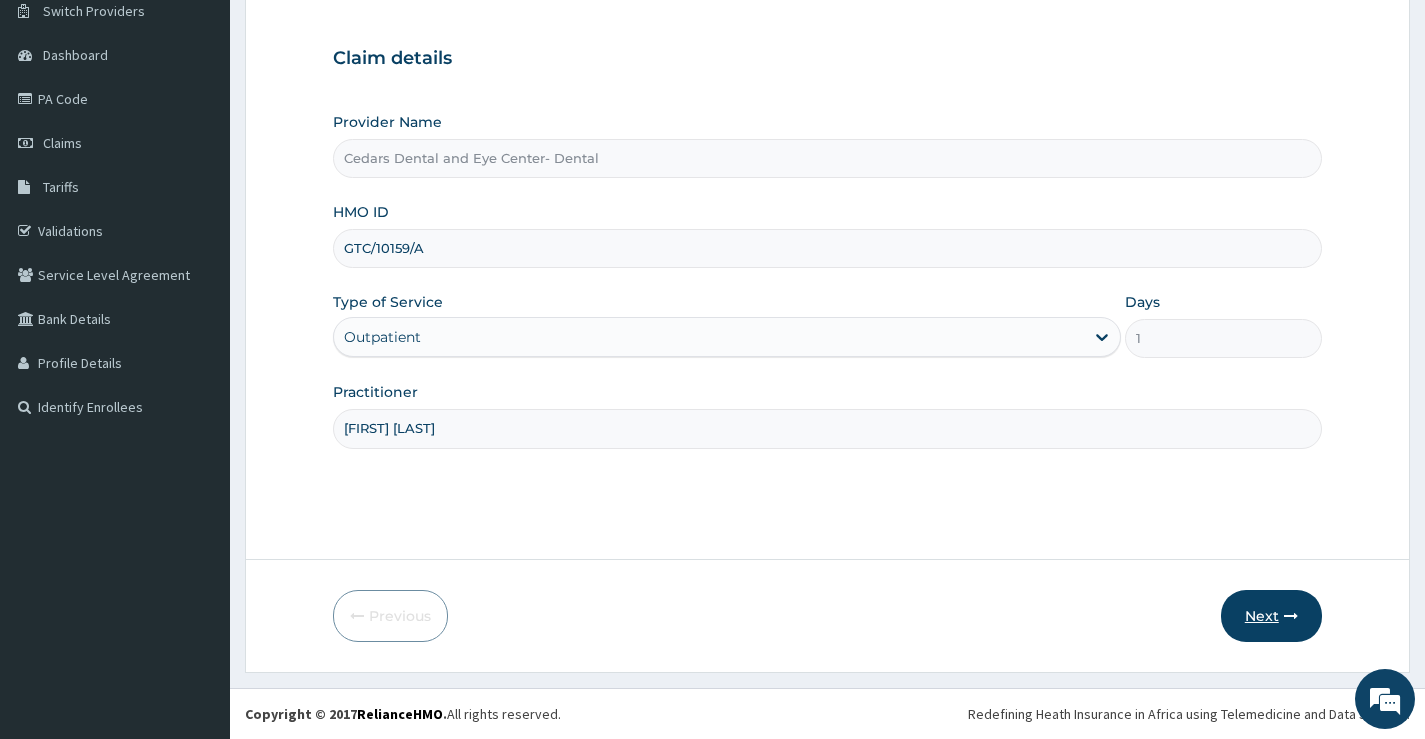 click on "Next" at bounding box center [1271, 616] 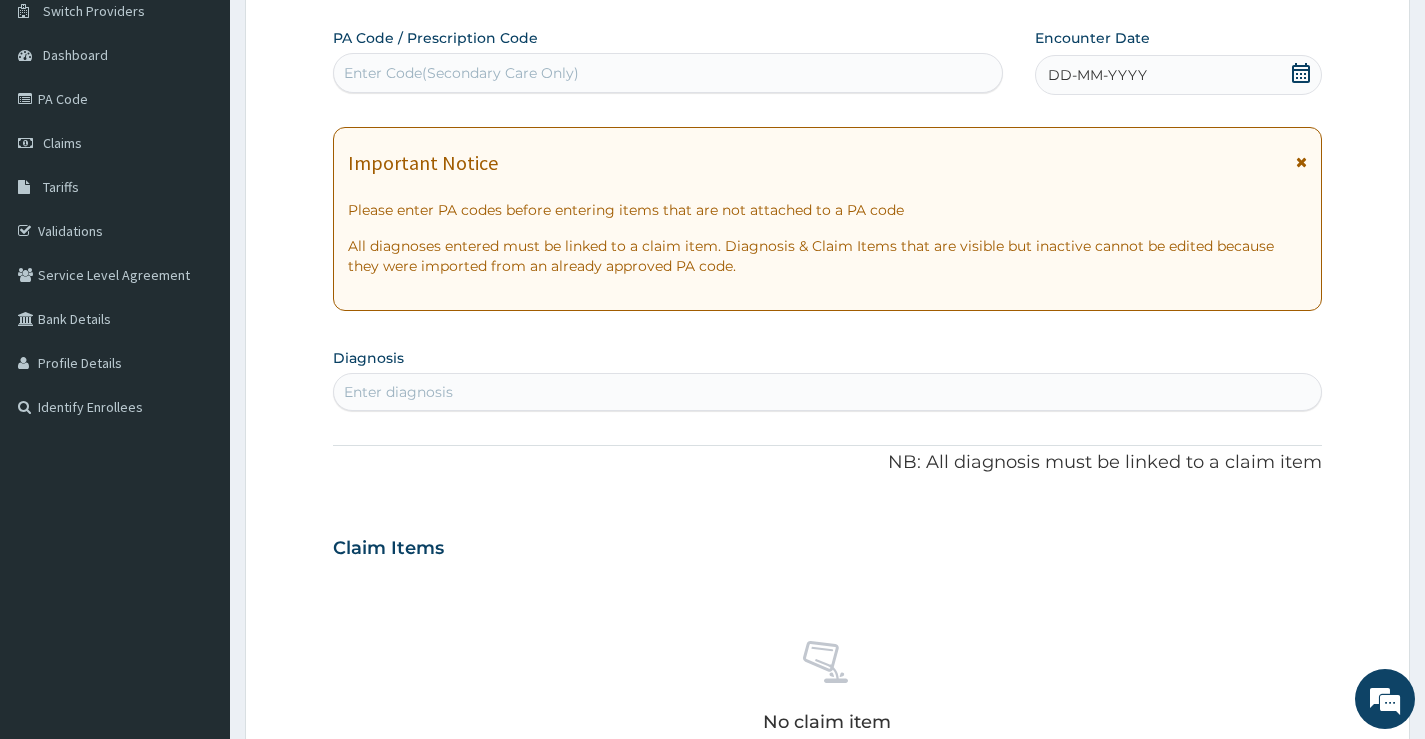 drag, startPoint x: 465, startPoint y: 69, endPoint x: 603, endPoint y: 84, distance: 138.81282 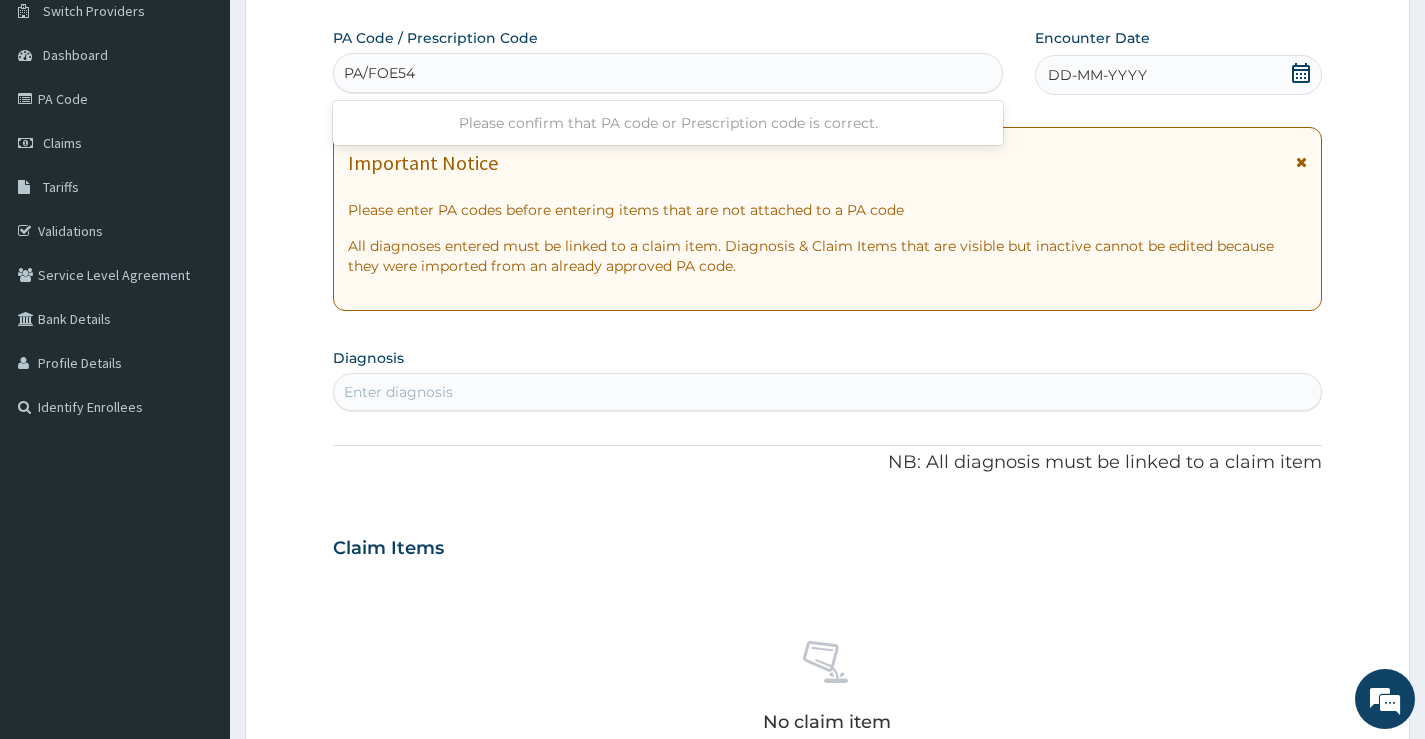 type on "PA/FOE542" 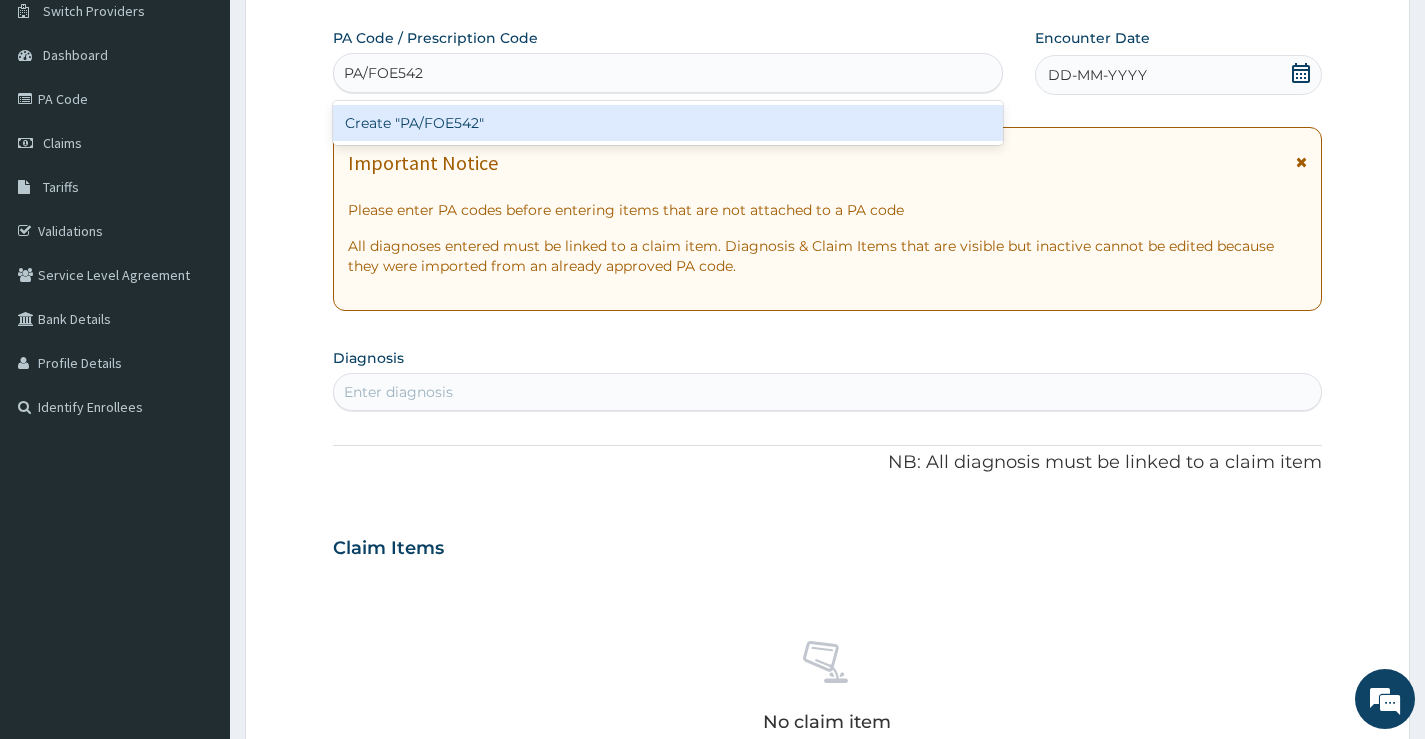 click on "Create "PA/FOE542"" at bounding box center (668, 123) 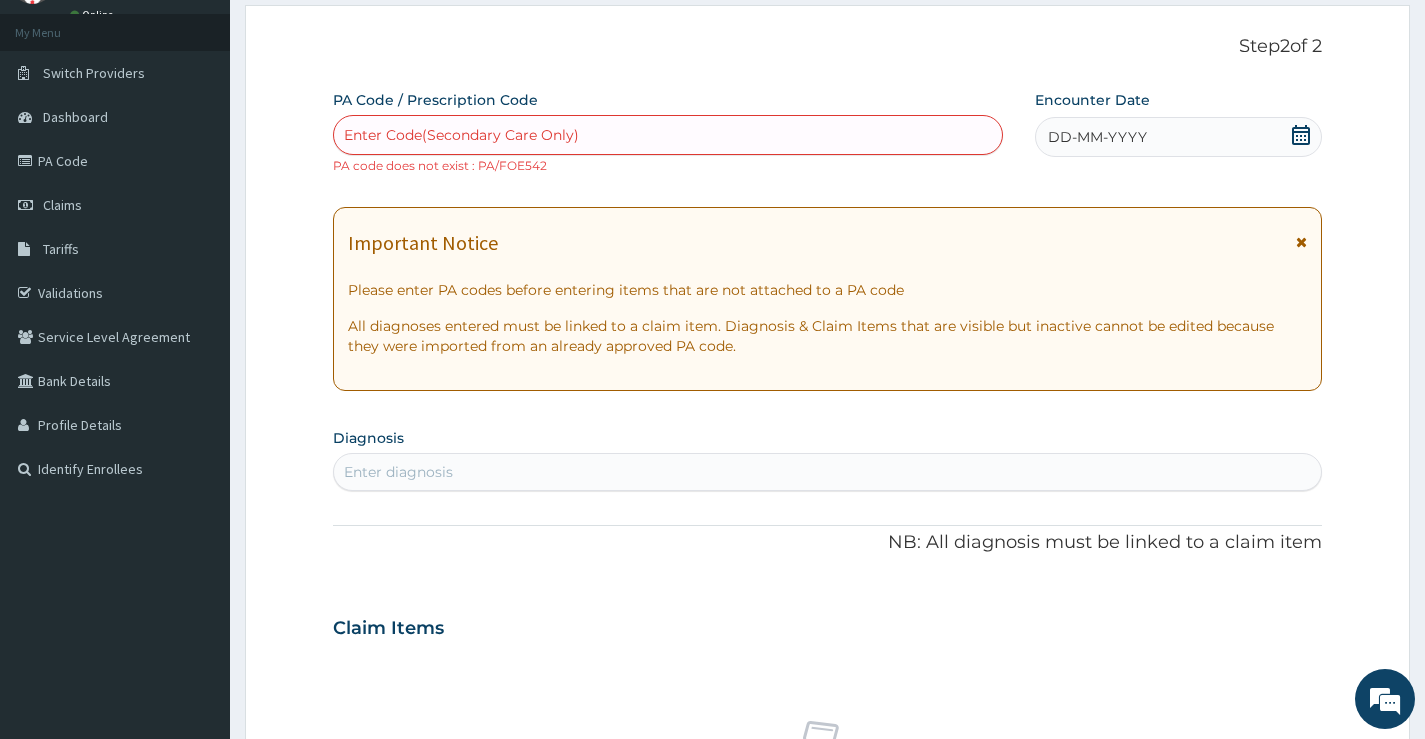 scroll, scrollTop: 0, scrollLeft: 0, axis: both 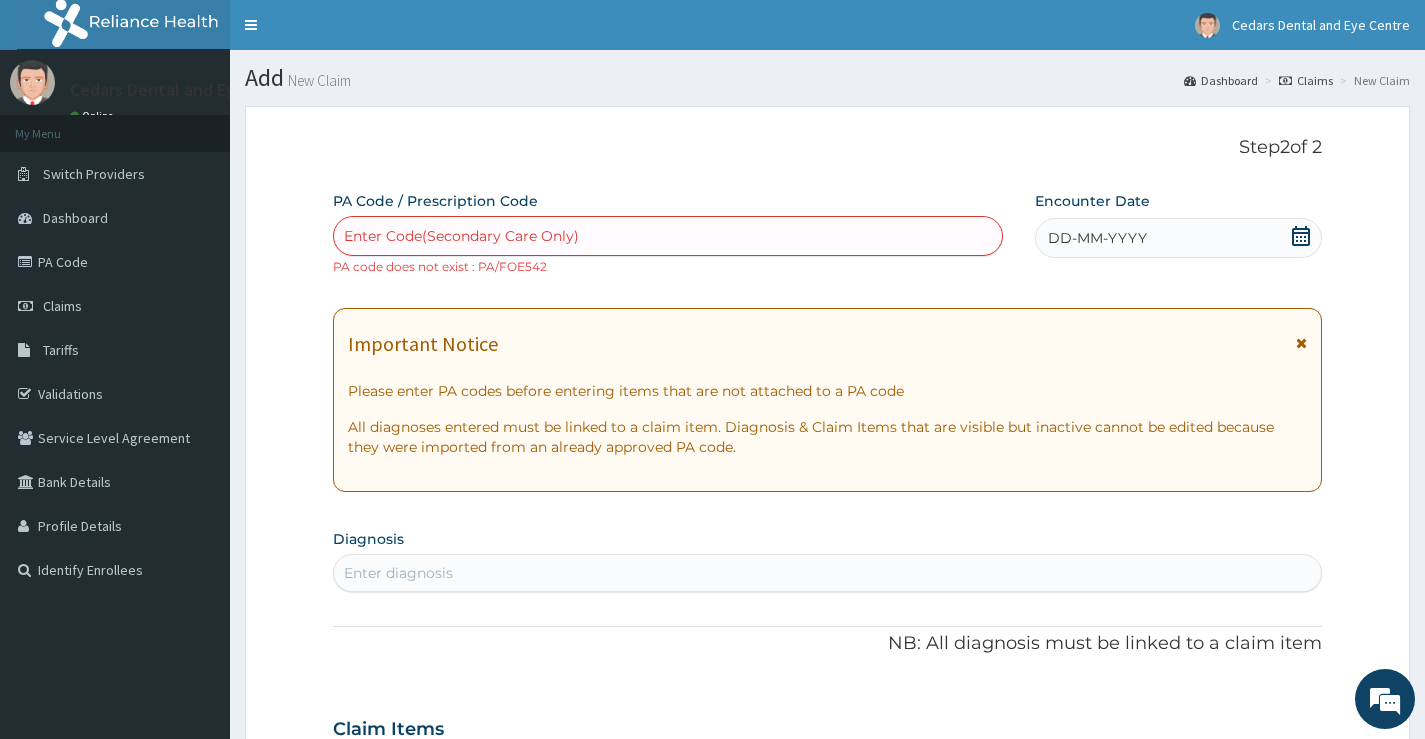 click on "Enter Code(Secondary Care Only)" at bounding box center [461, 236] 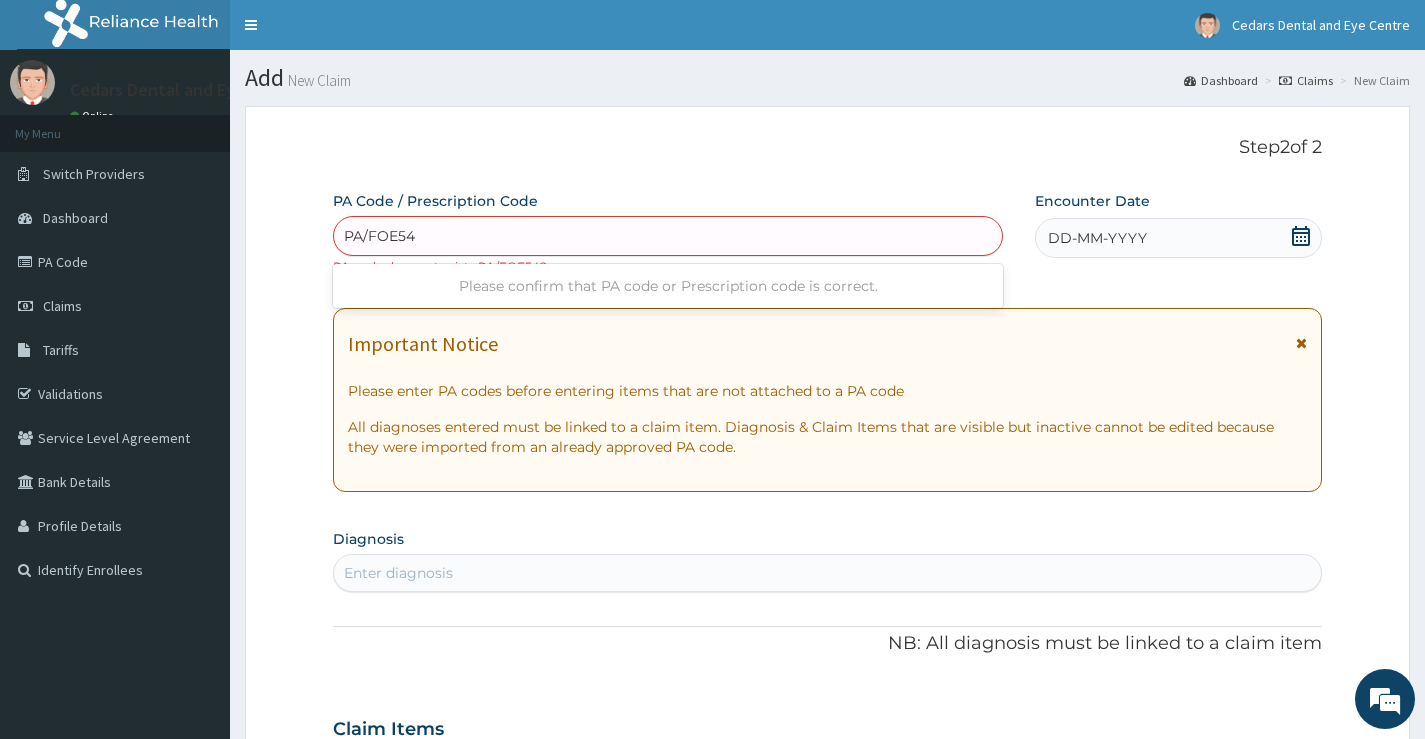 type on "PA/FOE542" 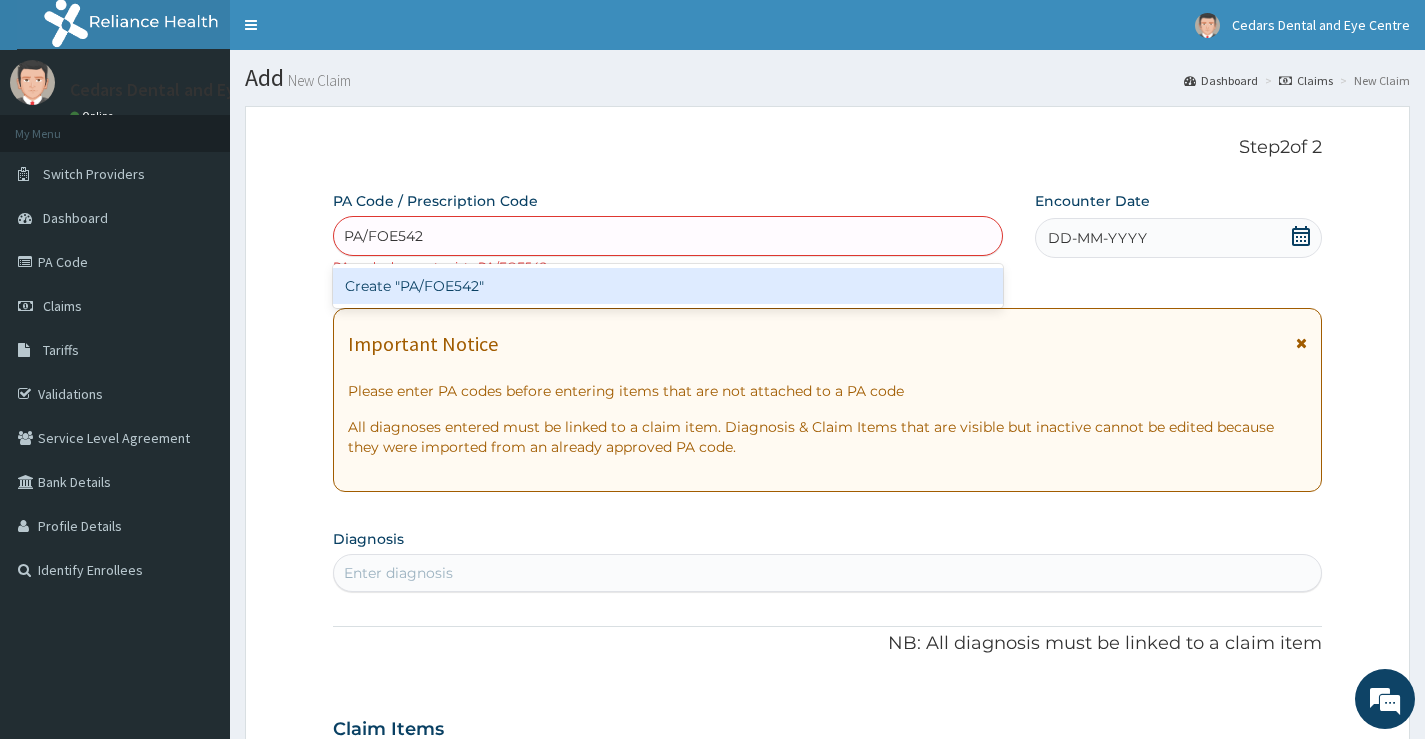 click on "Create "PA/FOE542"" at bounding box center [668, 286] 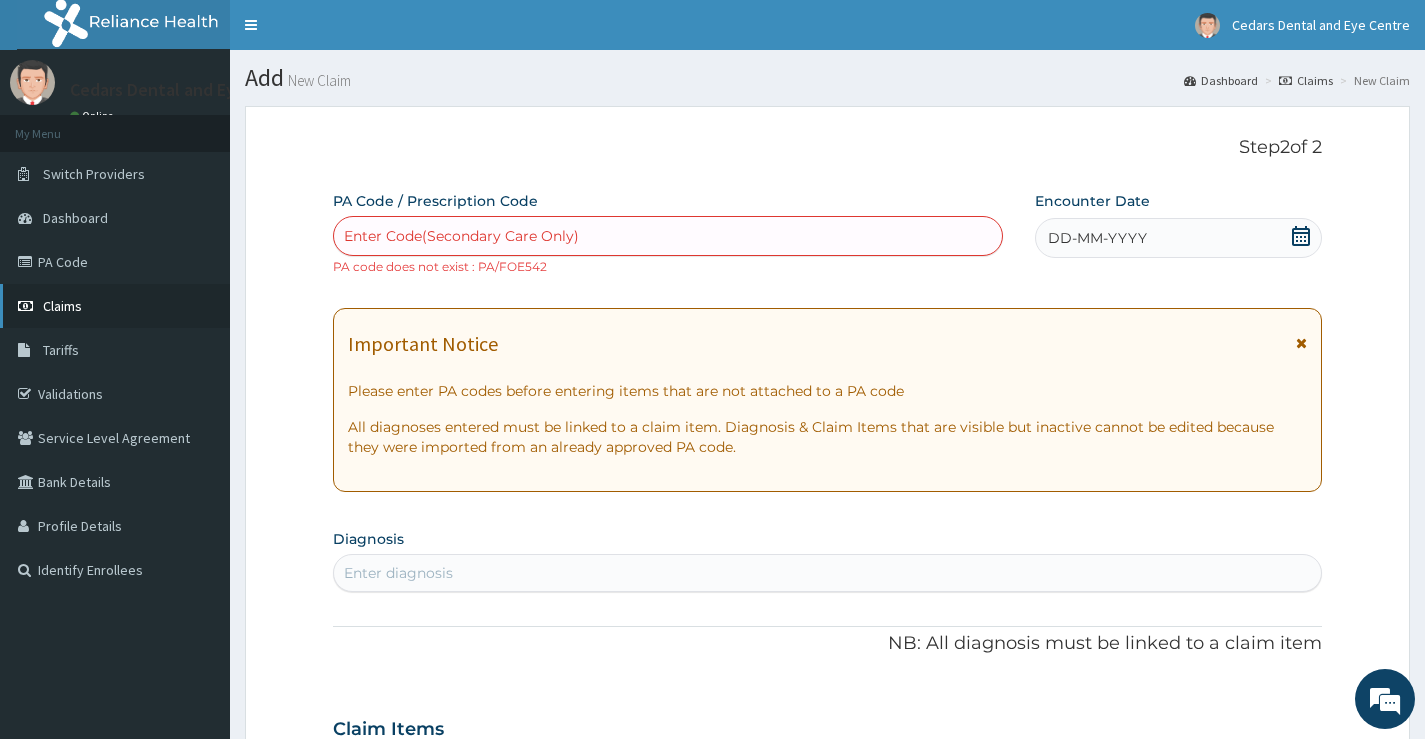 click on "Claims" at bounding box center (62, 306) 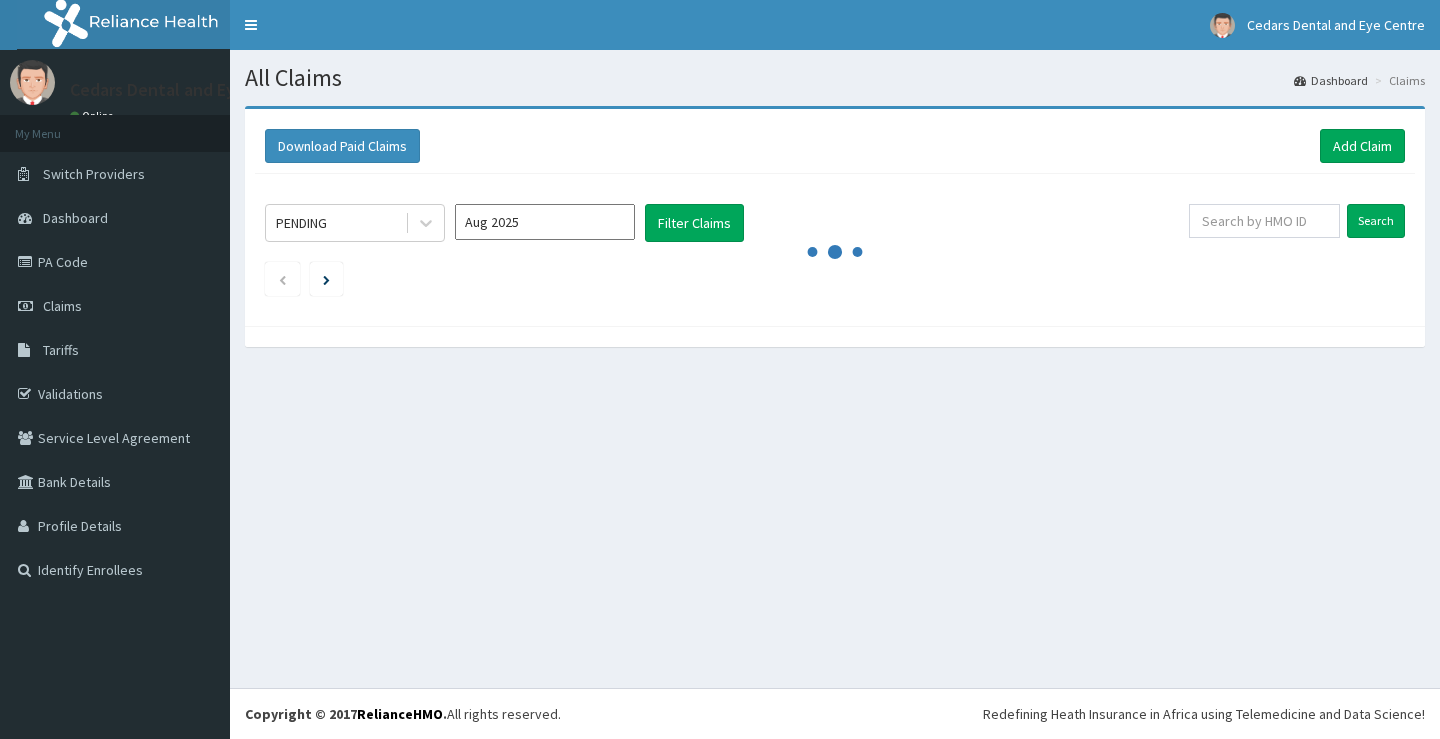 scroll, scrollTop: 0, scrollLeft: 0, axis: both 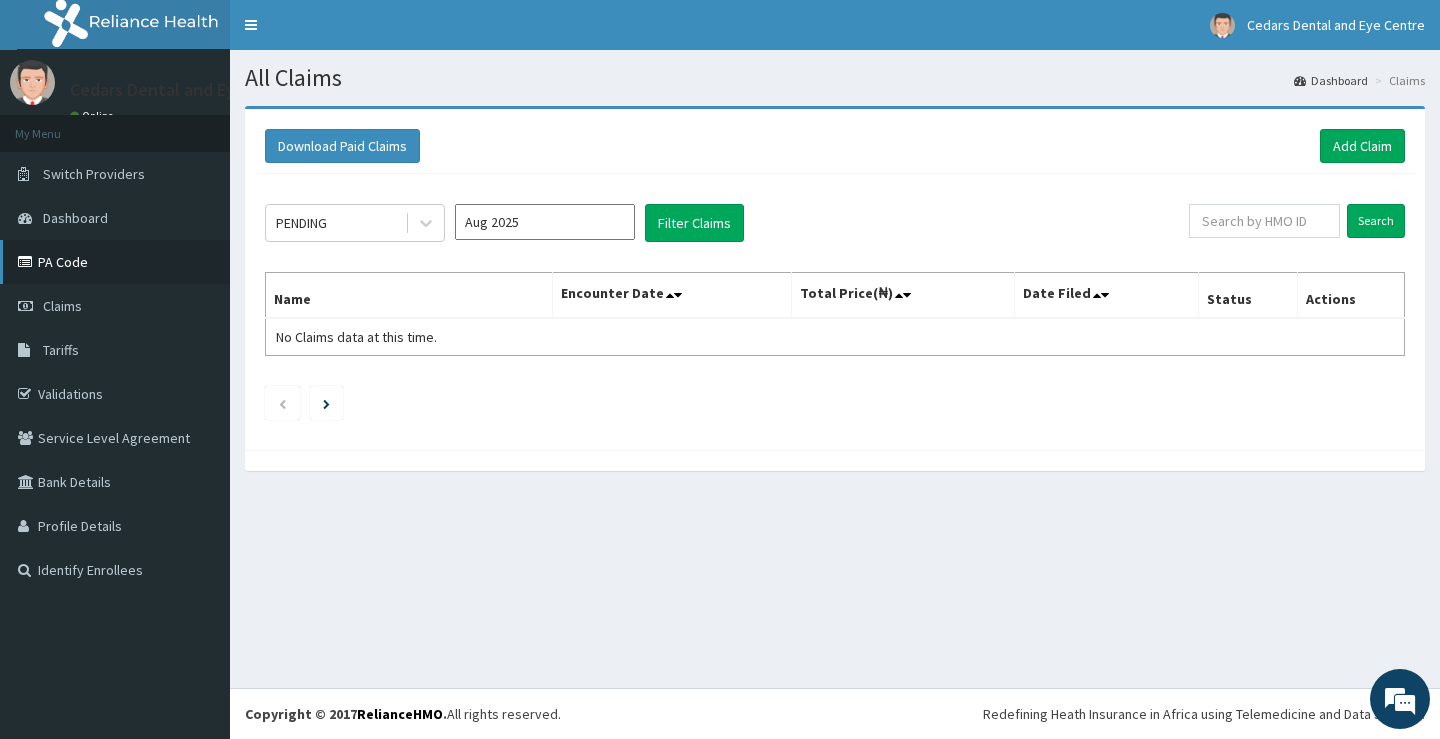 click on "PA Code" at bounding box center [115, 262] 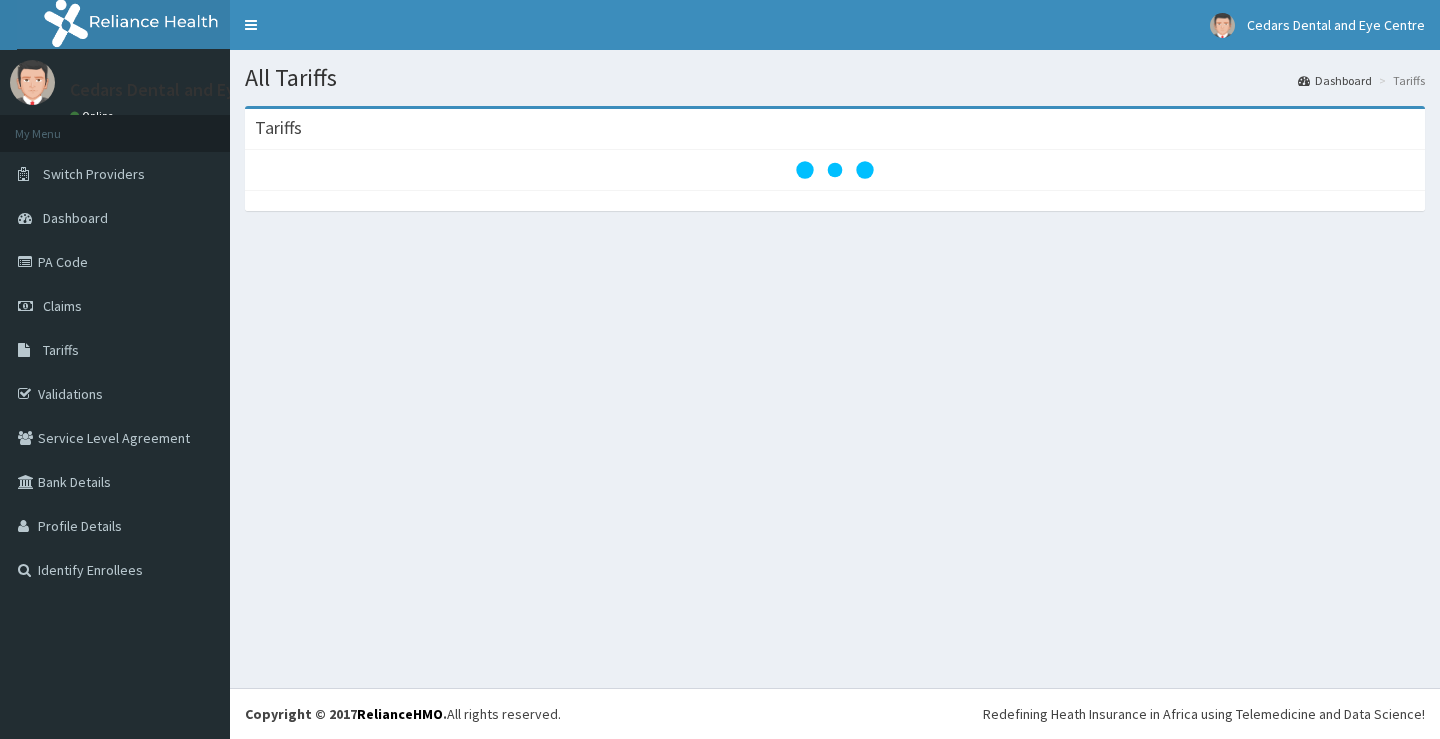 scroll, scrollTop: 0, scrollLeft: 0, axis: both 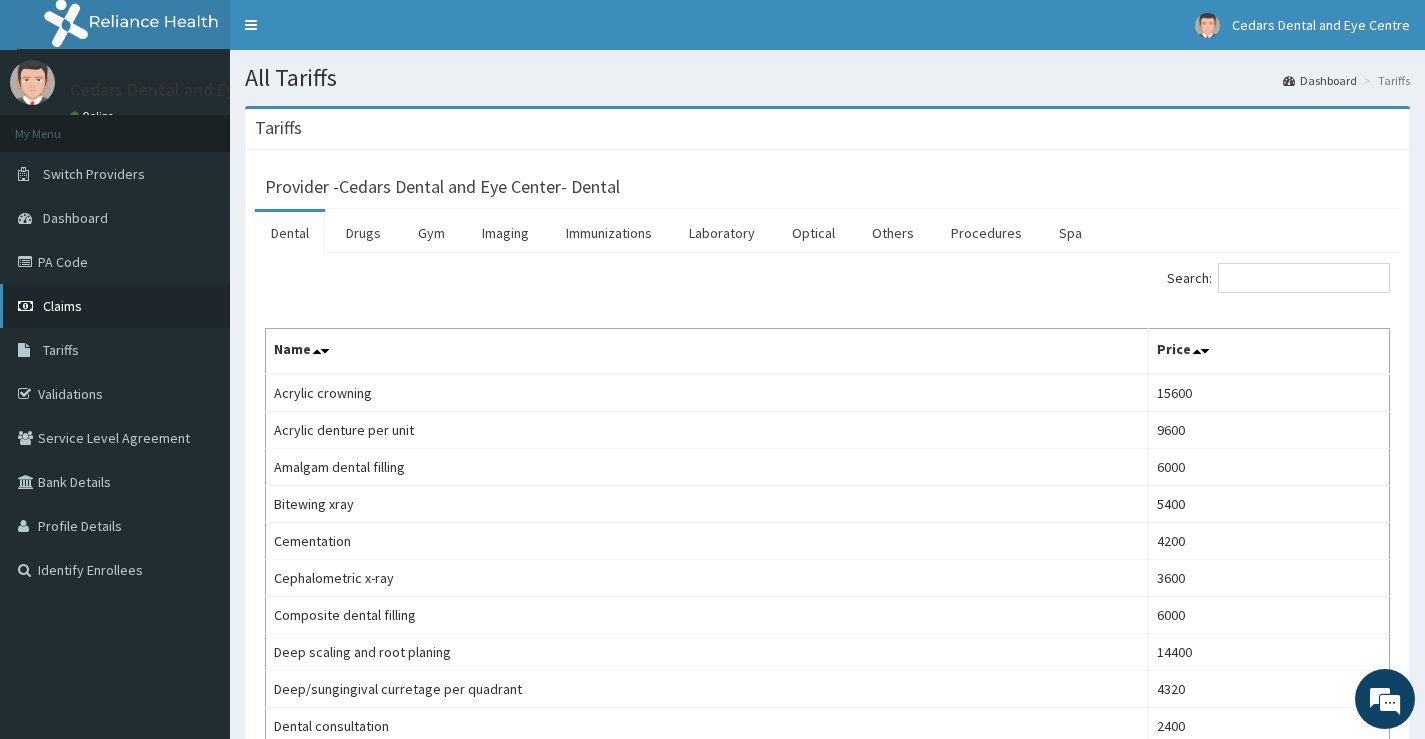 click on "Claims" at bounding box center (62, 306) 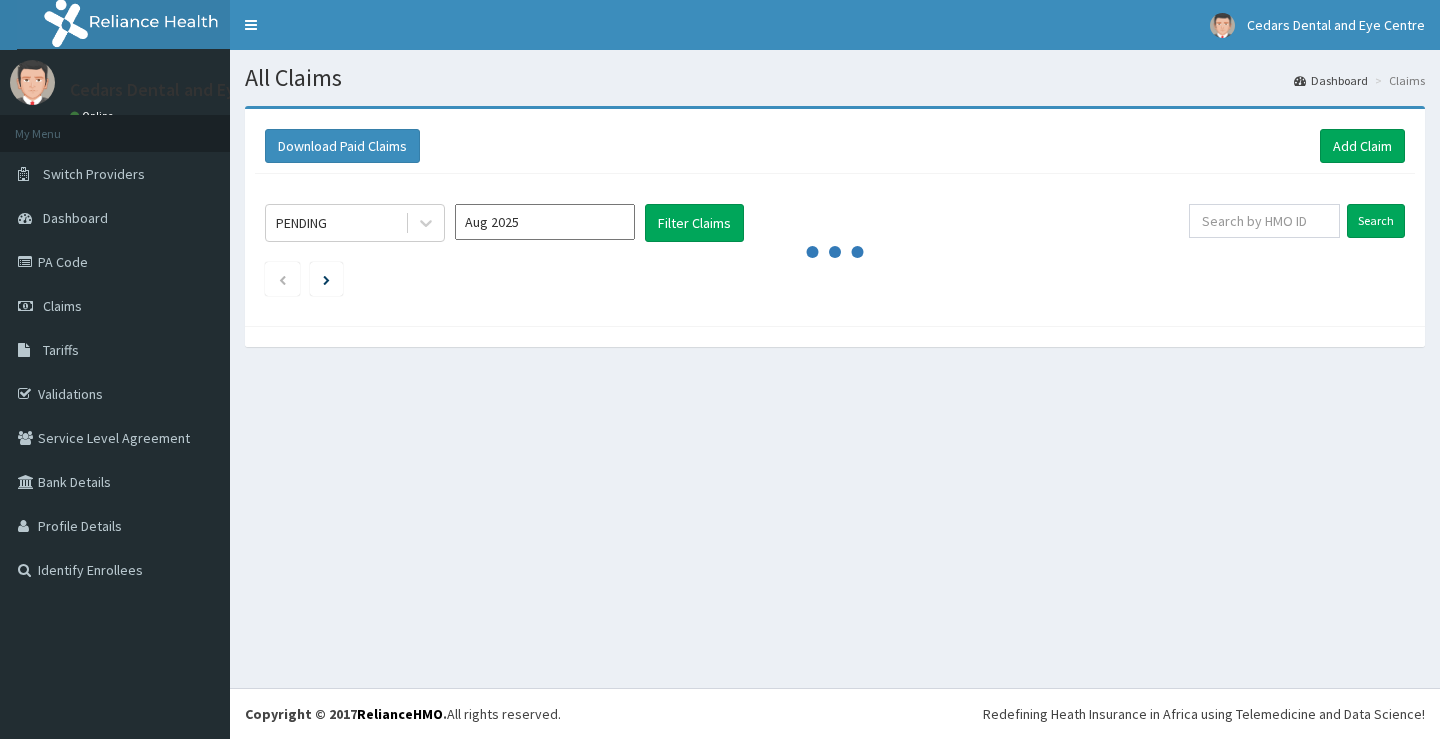 scroll, scrollTop: 0, scrollLeft: 0, axis: both 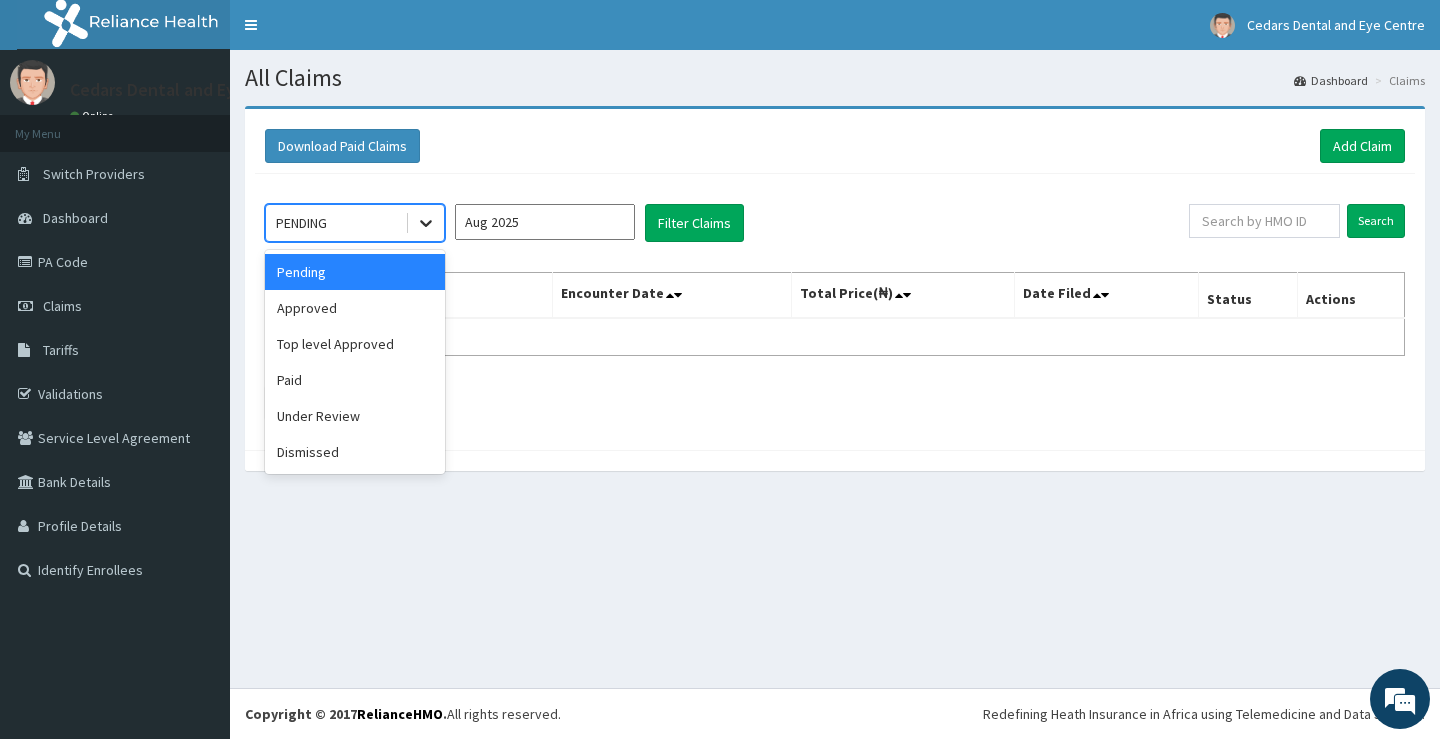 click 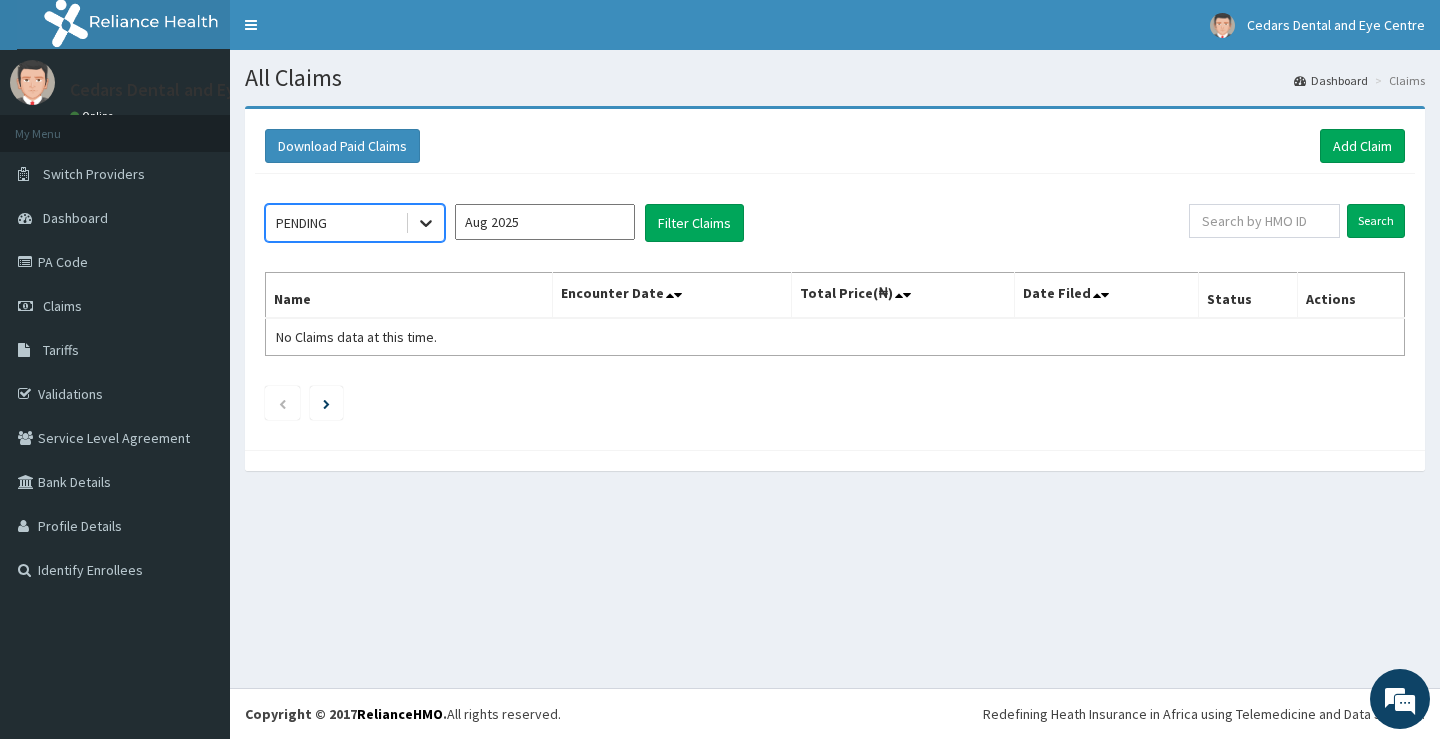 click 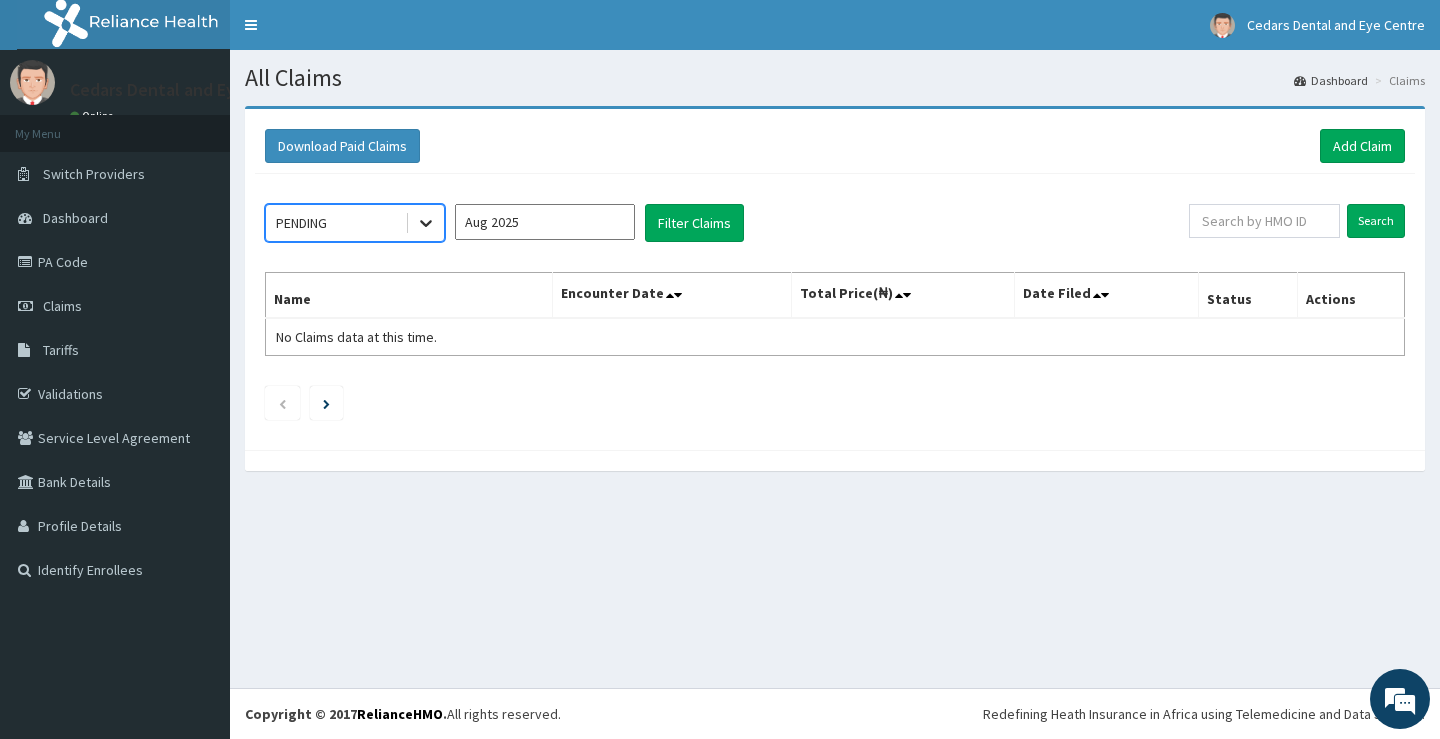 click 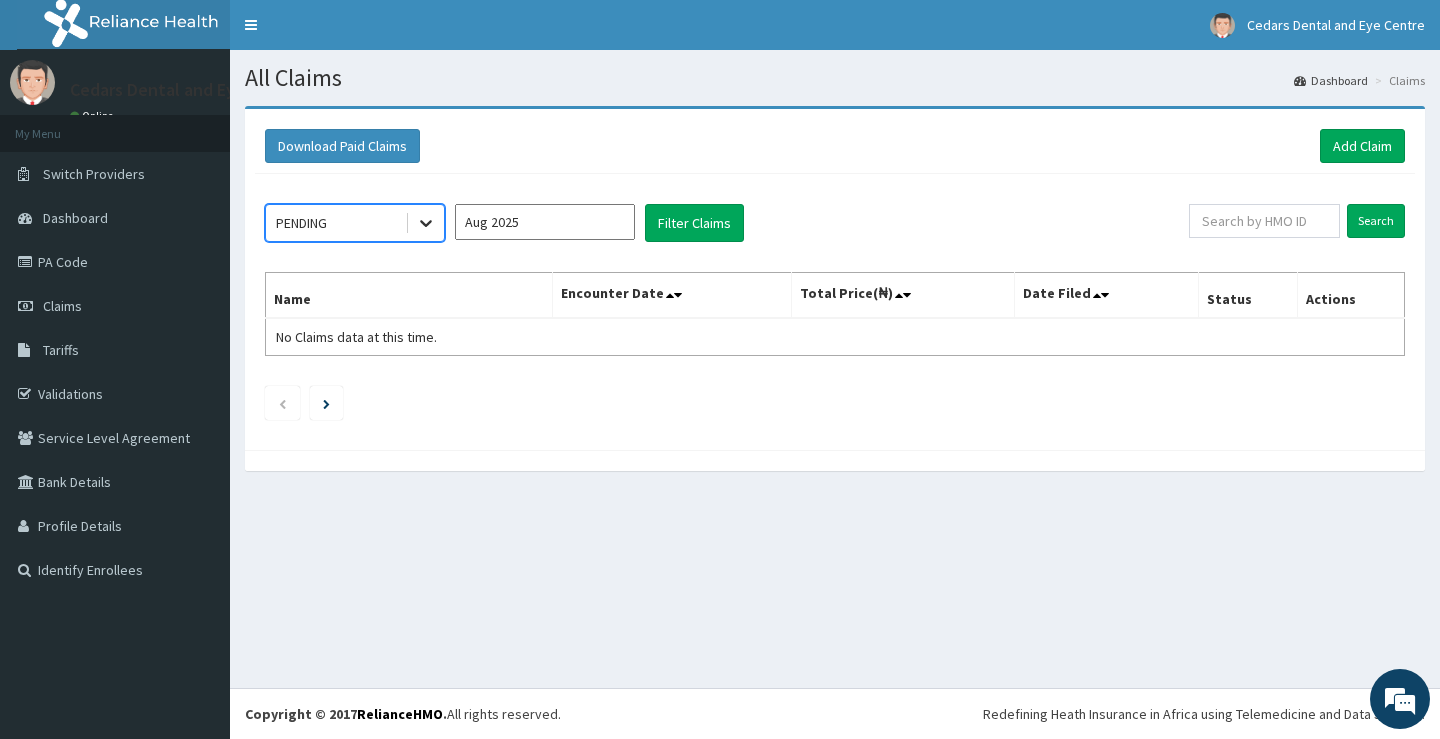 click 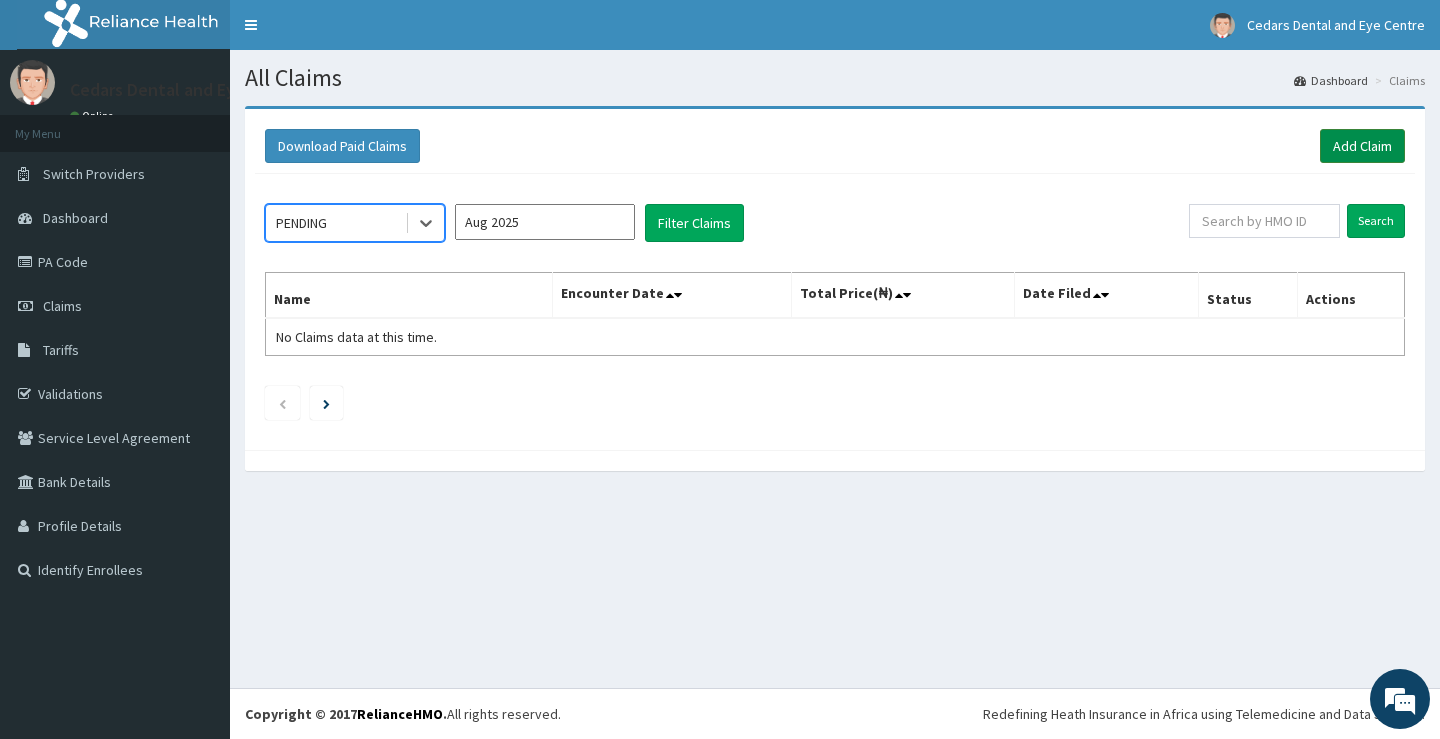 click on "Add Claim" at bounding box center (1362, 146) 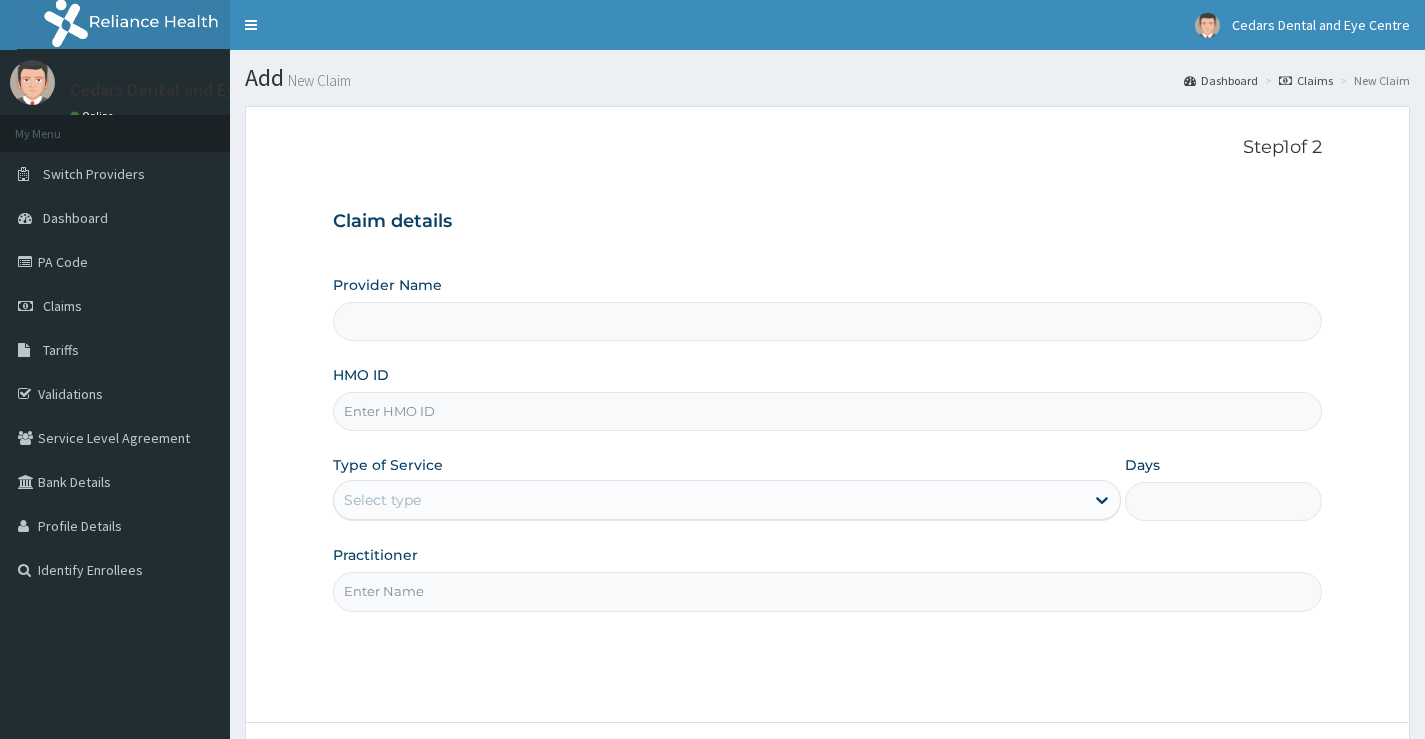 scroll, scrollTop: 0, scrollLeft: 0, axis: both 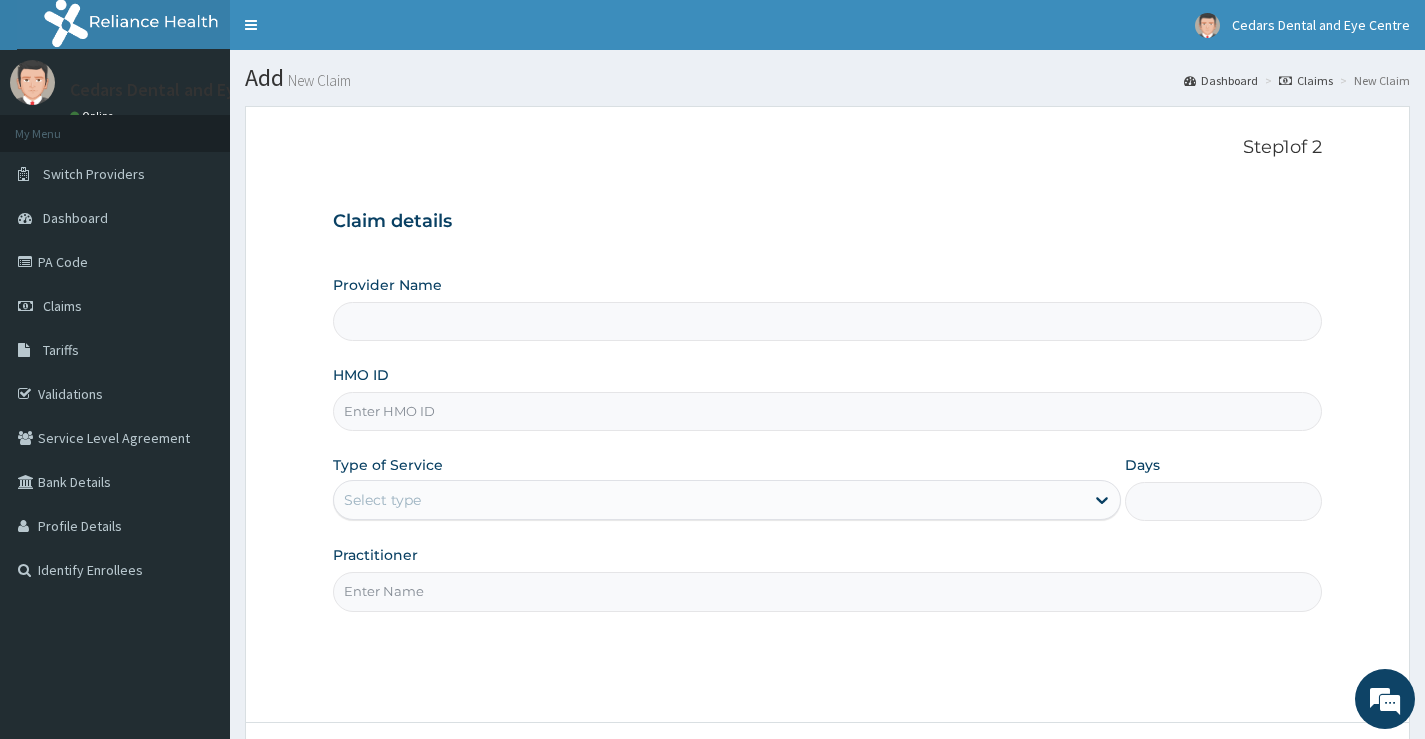 type on "Cedars Dental and Eye Center- Dental" 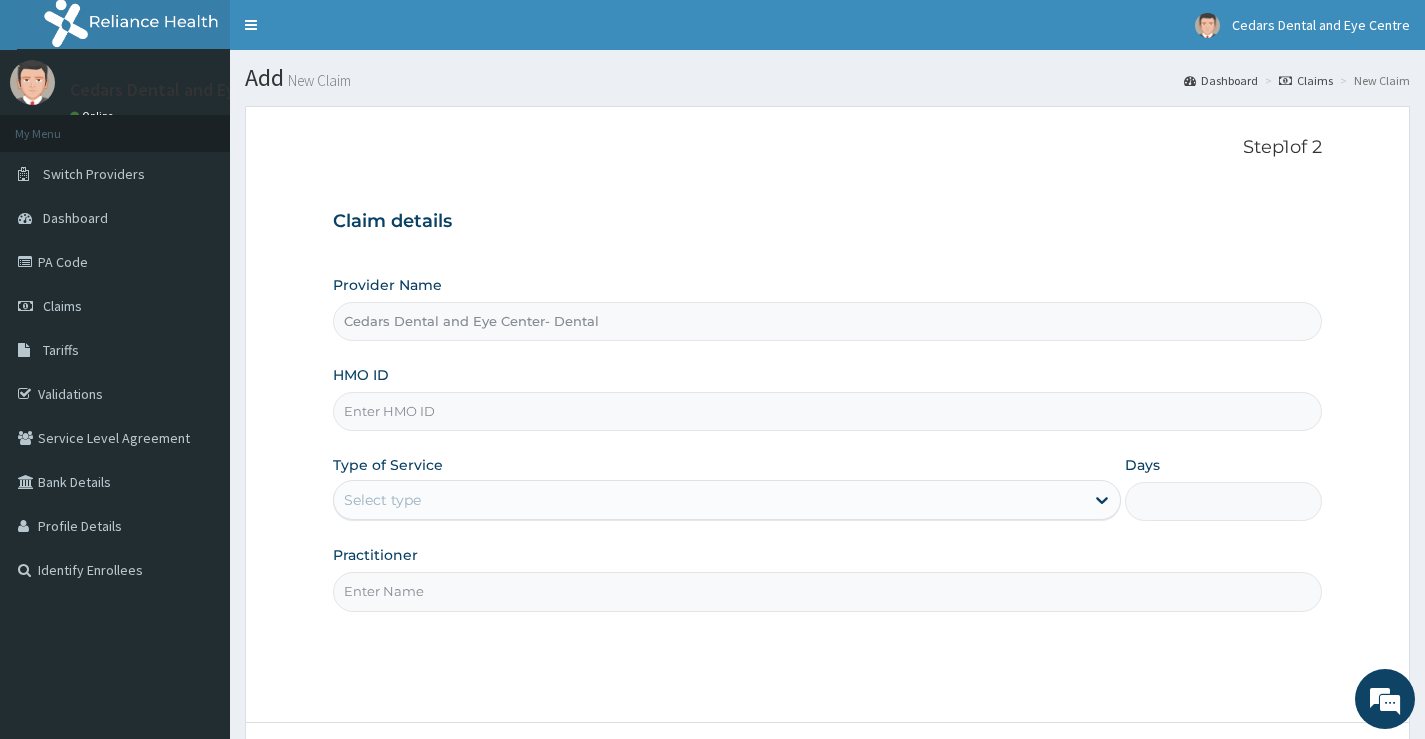 drag, startPoint x: 396, startPoint y: 411, endPoint x: 404, endPoint y: 386, distance: 26.24881 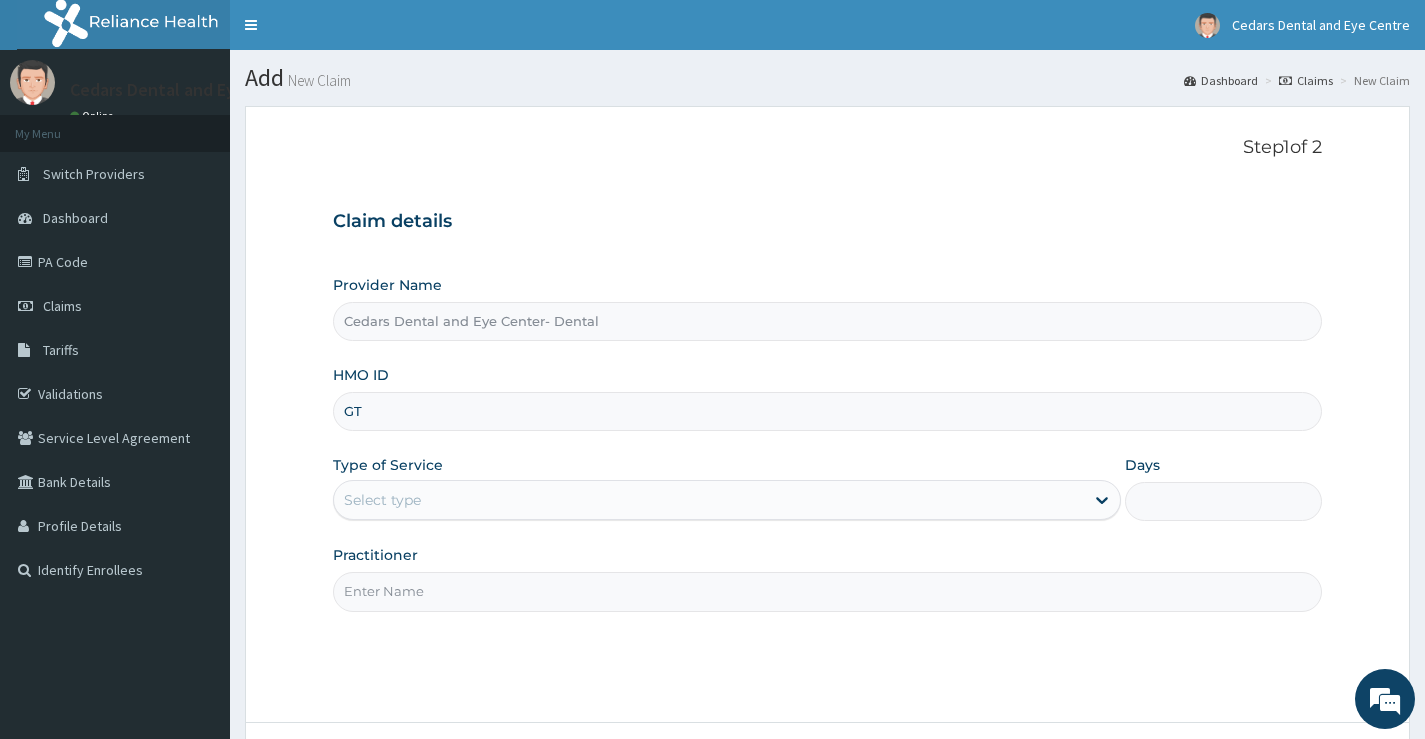 scroll, scrollTop: 0, scrollLeft: 0, axis: both 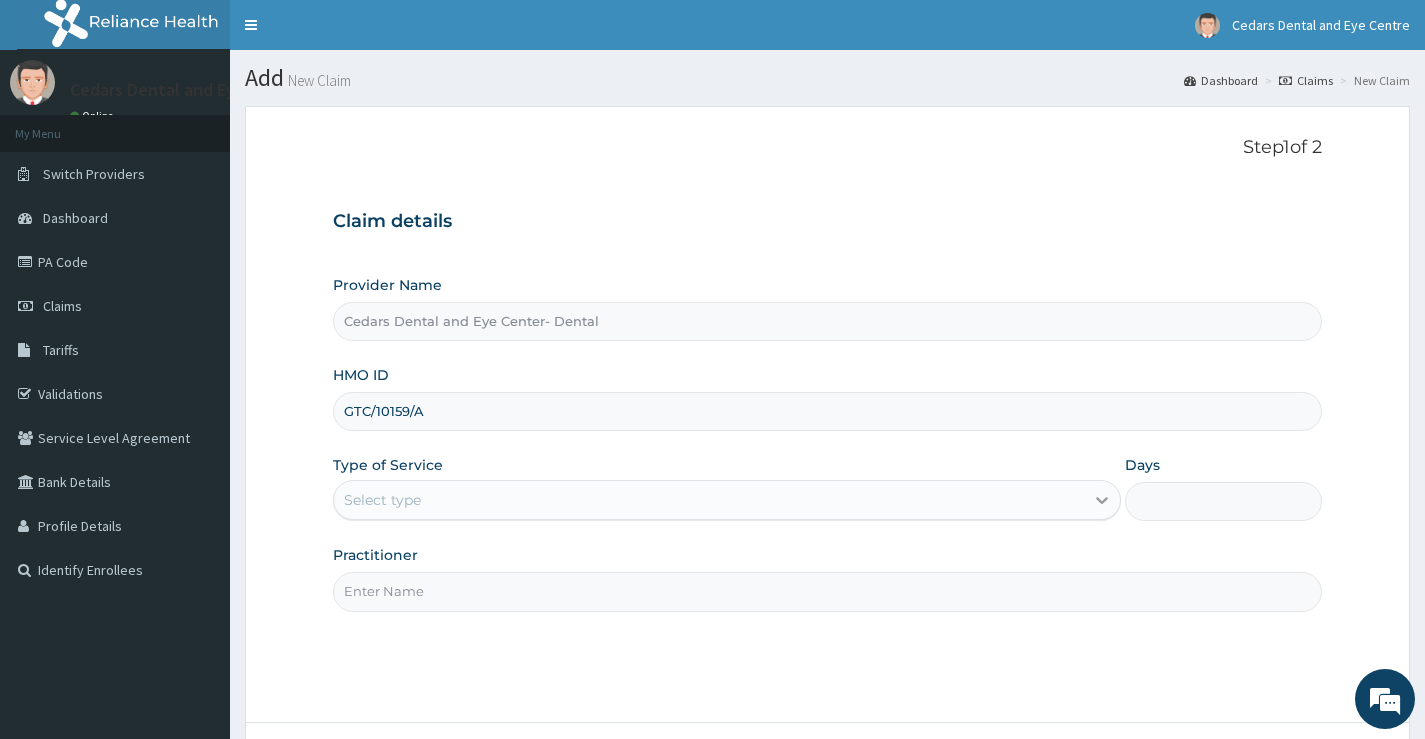 type on "GTC/10159/A" 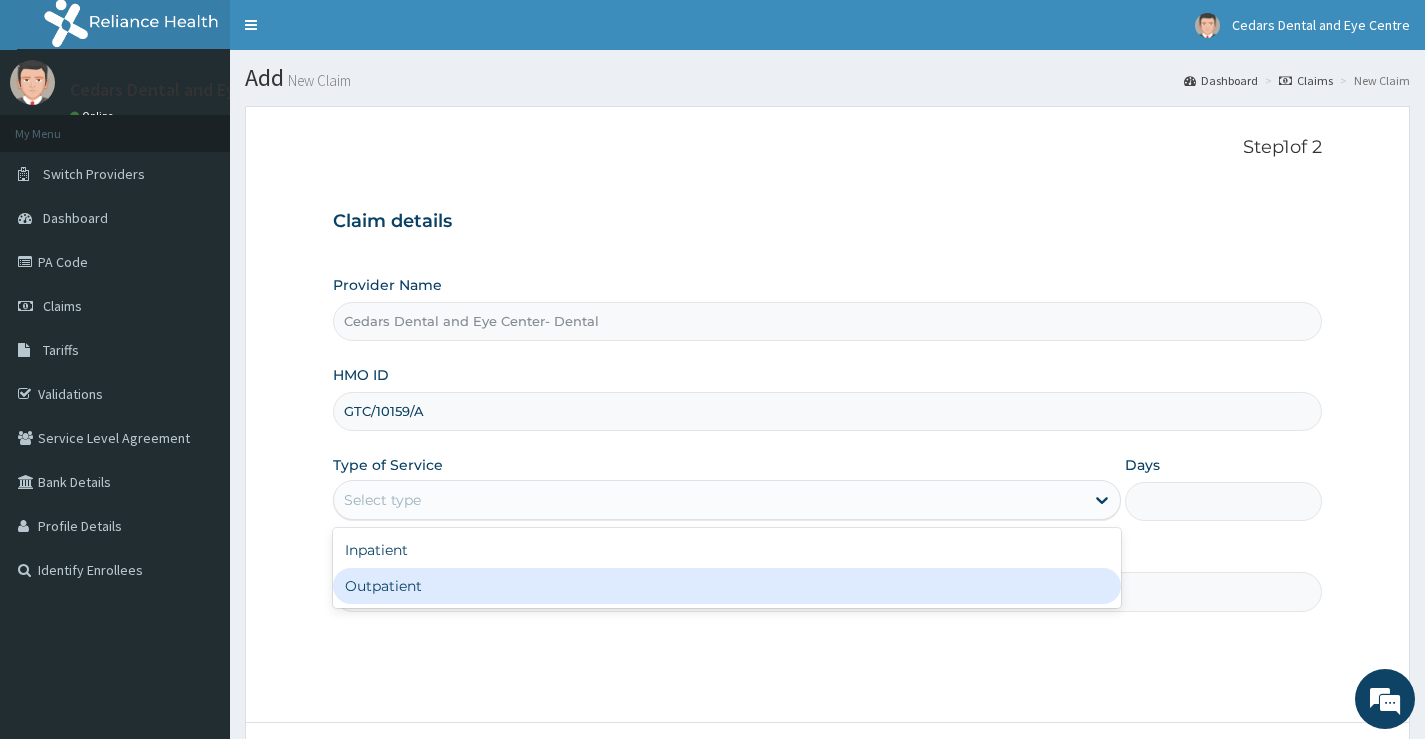 click on "Outpatient" at bounding box center (727, 586) 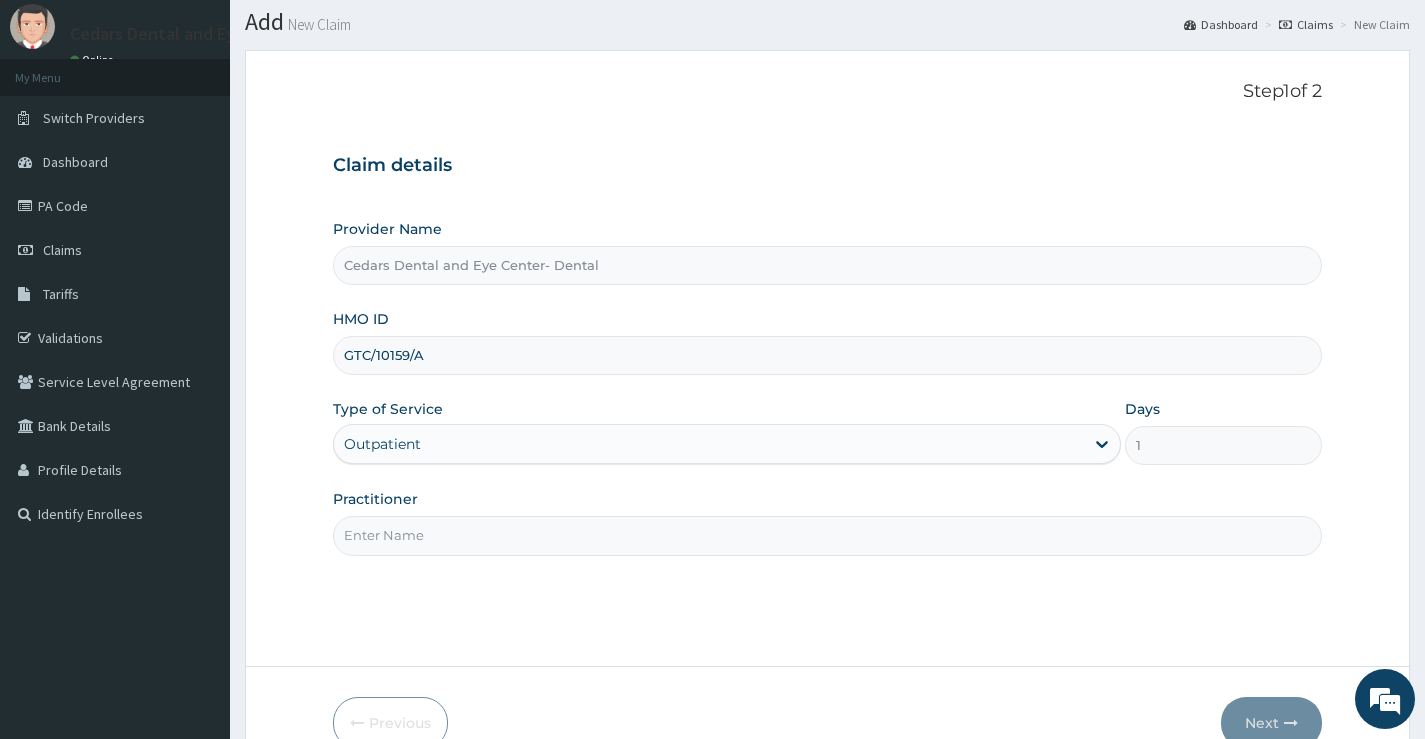 scroll, scrollTop: 100, scrollLeft: 0, axis: vertical 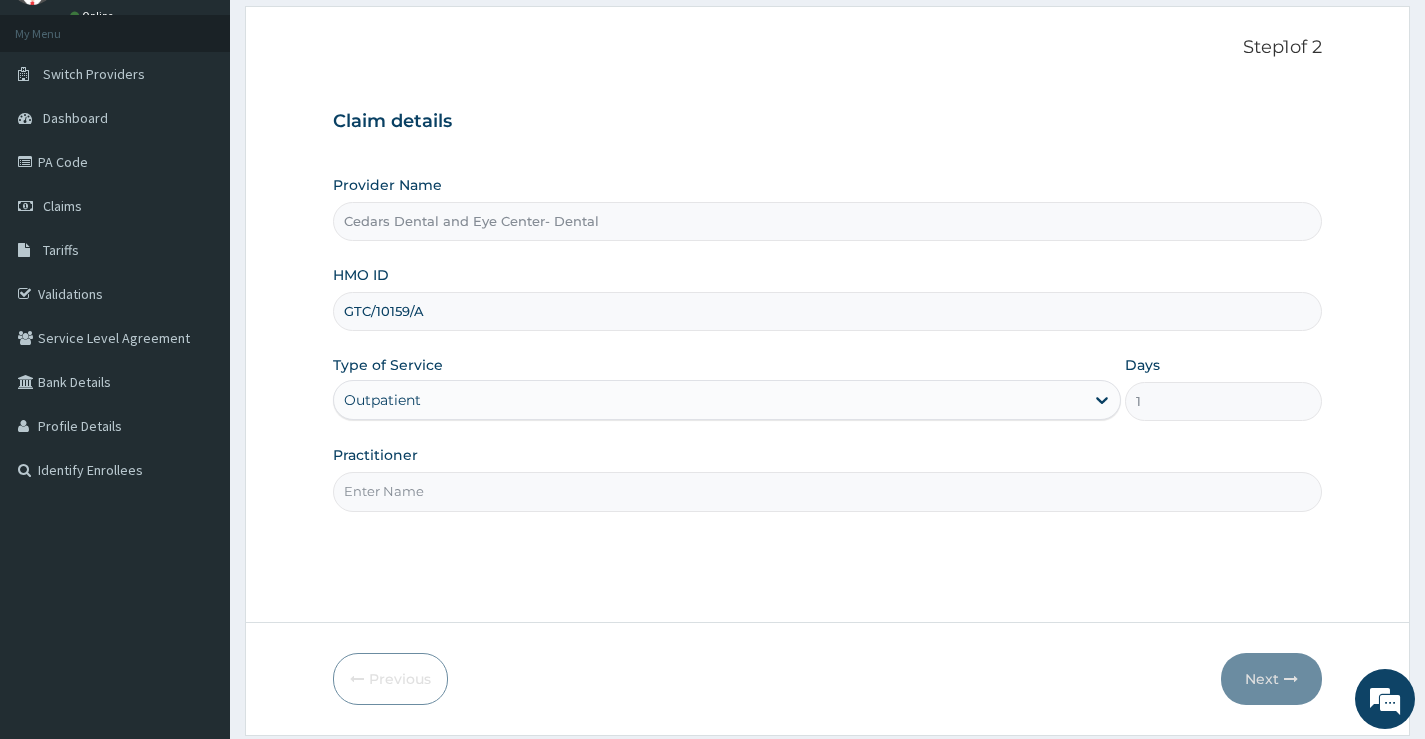 click on "Practitioner" at bounding box center [827, 491] 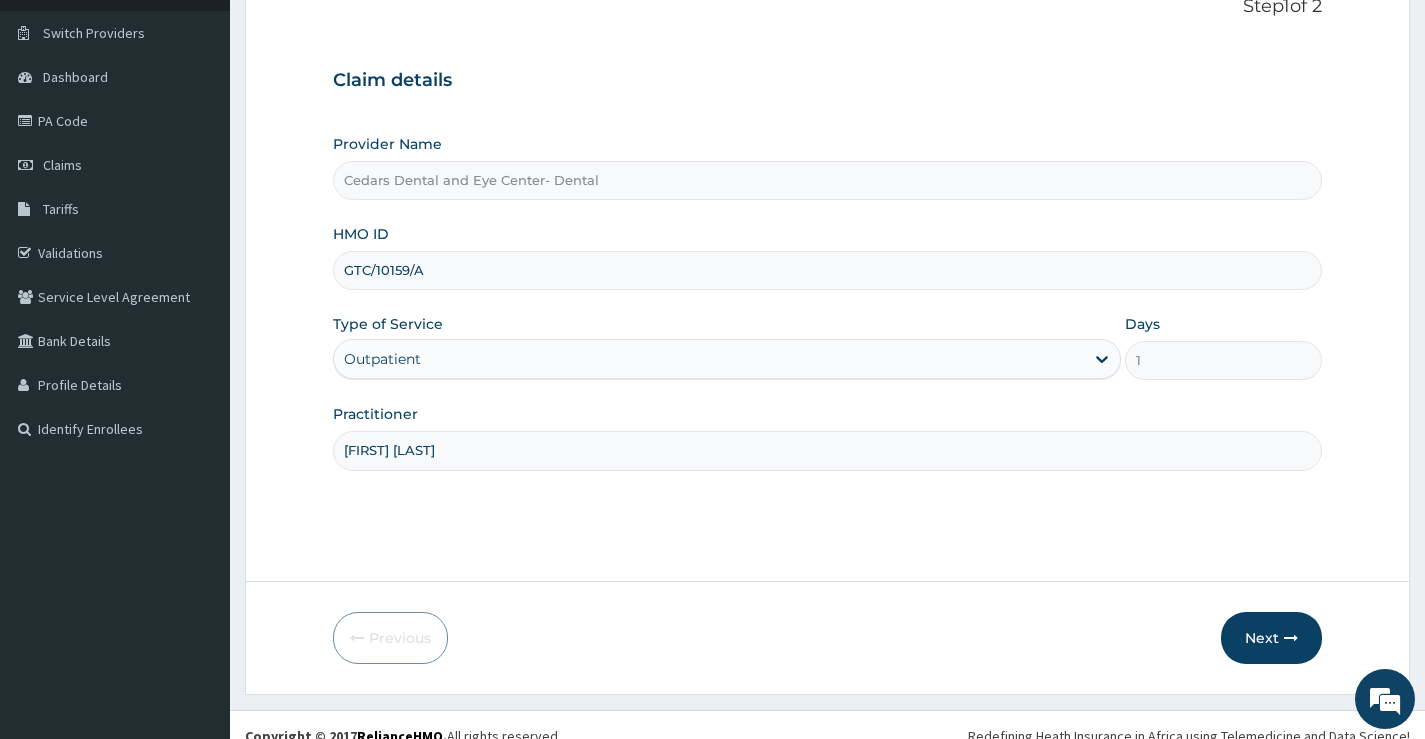 scroll, scrollTop: 163, scrollLeft: 0, axis: vertical 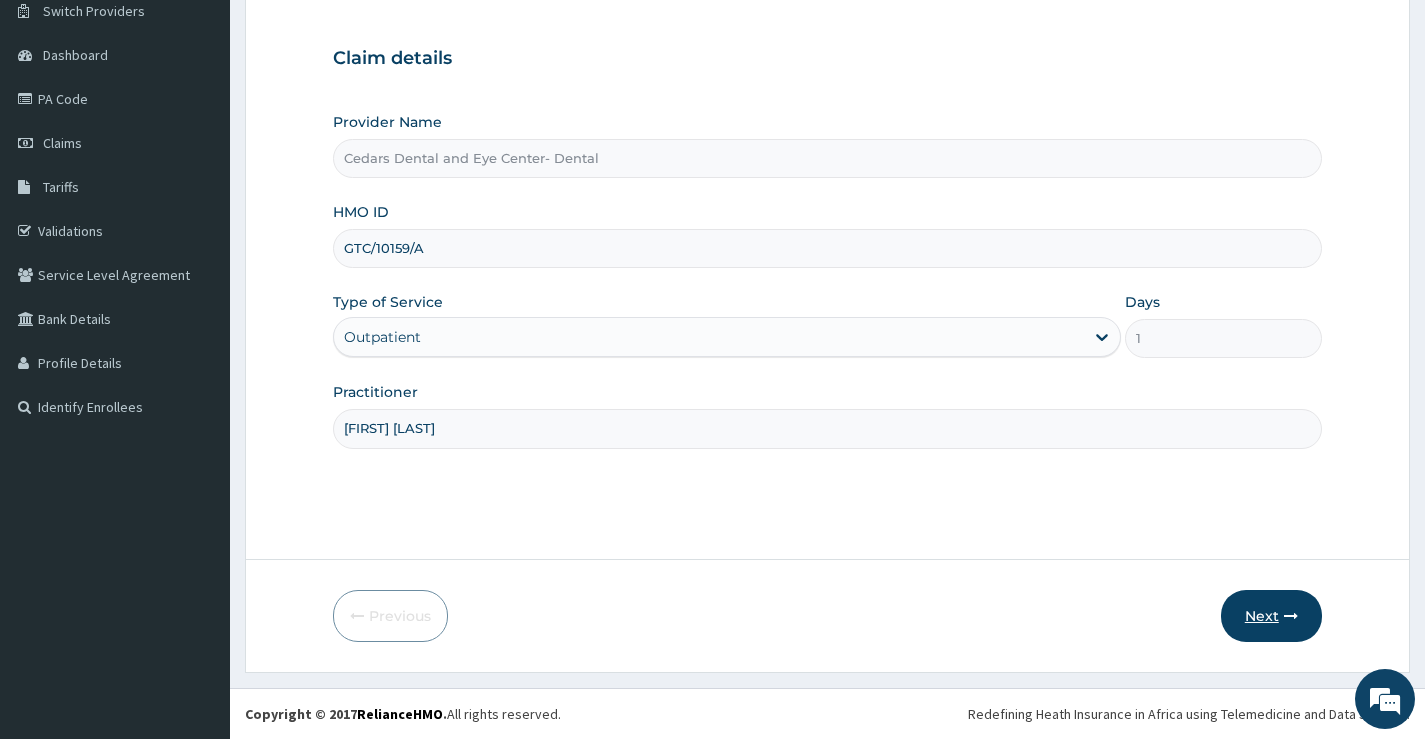 click on "Next" at bounding box center (1271, 616) 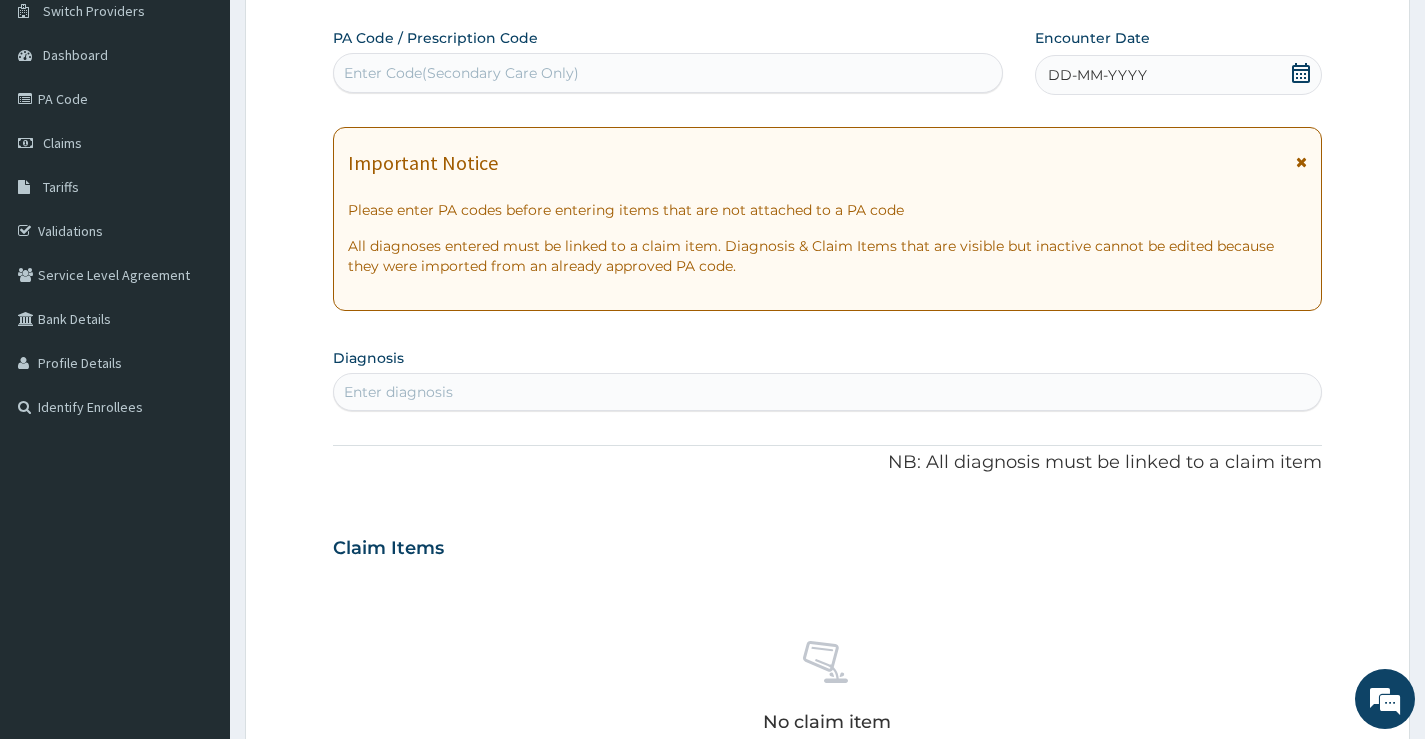 click on "Enter Code(Secondary Care Only)" at bounding box center [461, 73] 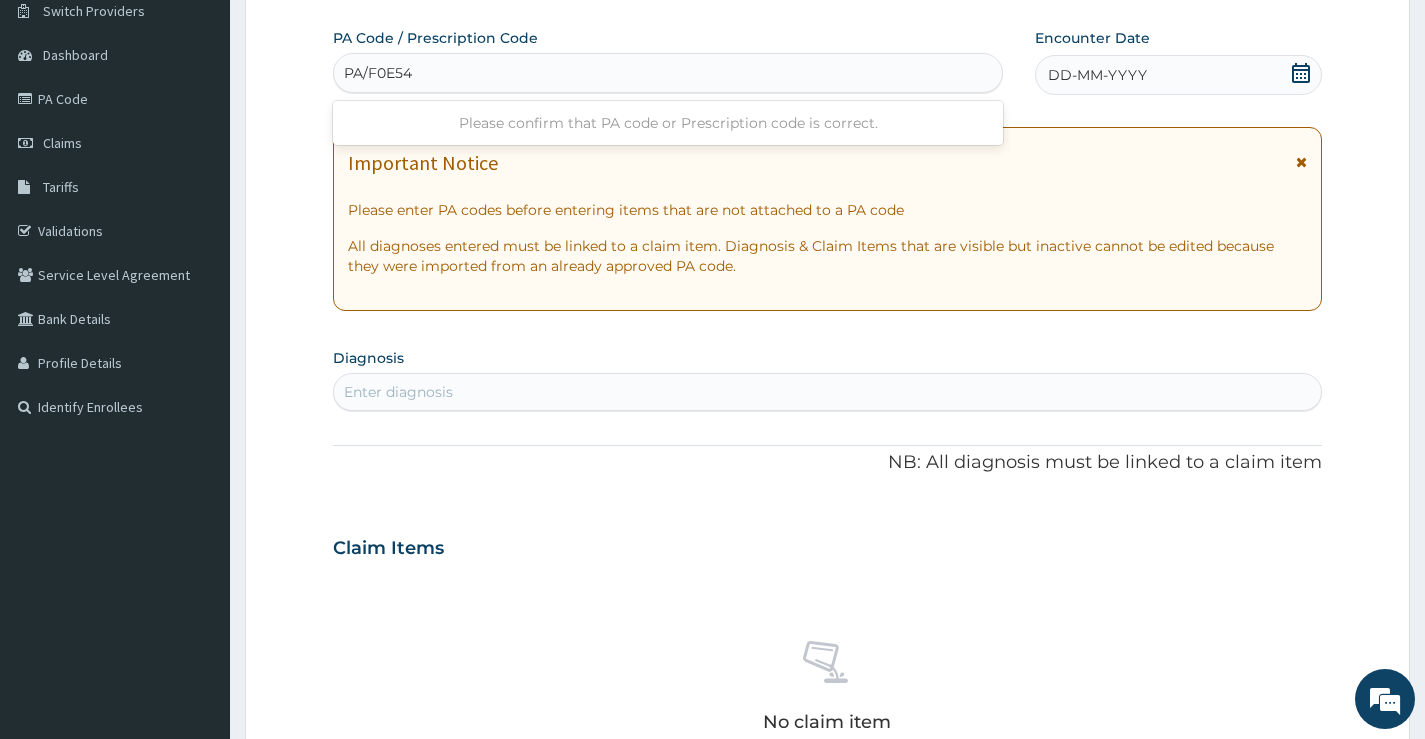 type on "PA/F0E542" 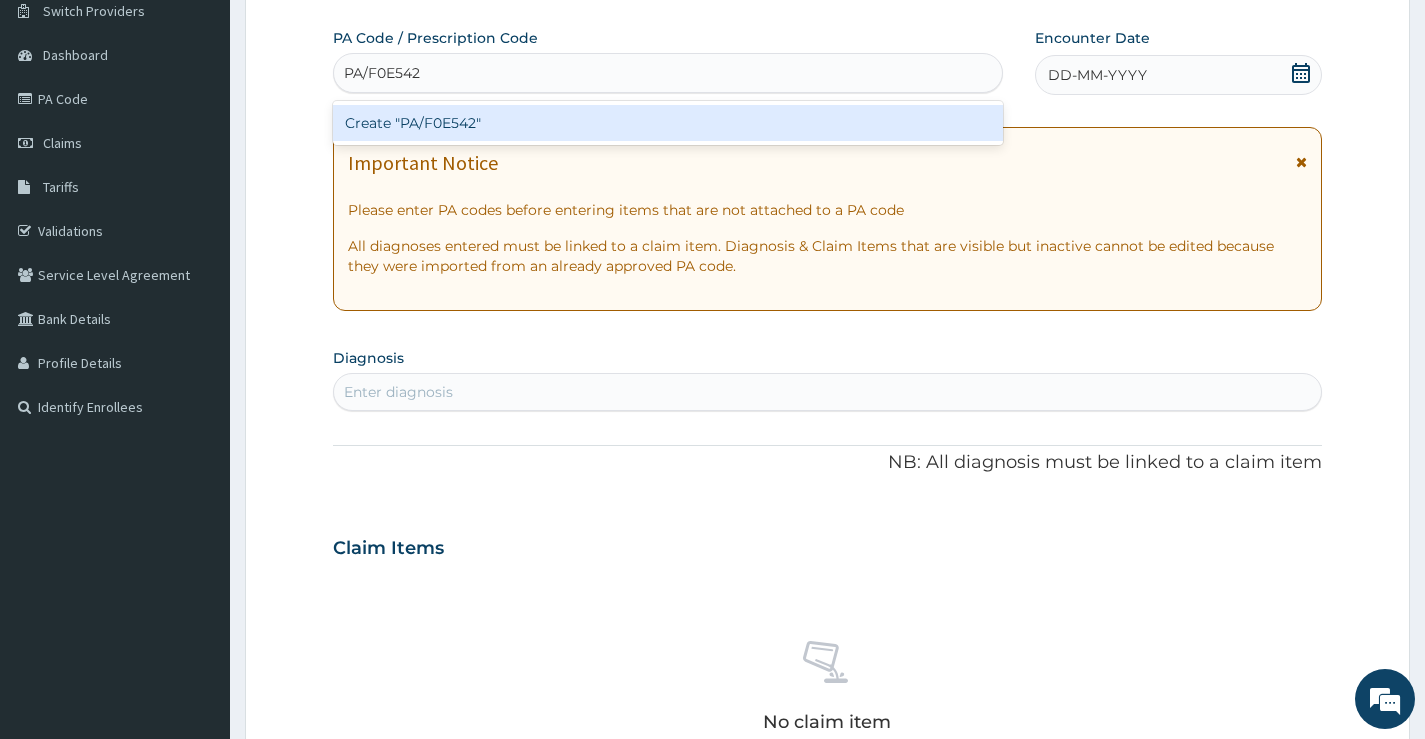 click on "Create "PA/F0E542"" at bounding box center (668, 123) 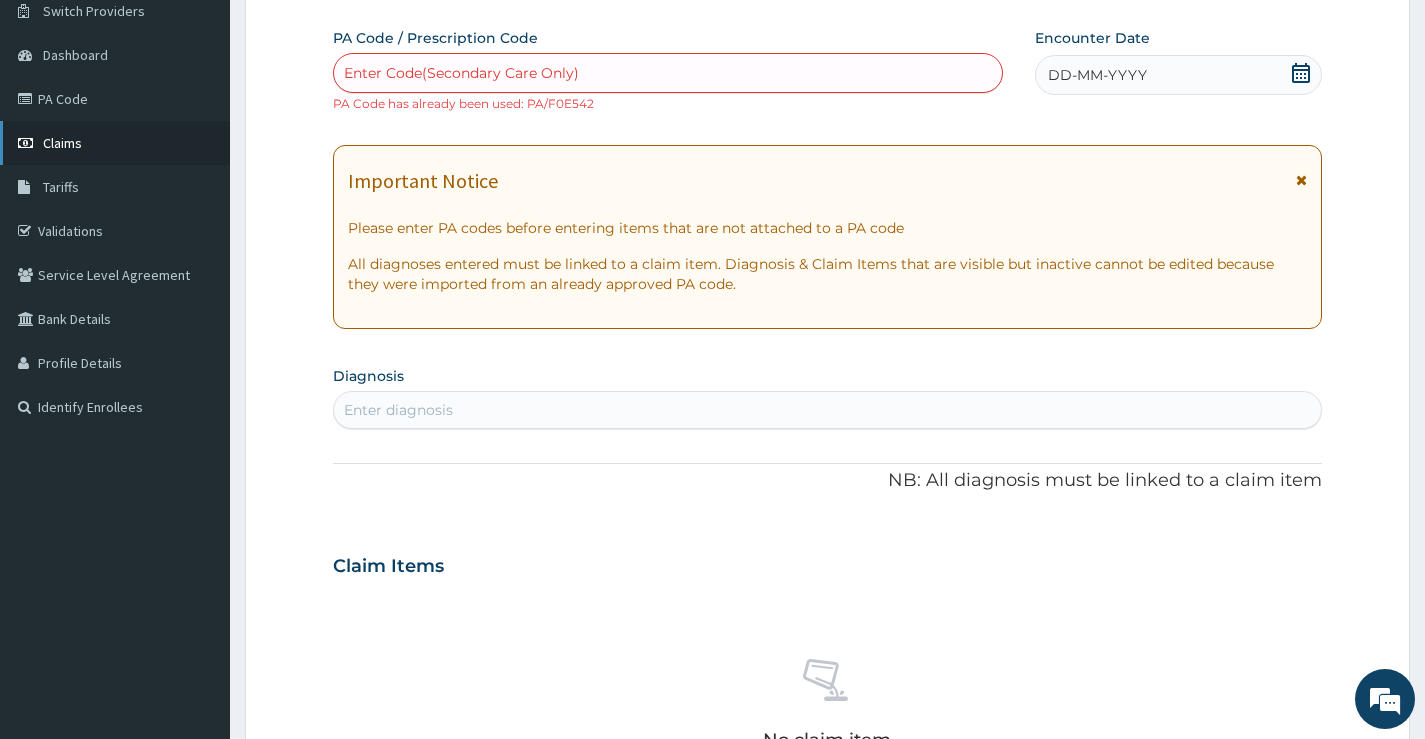 click on "Claims" at bounding box center (62, 143) 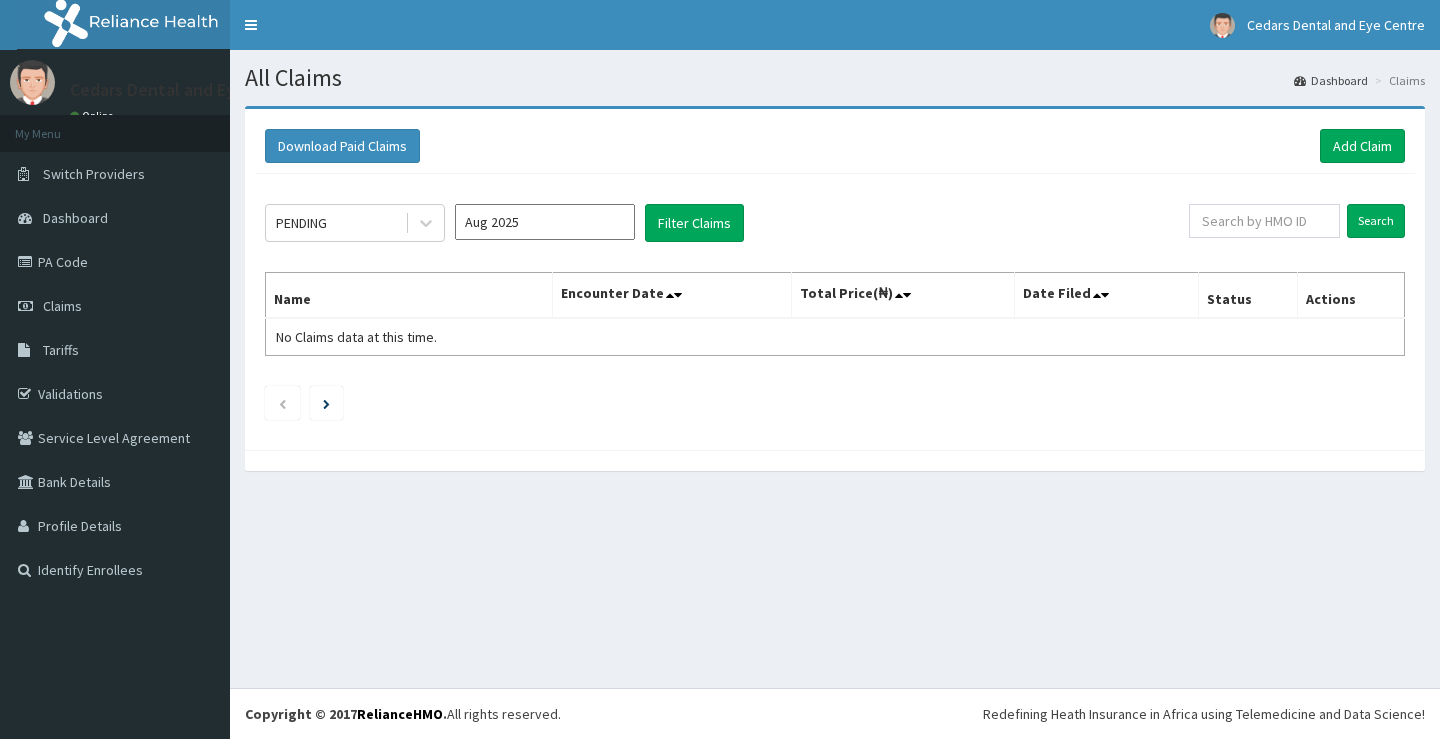 scroll, scrollTop: 0, scrollLeft: 0, axis: both 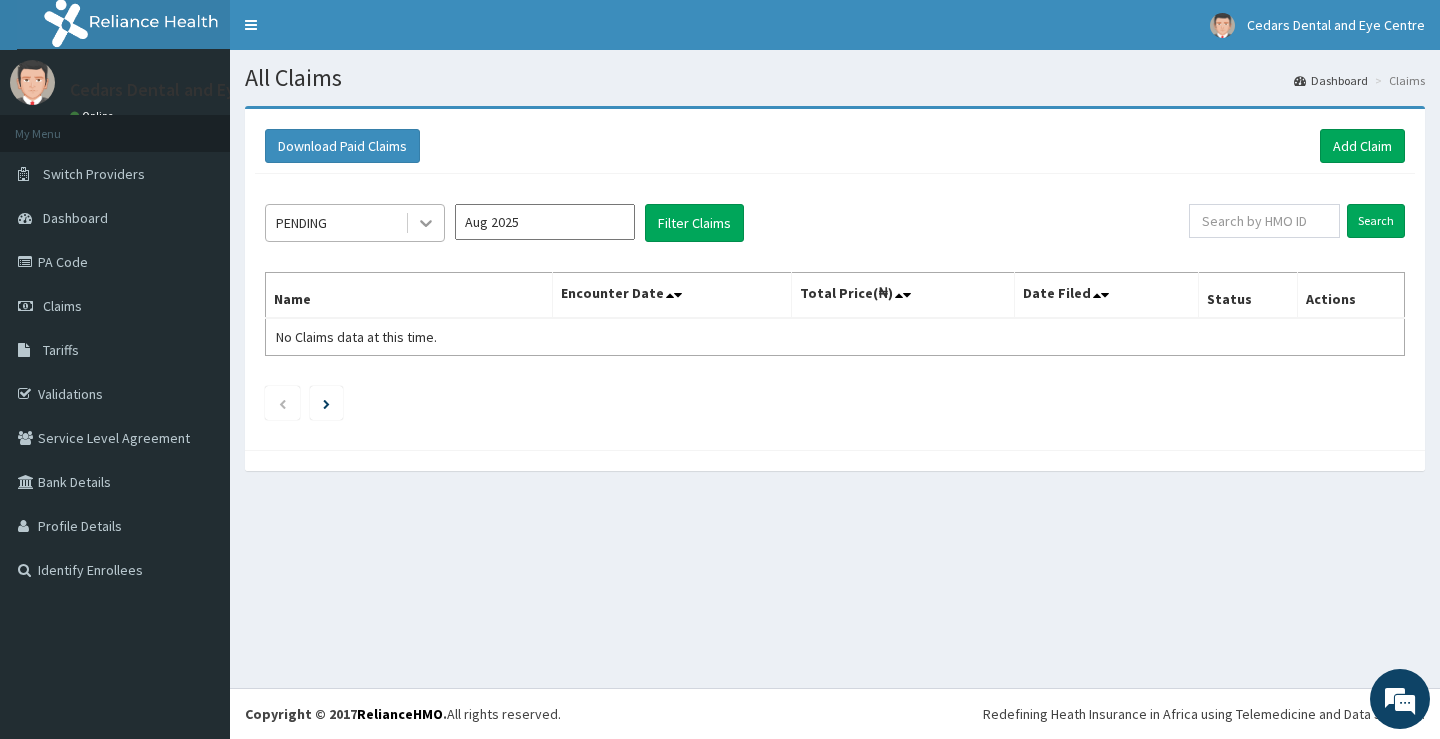 click 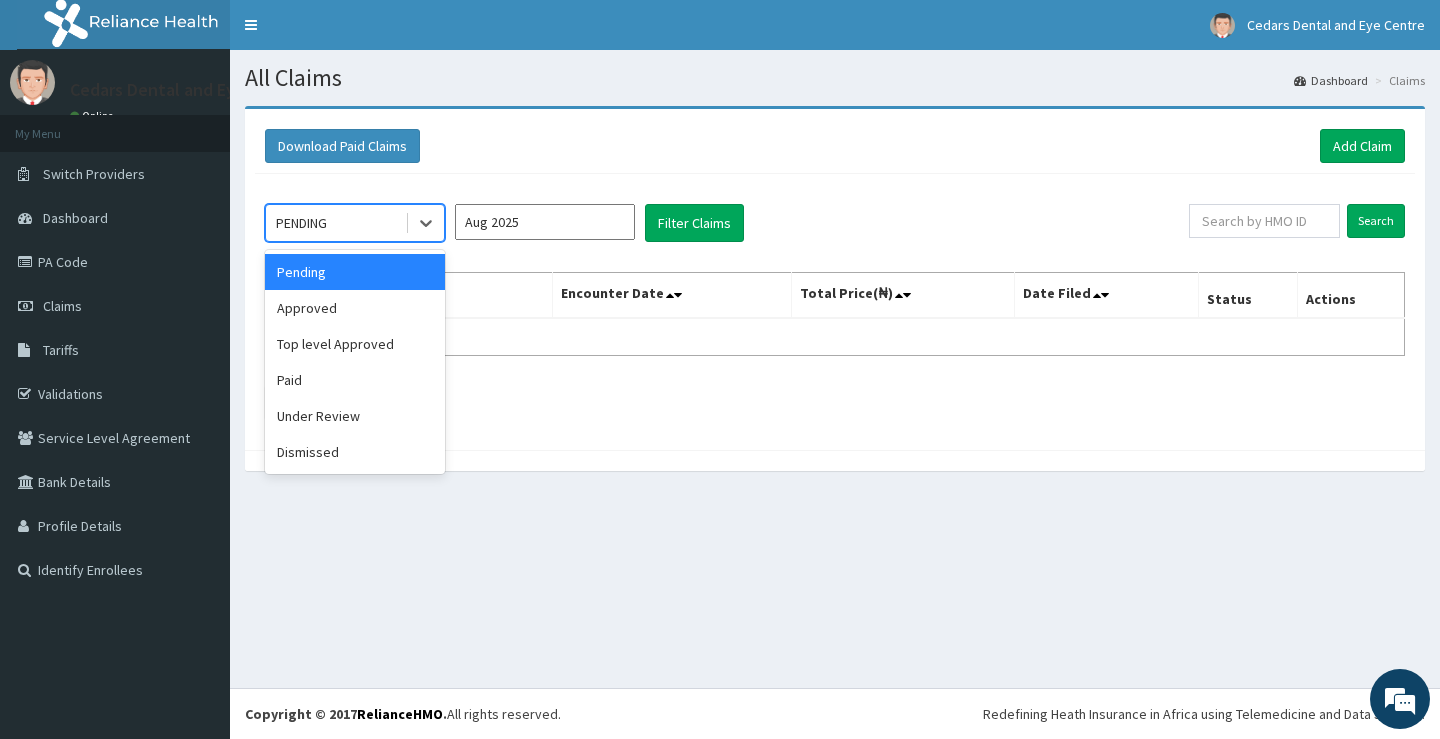 drag, startPoint x: 402, startPoint y: 273, endPoint x: 566, endPoint y: 283, distance: 164.3046 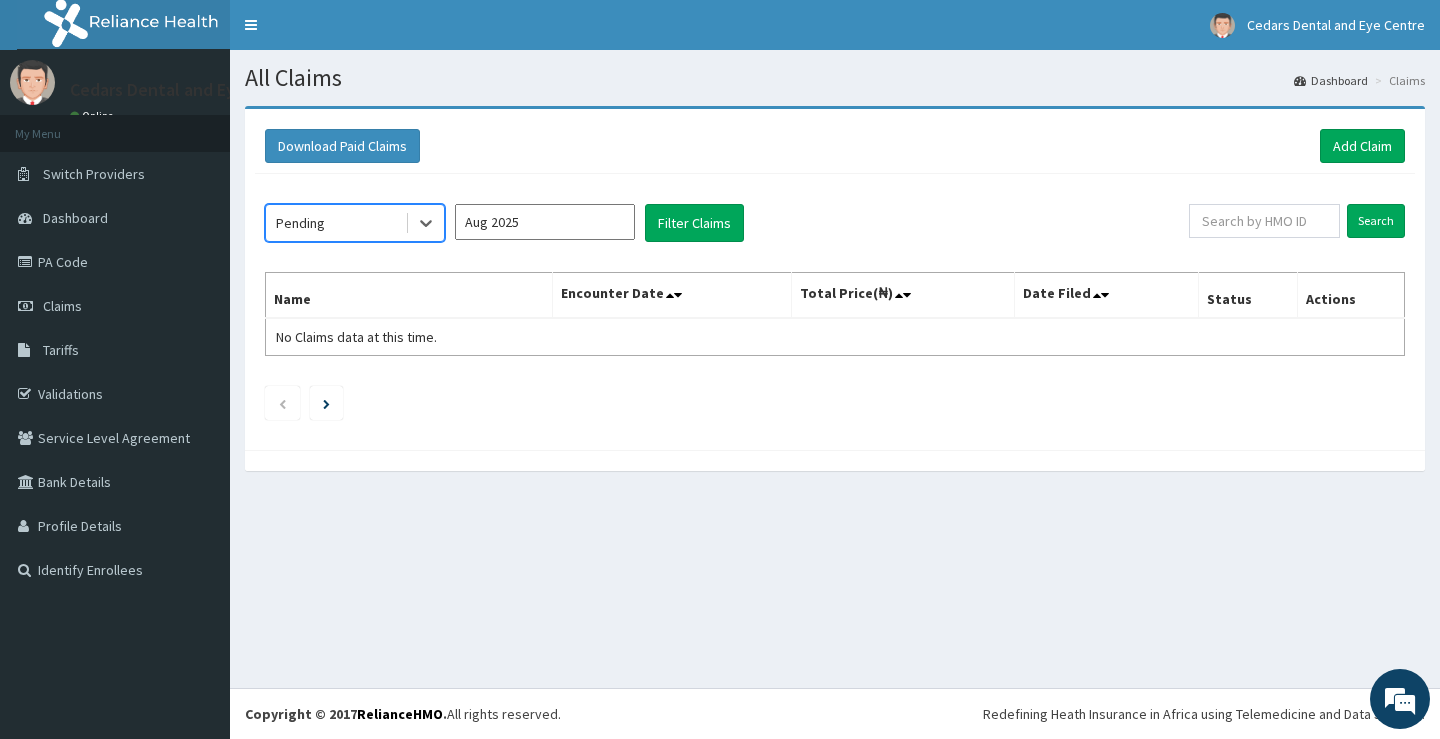 click on "Aug 2025" at bounding box center [545, 222] 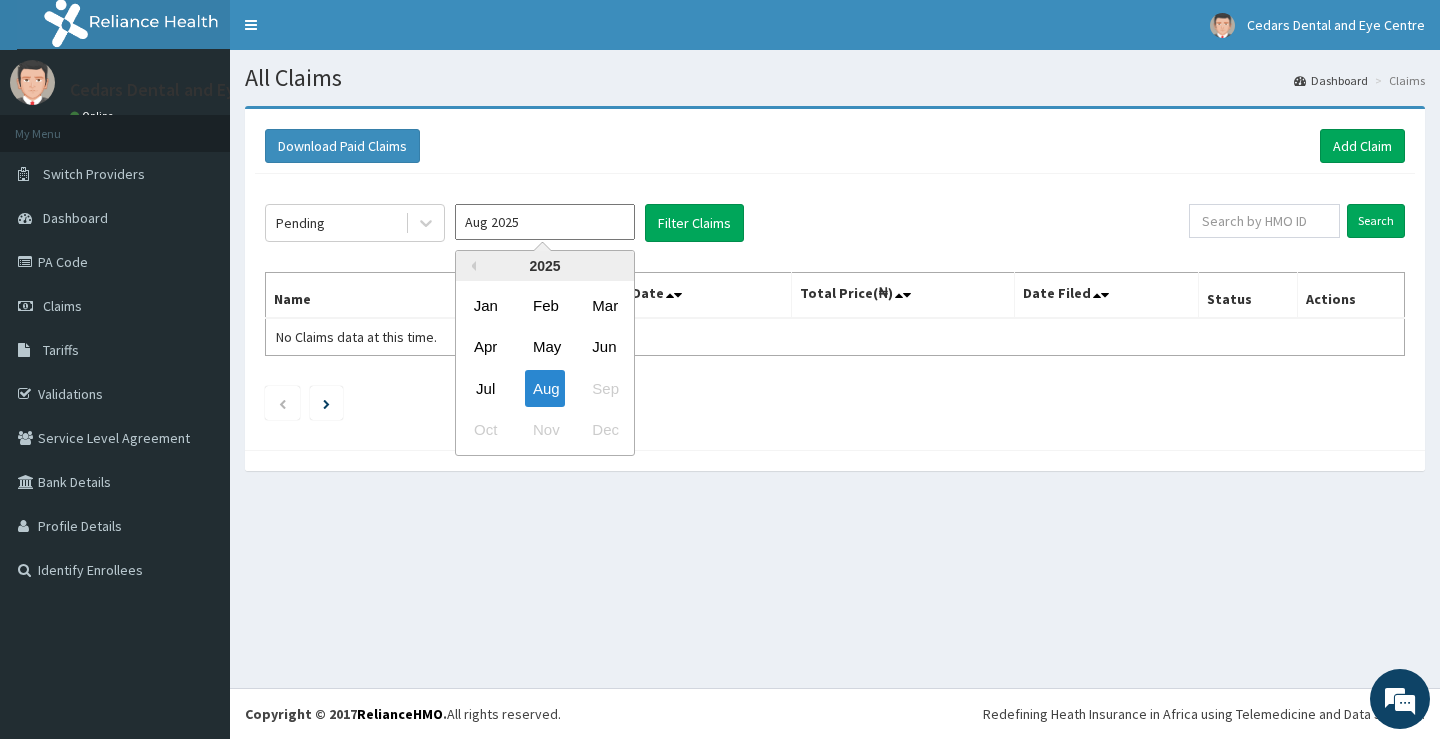 scroll, scrollTop: 0, scrollLeft: 0, axis: both 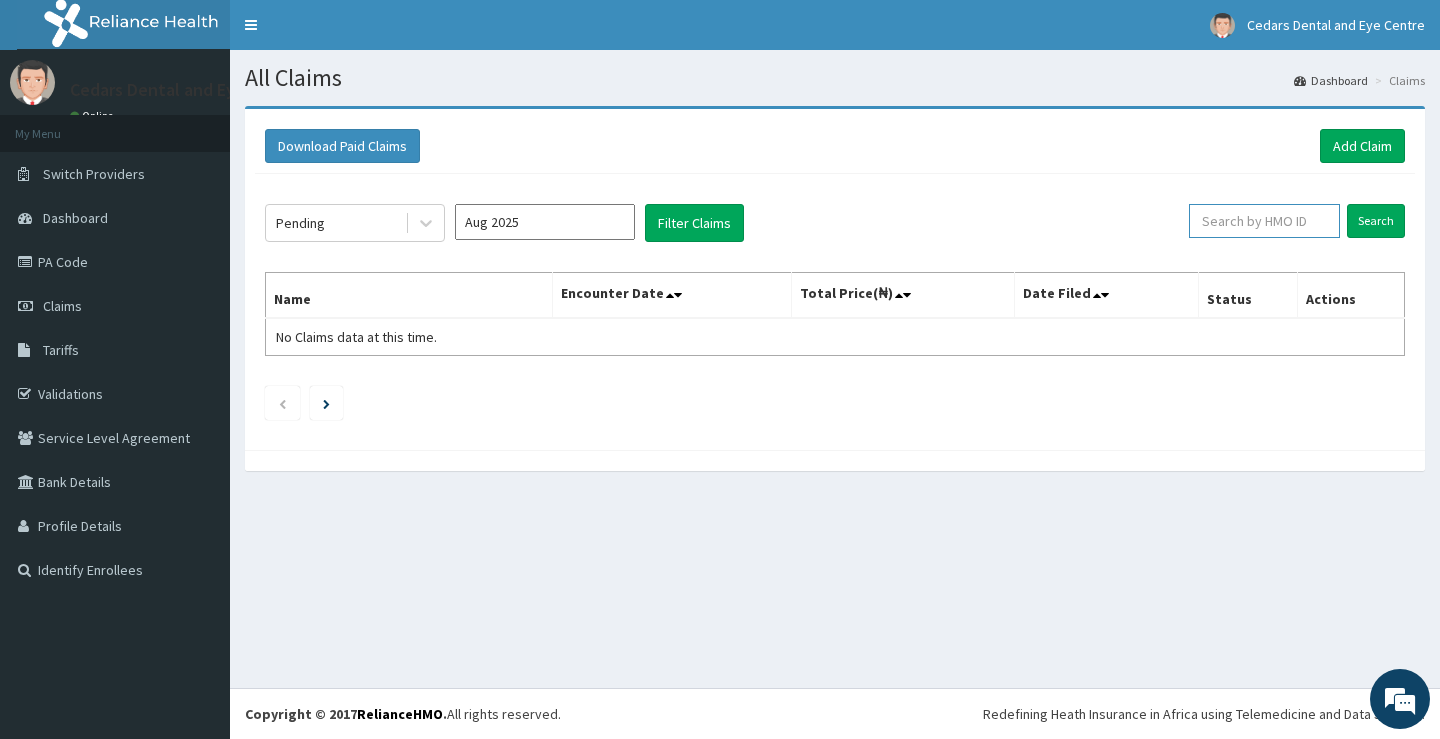 click at bounding box center (1264, 221) 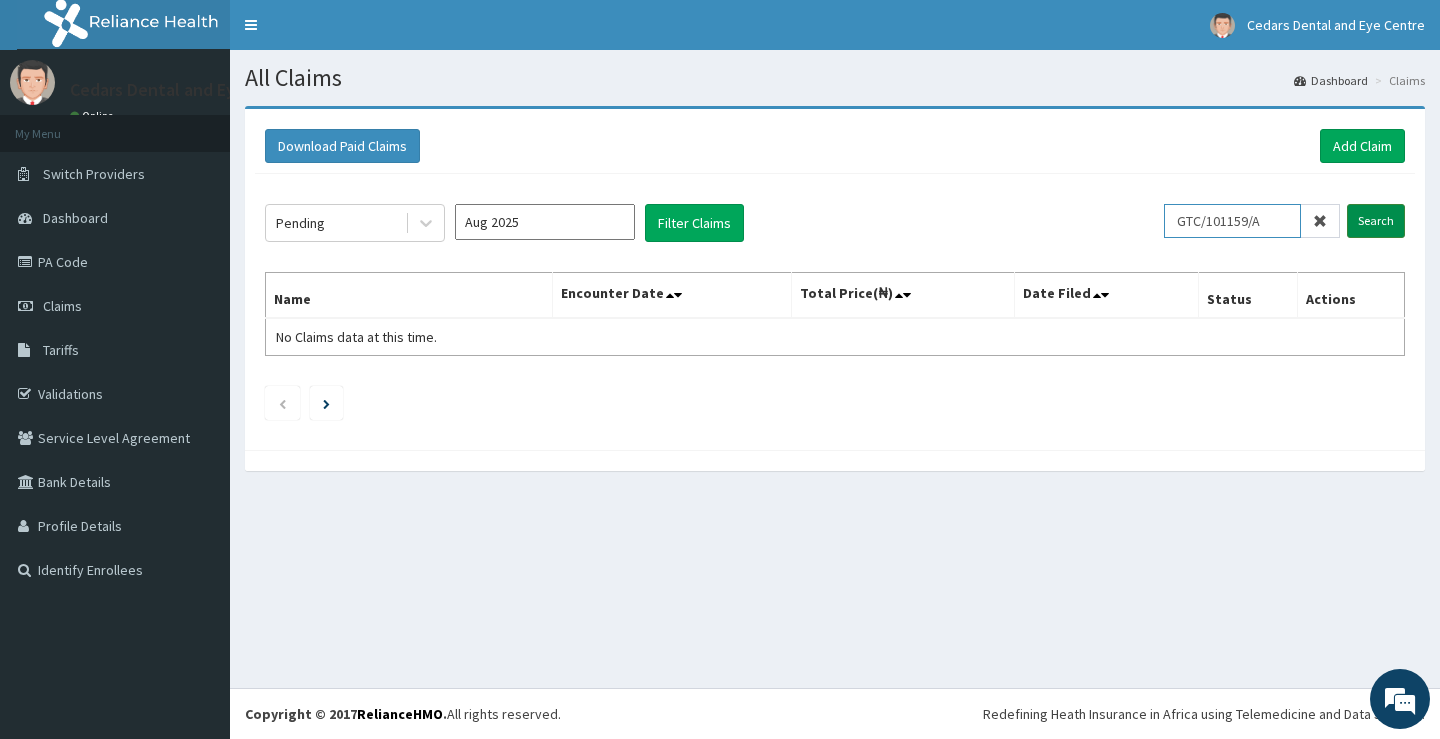 type on "GTC/101159/A" 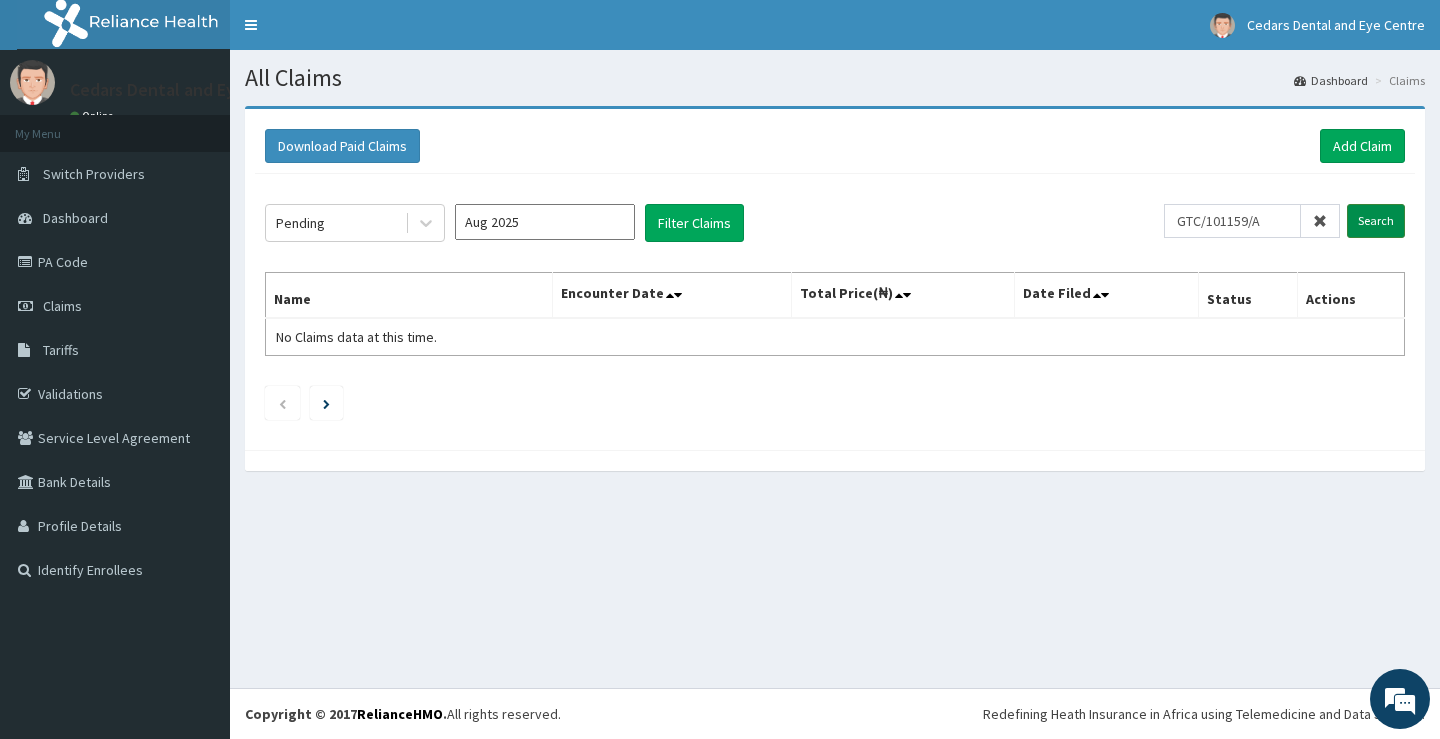 click on "Search" at bounding box center [1376, 221] 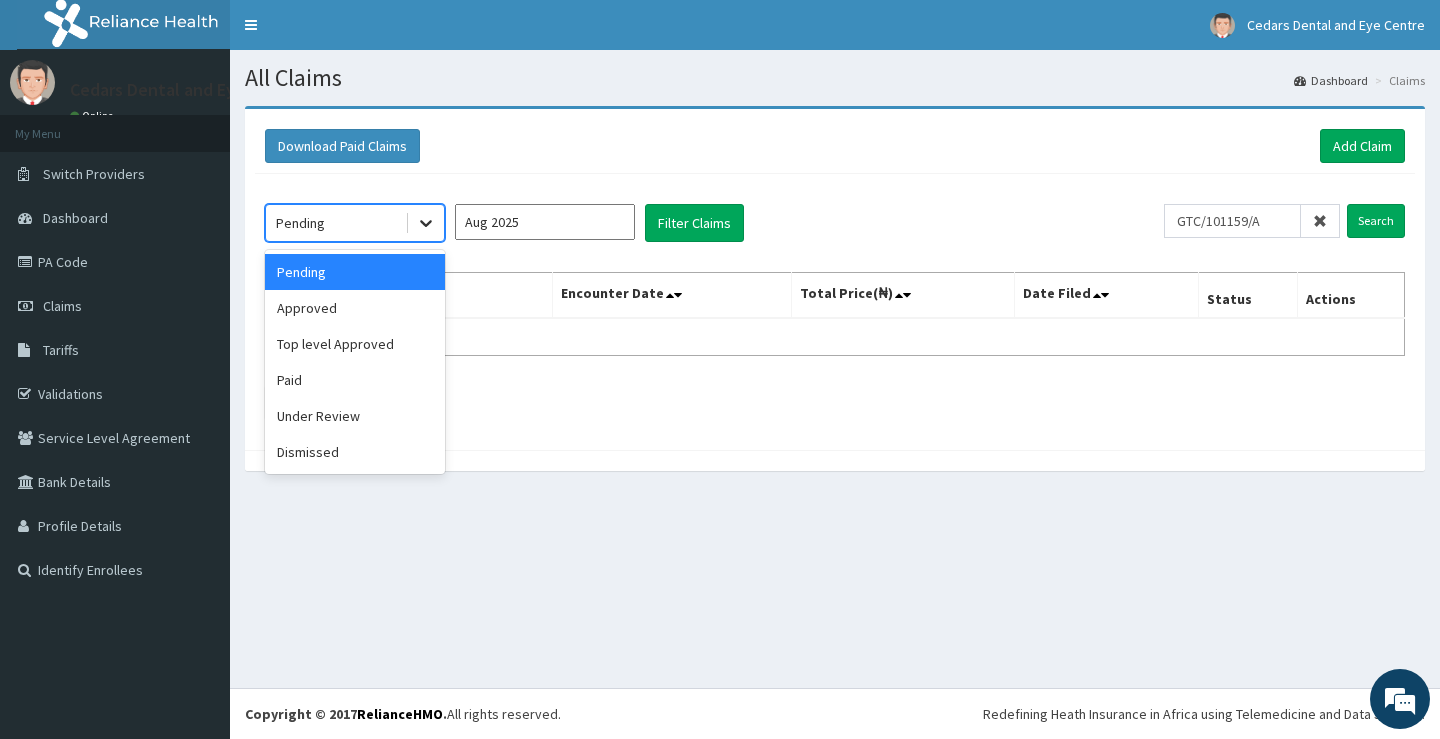 click 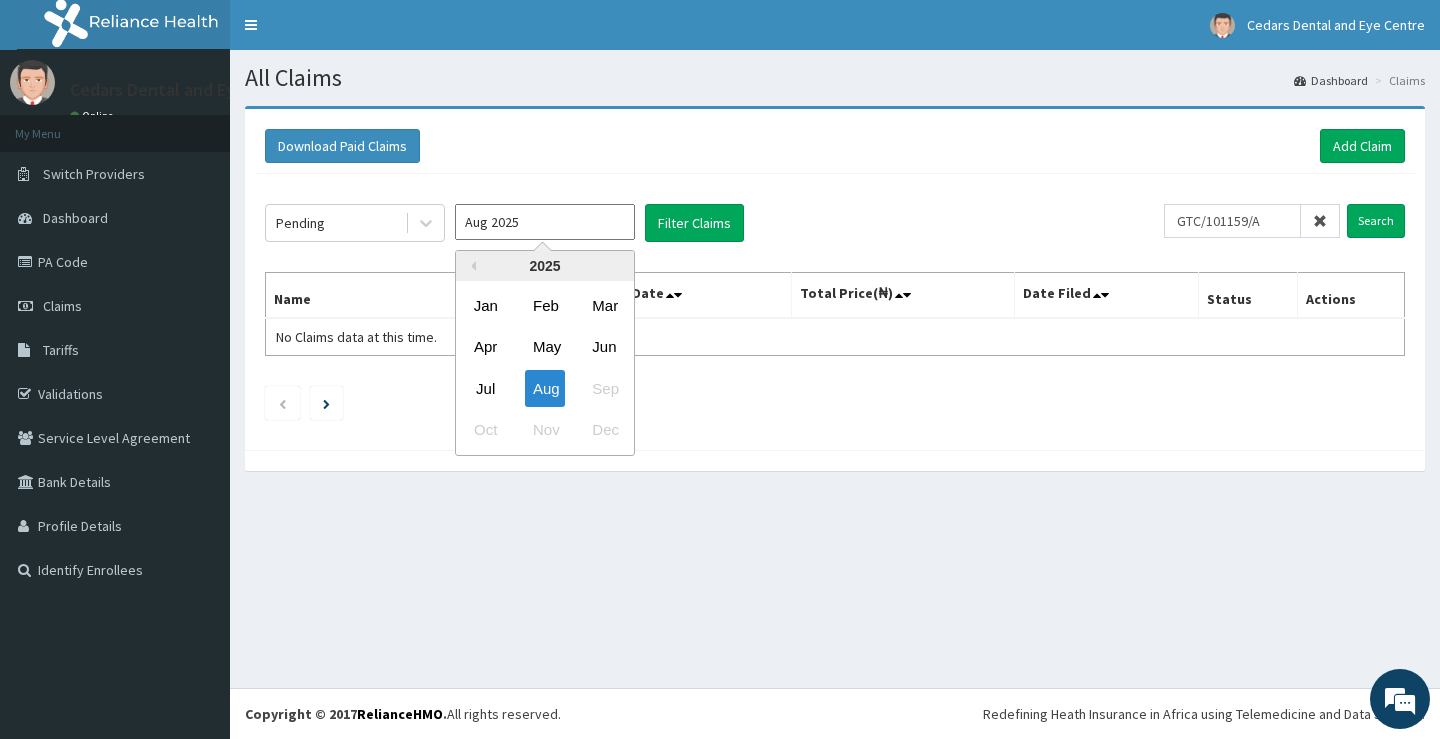 click on "Aug 2025" at bounding box center [545, 222] 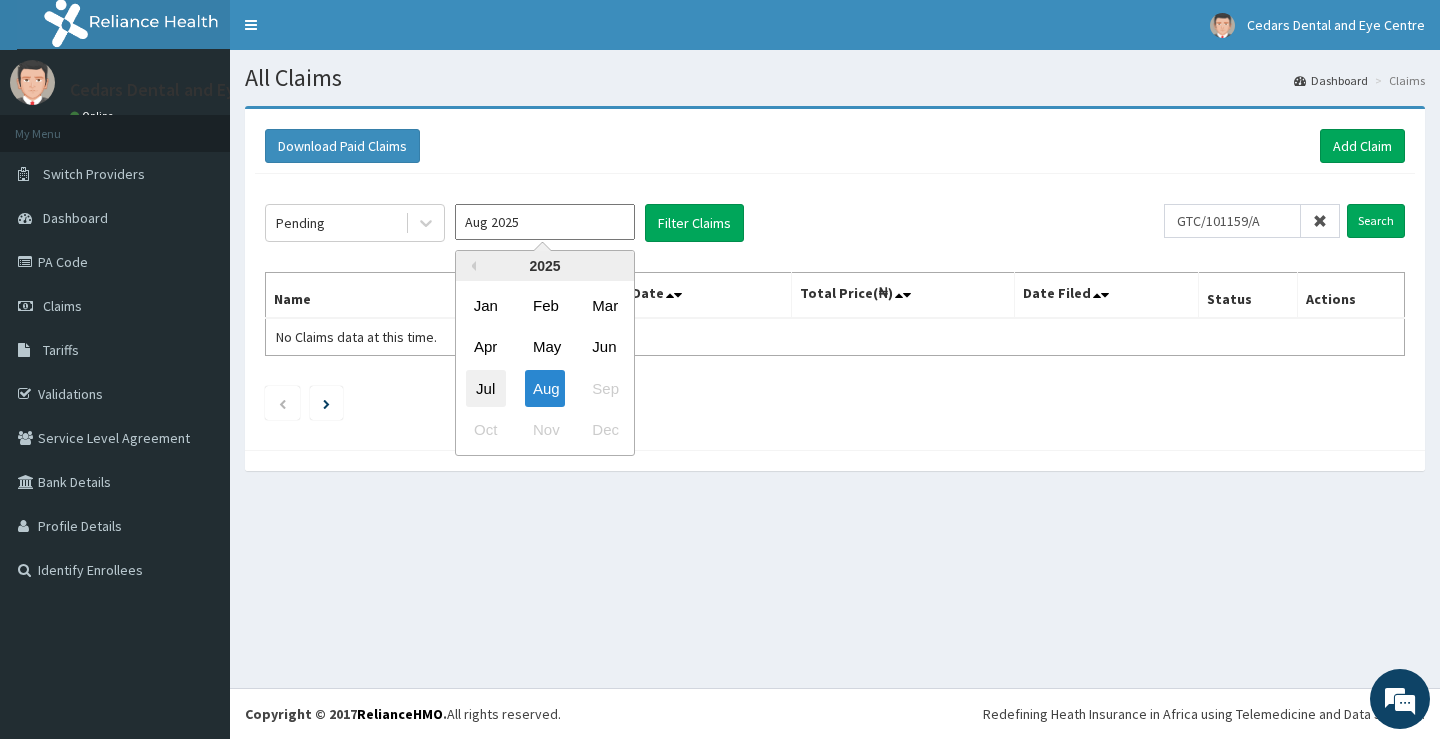 click on "Jul" at bounding box center [486, 388] 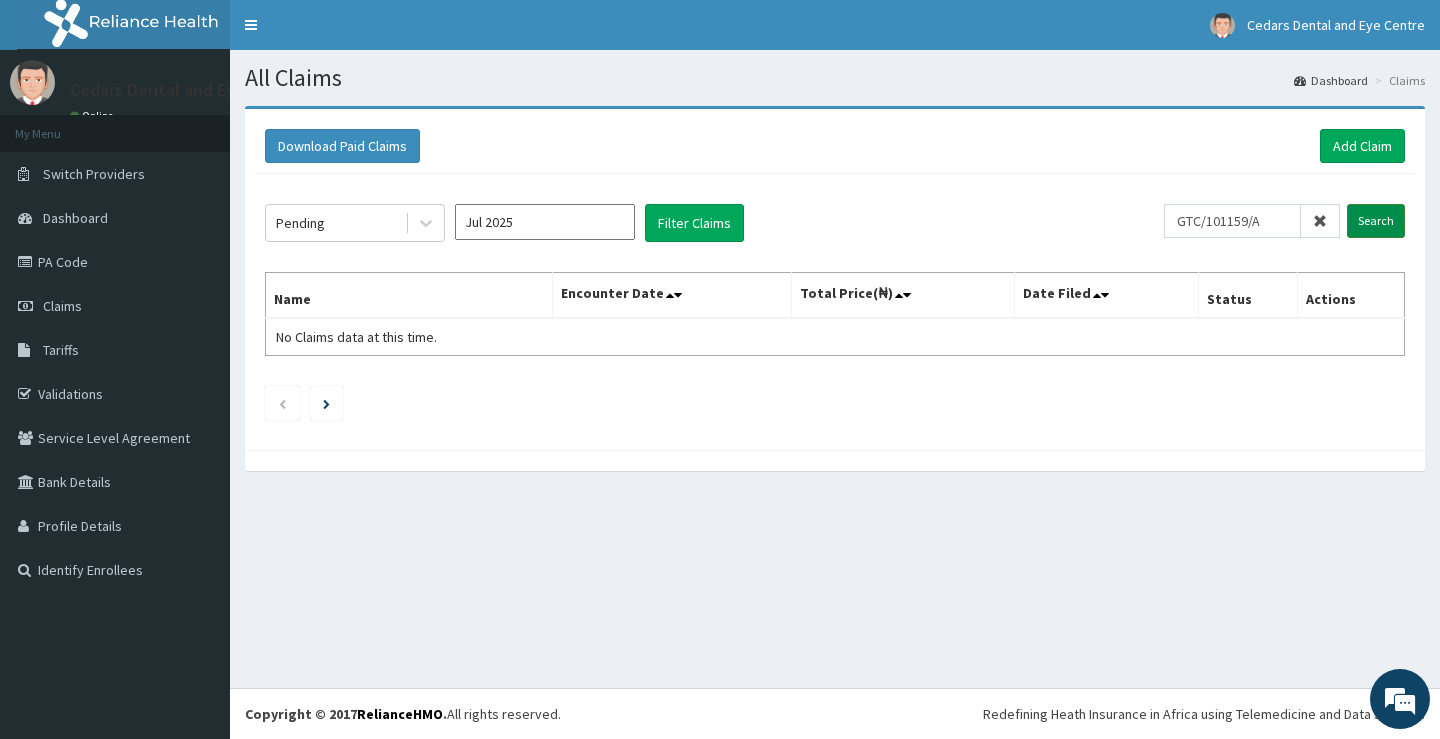 click on "Search" at bounding box center [1376, 221] 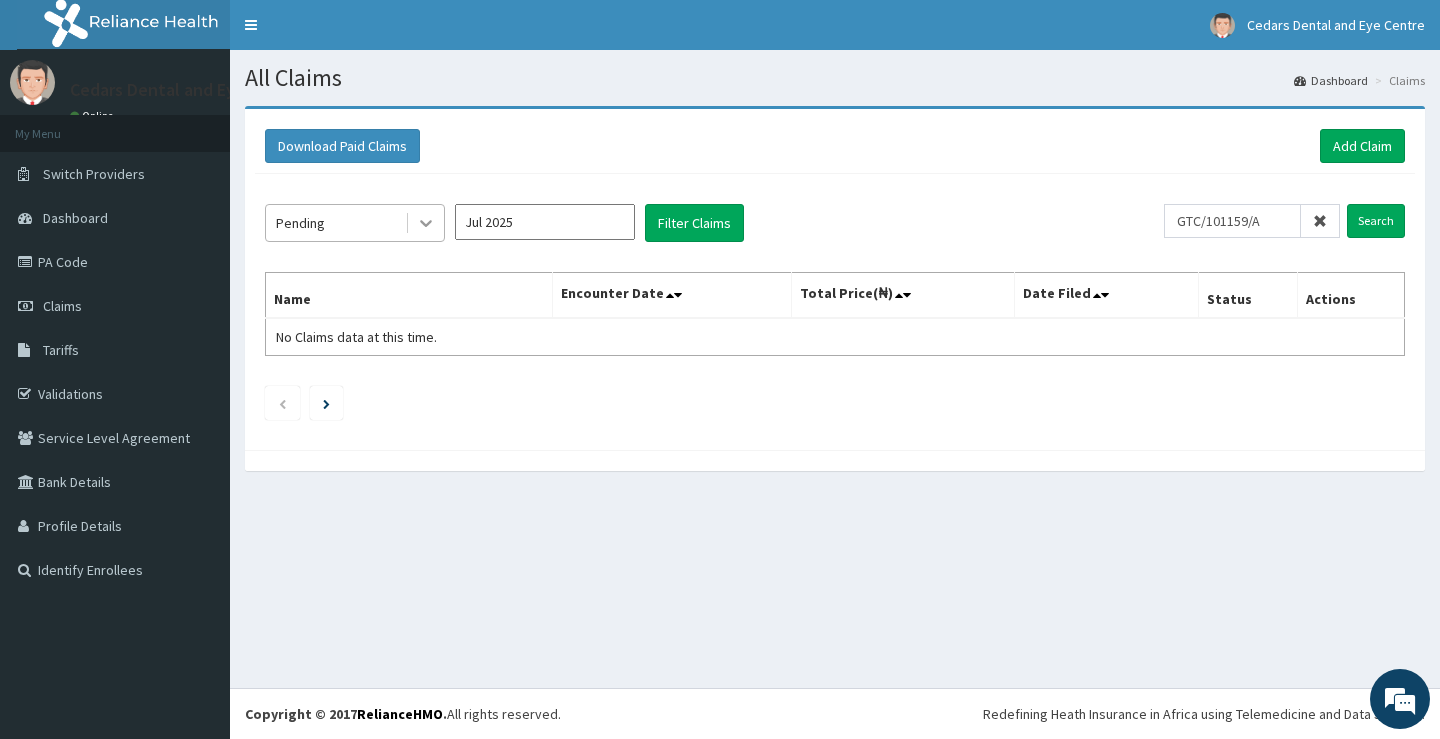 click 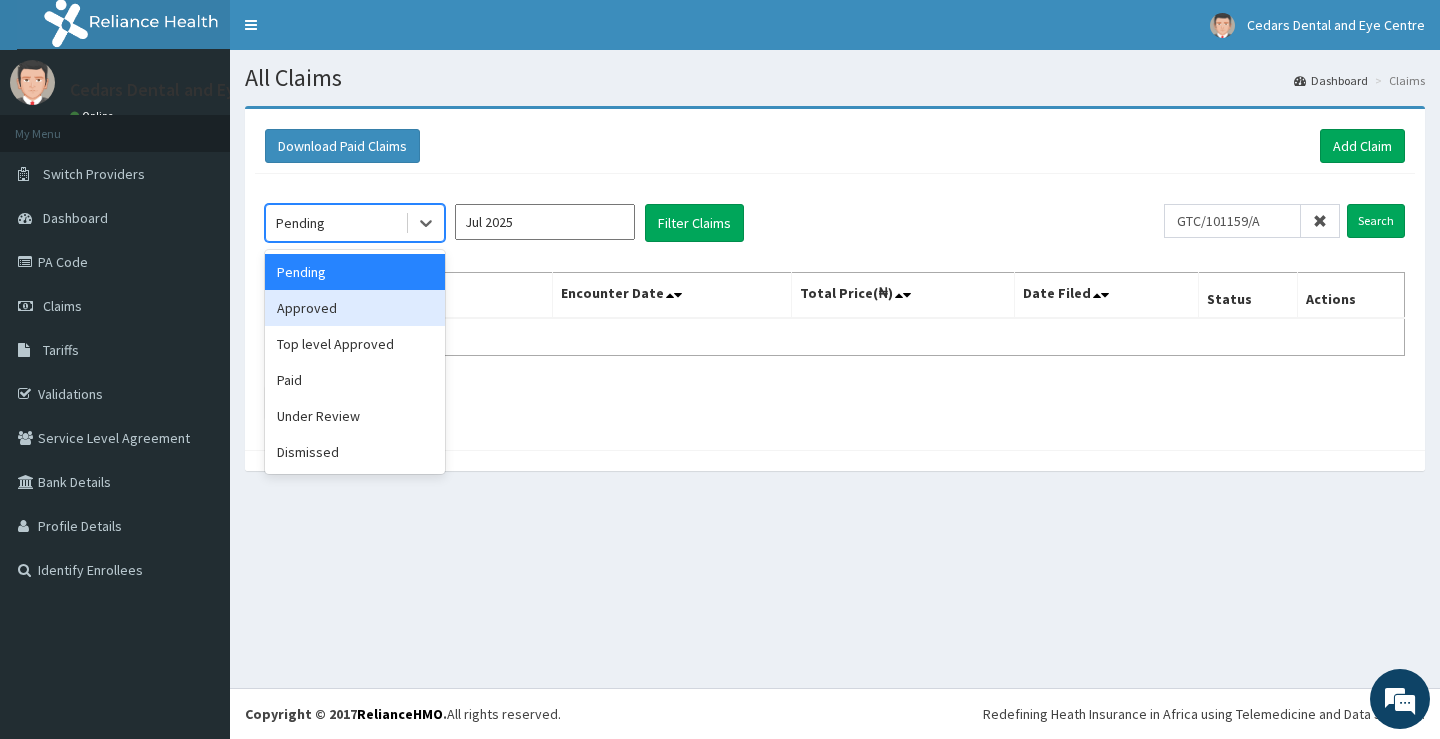 click on "Approved" at bounding box center [355, 308] 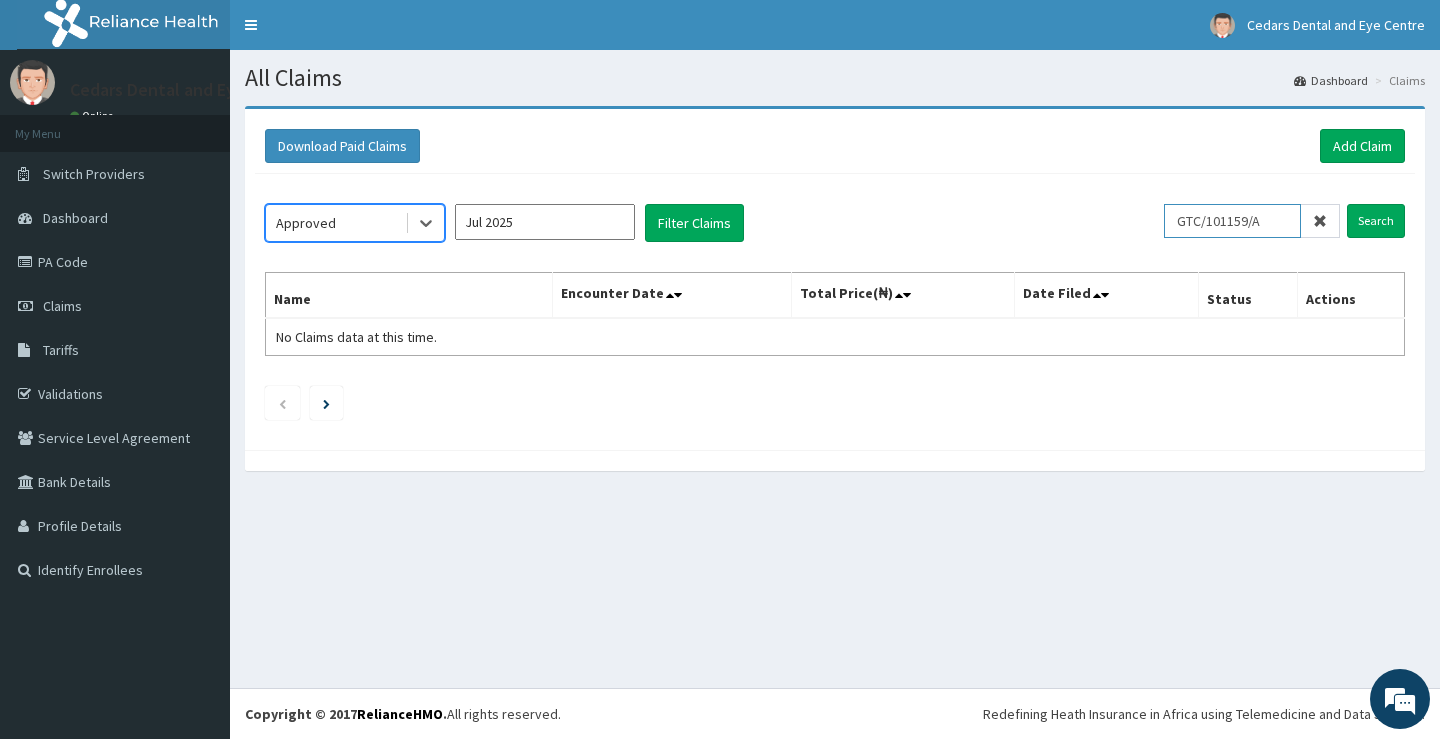click on "GTC/101159/A" at bounding box center [1232, 221] 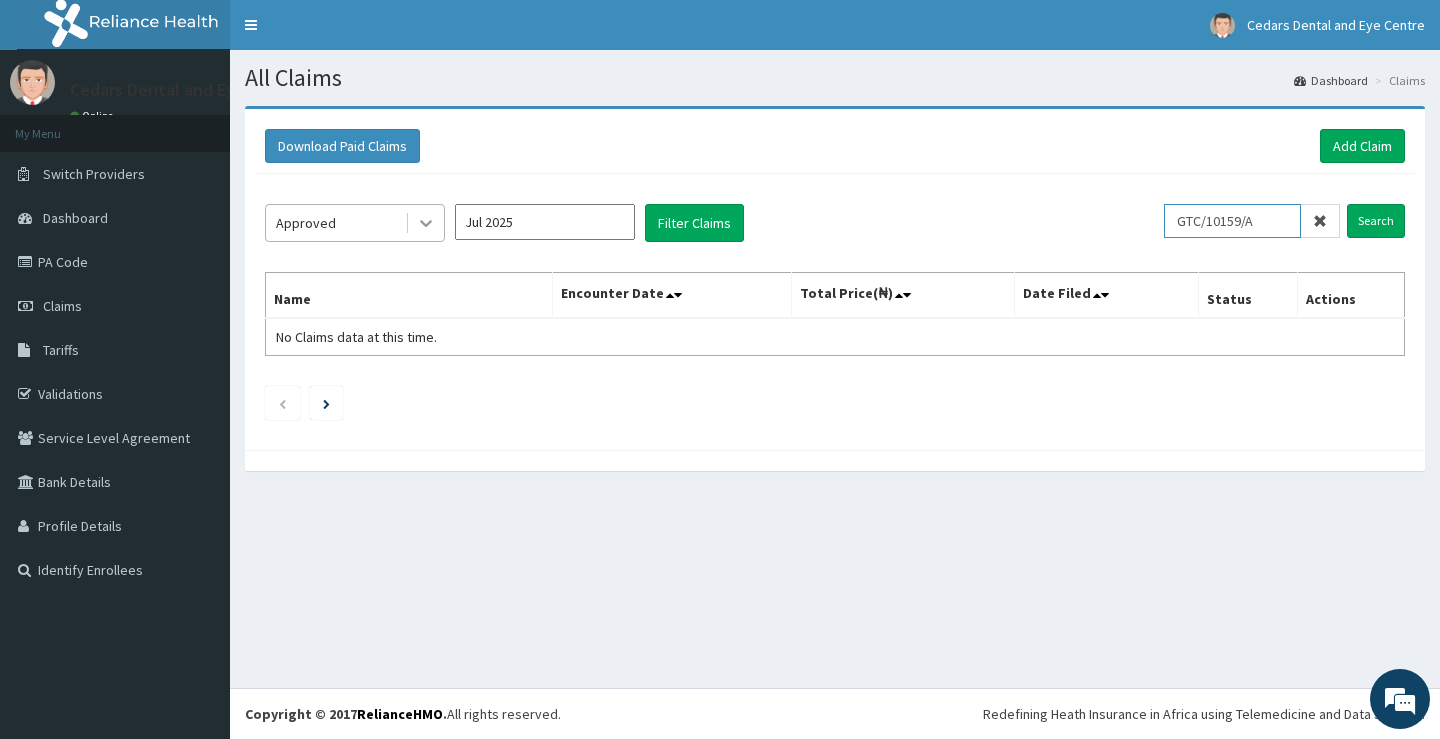 type on "GTC/10159/A" 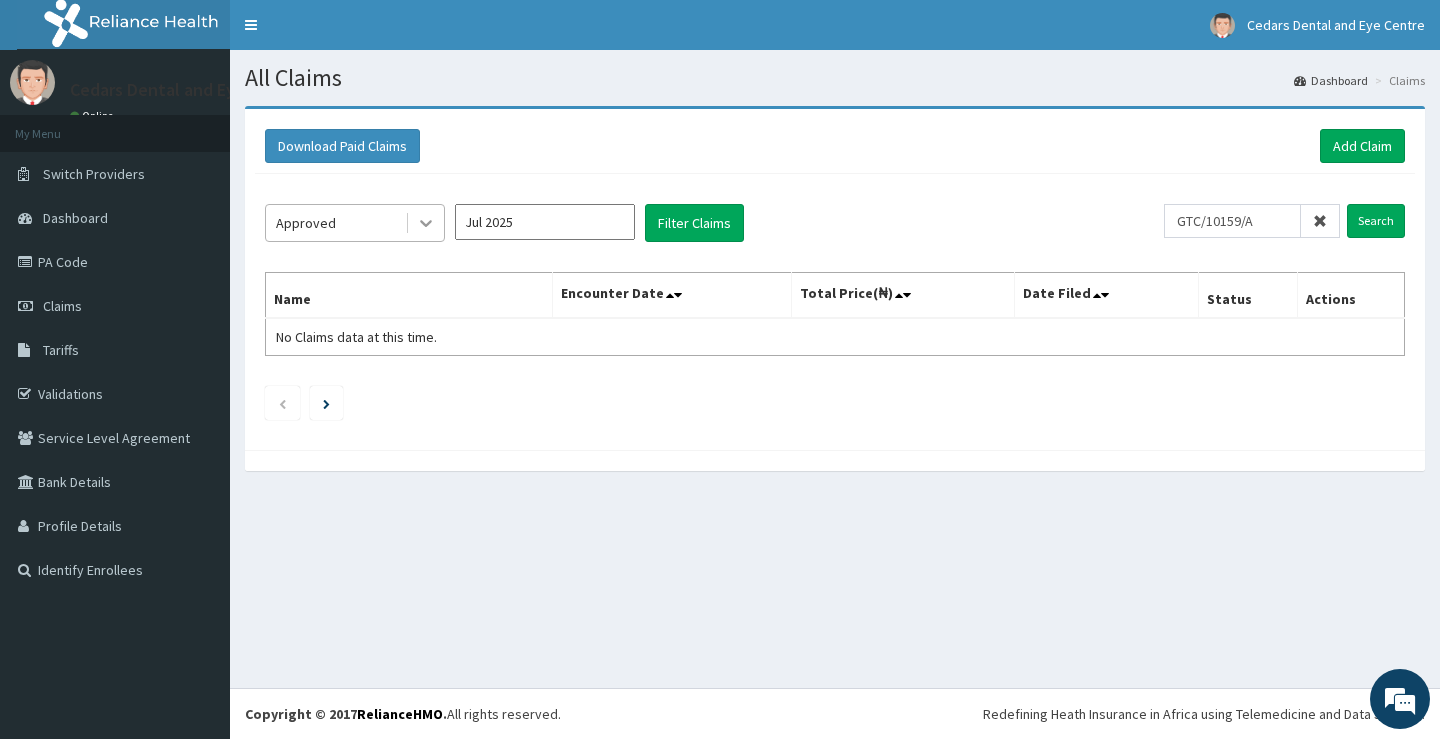 click 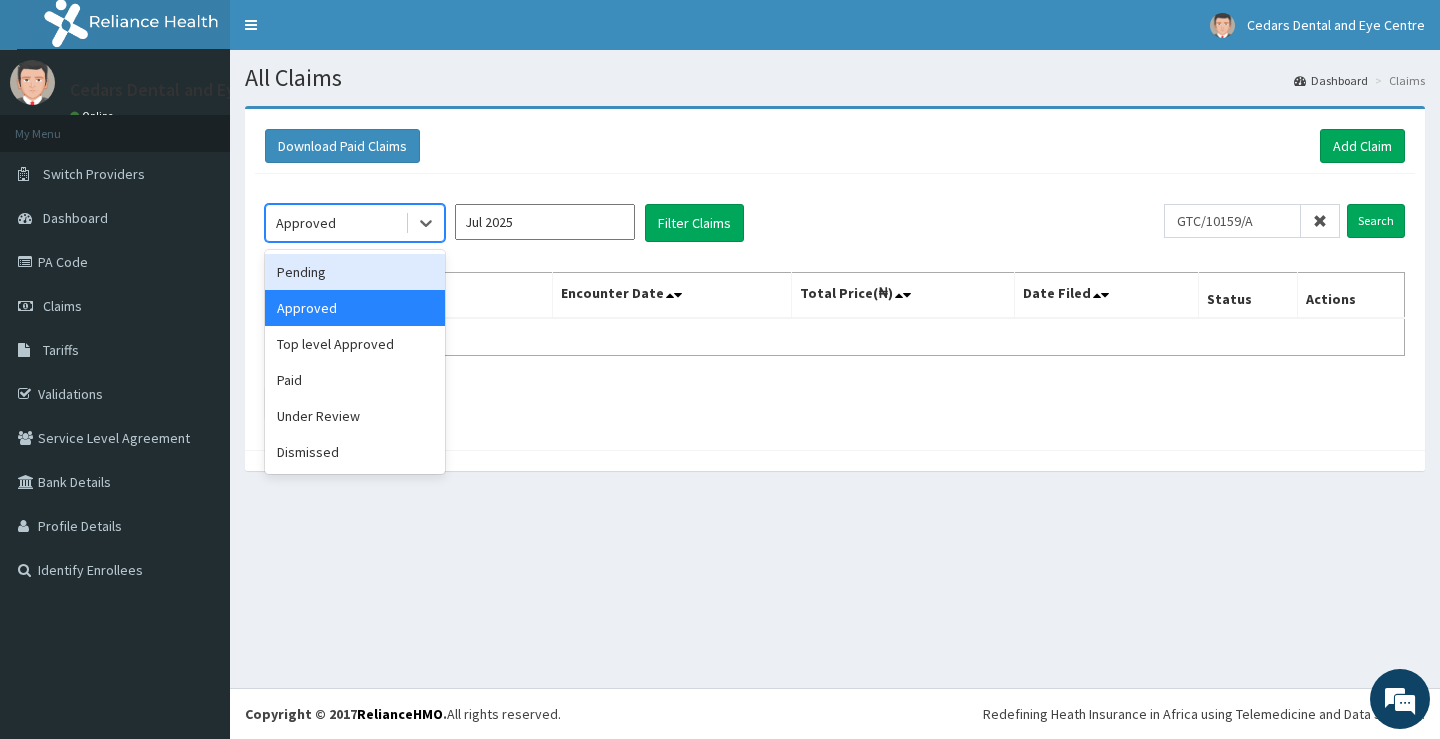 click on "Pending" at bounding box center [355, 272] 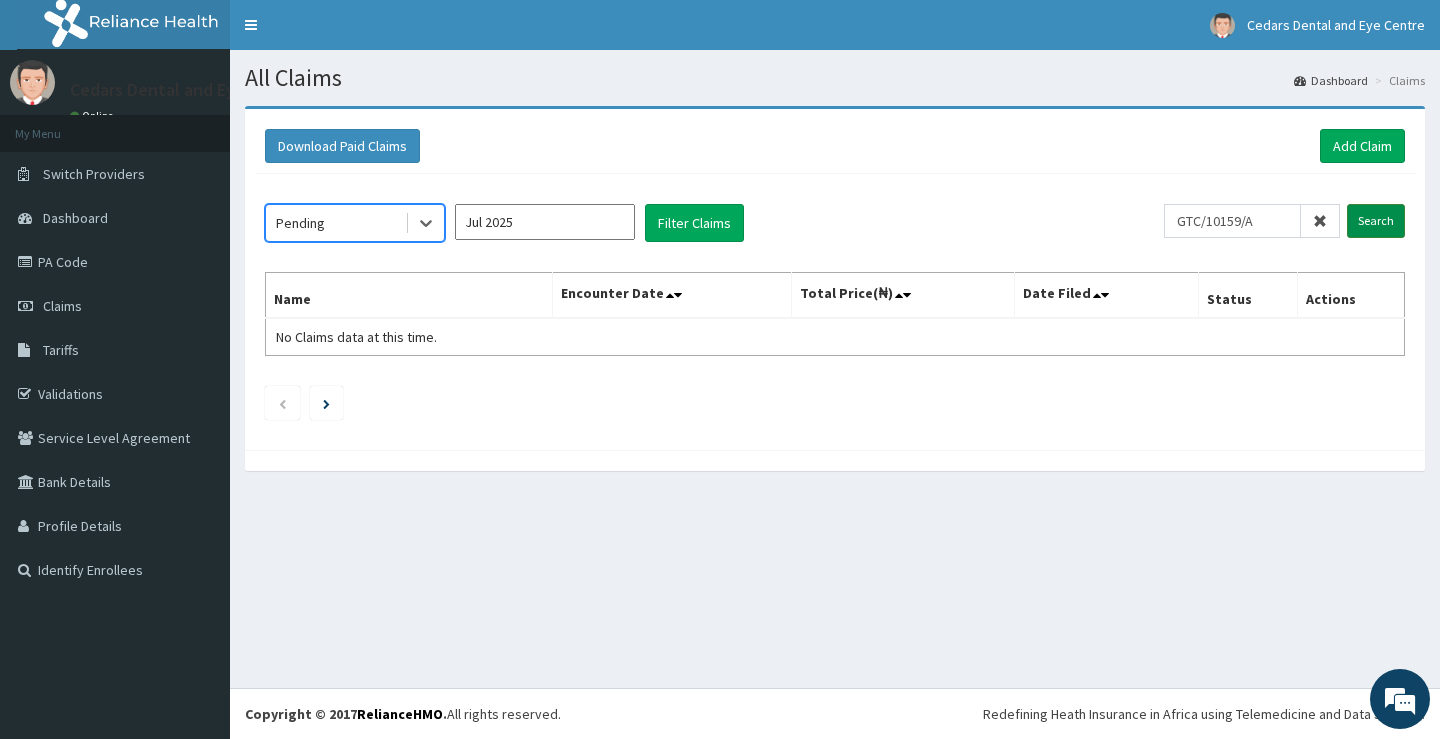 click on "Search" at bounding box center [1376, 221] 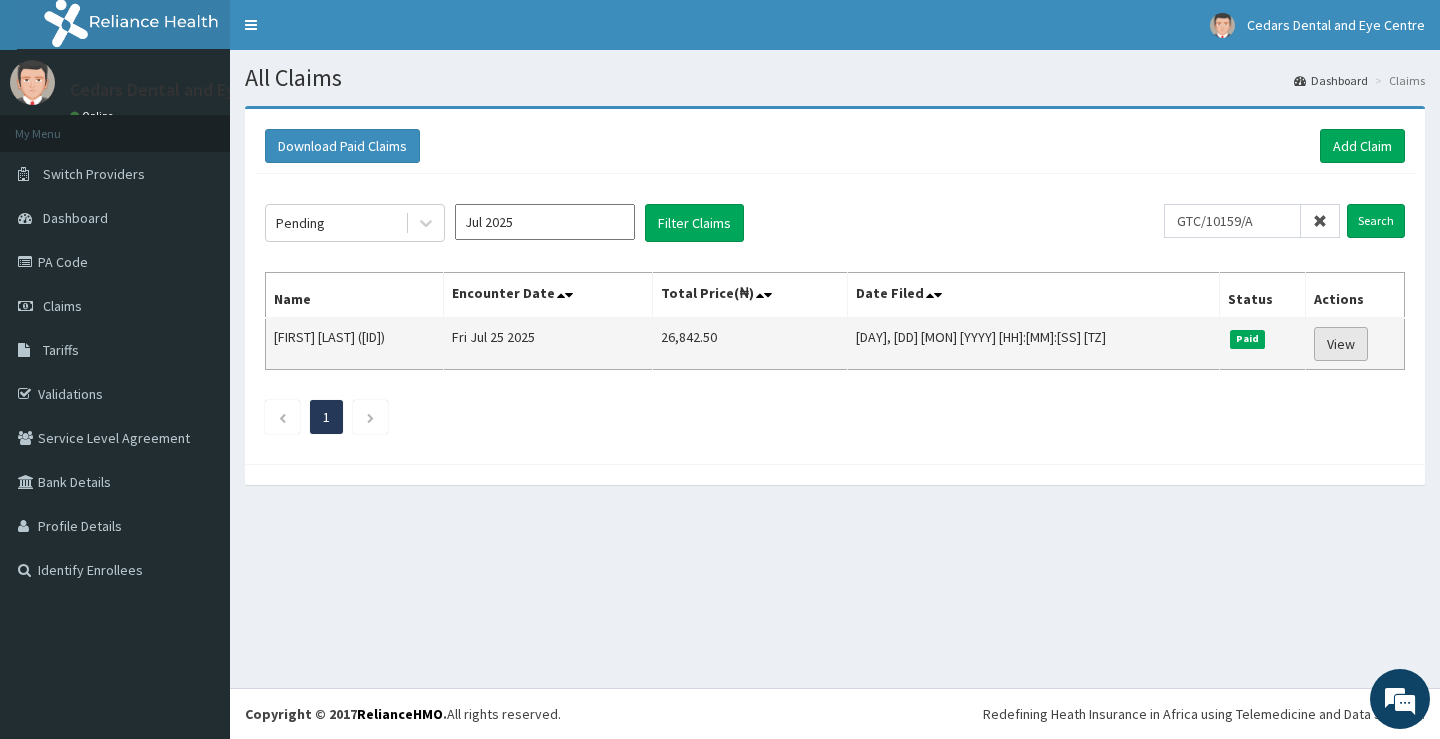 click on "View" at bounding box center [1341, 344] 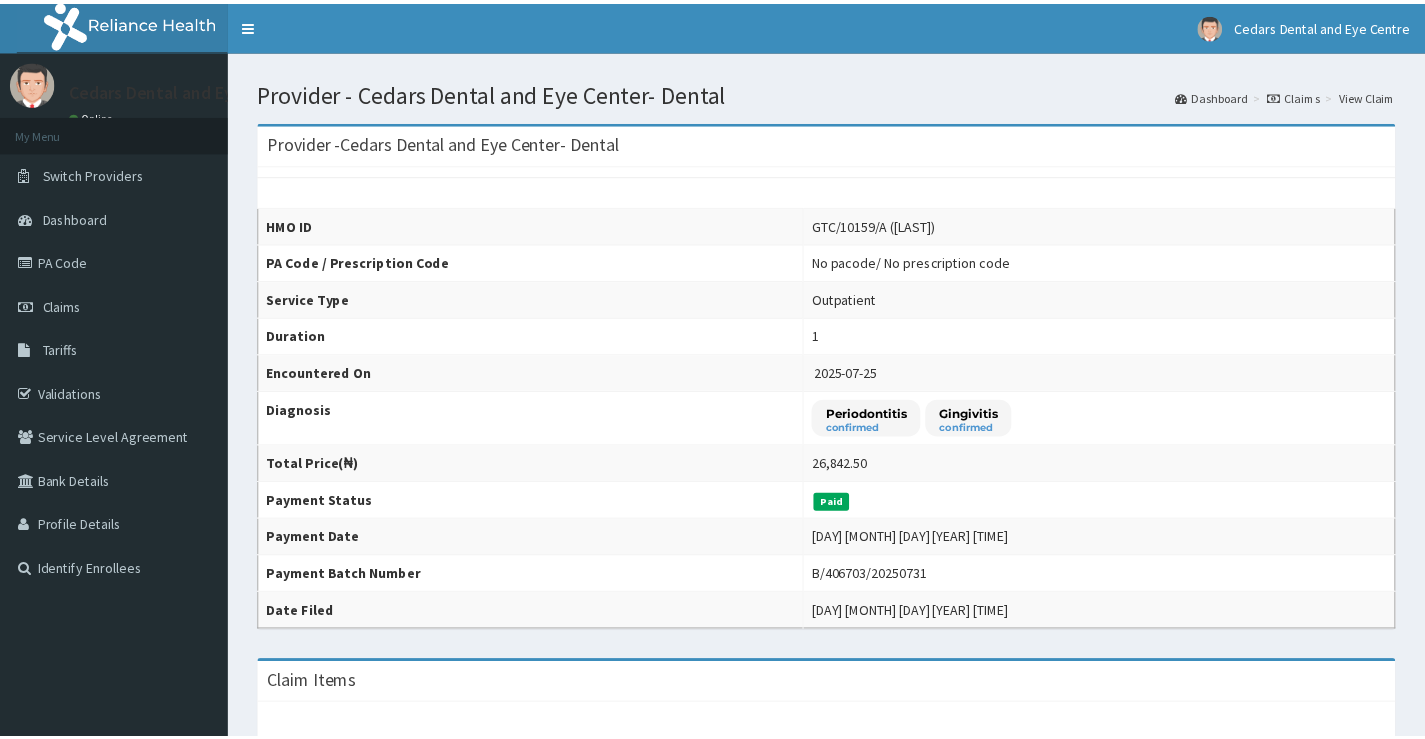 scroll, scrollTop: 0, scrollLeft: 0, axis: both 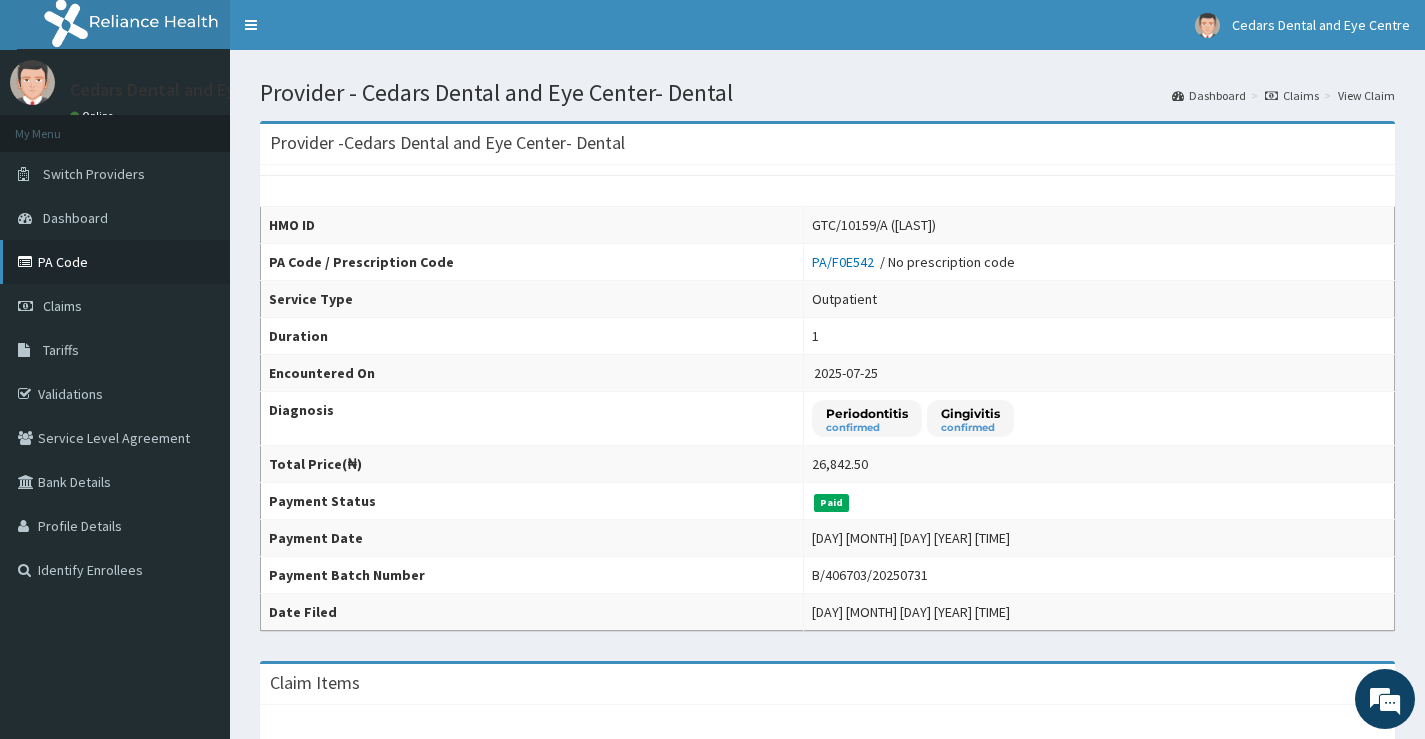 click on "PA Code" at bounding box center [115, 262] 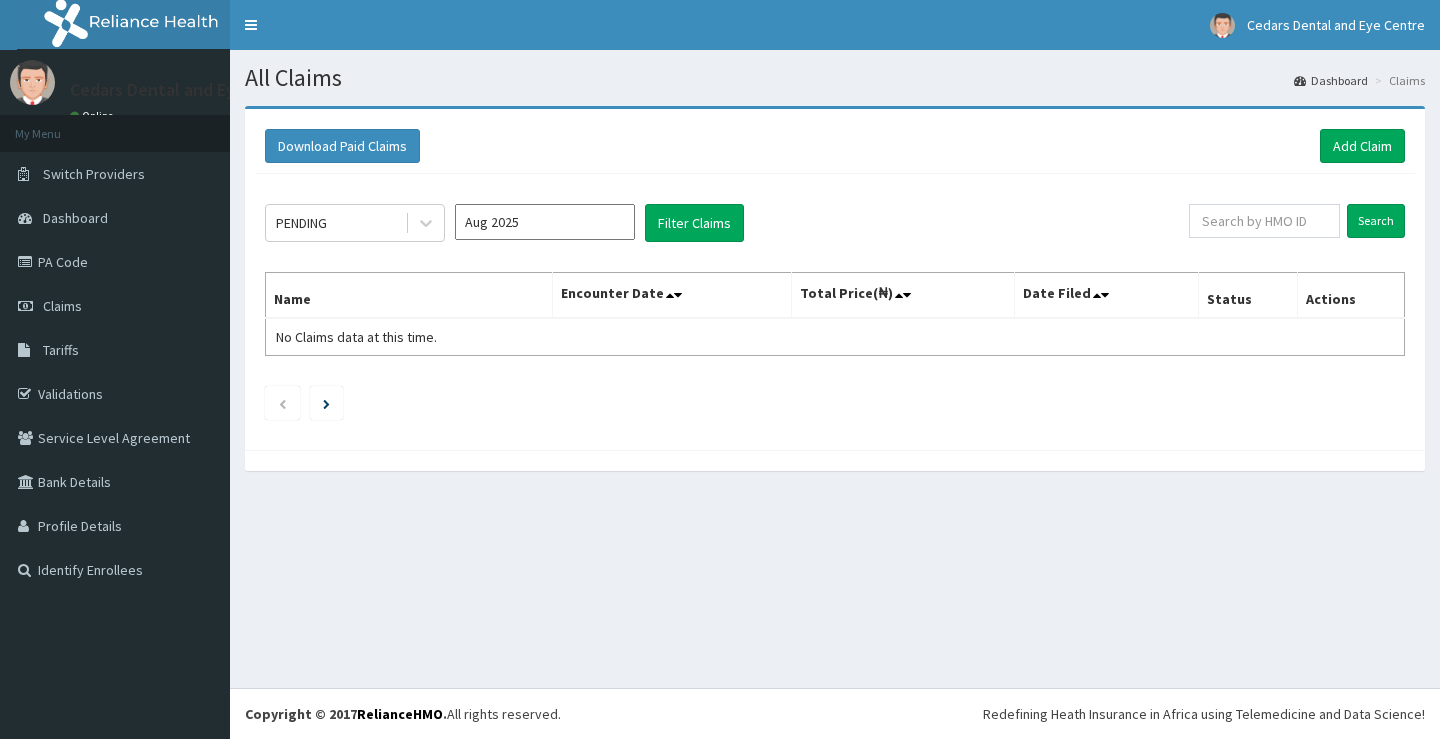 scroll, scrollTop: 0, scrollLeft: 0, axis: both 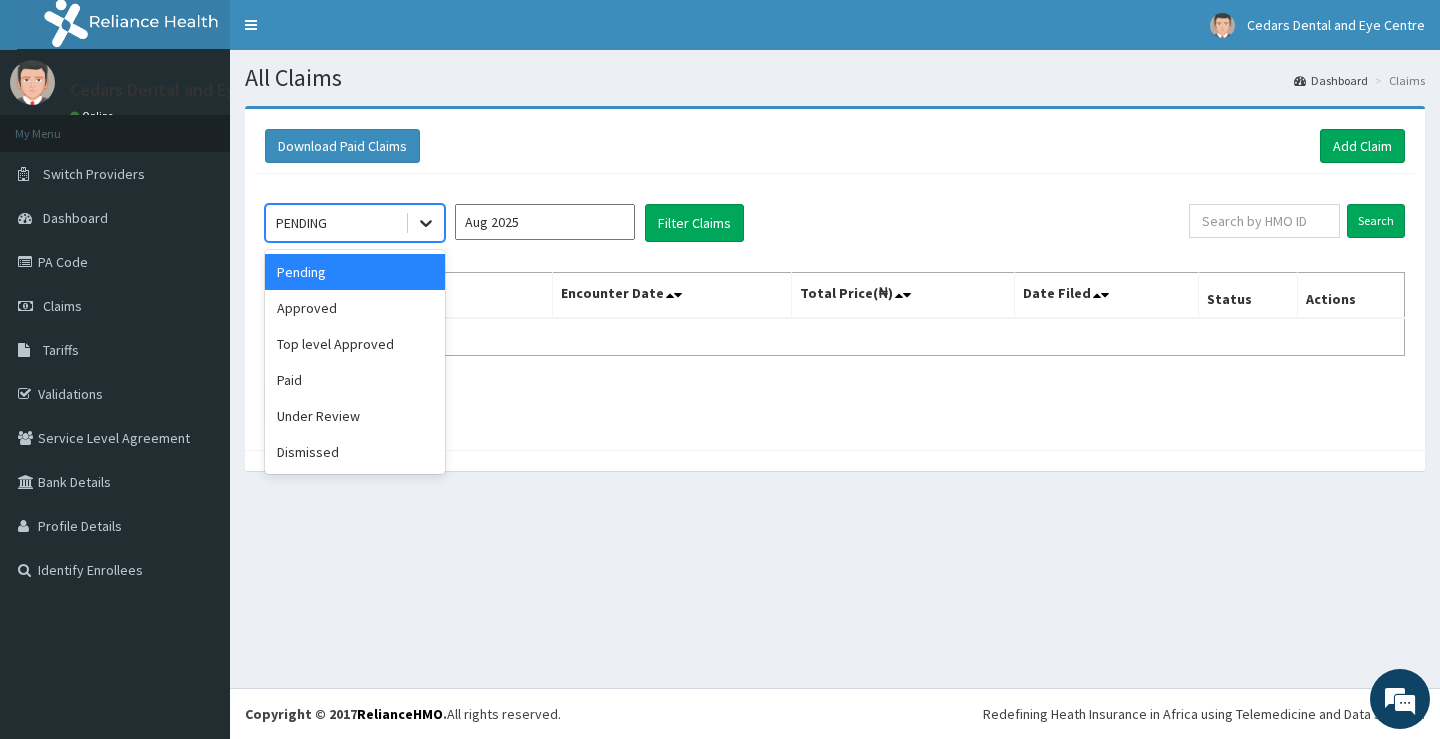 click 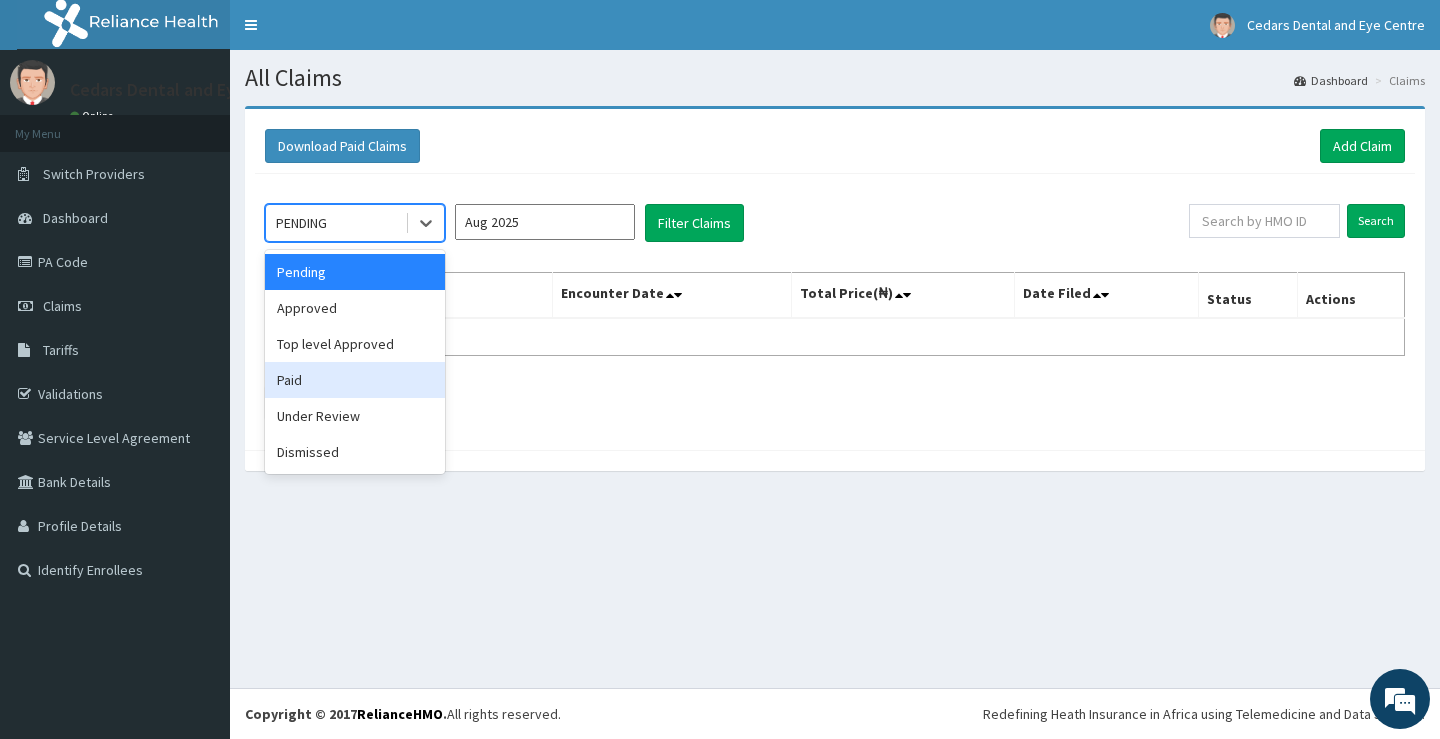 click on "Paid" at bounding box center [355, 380] 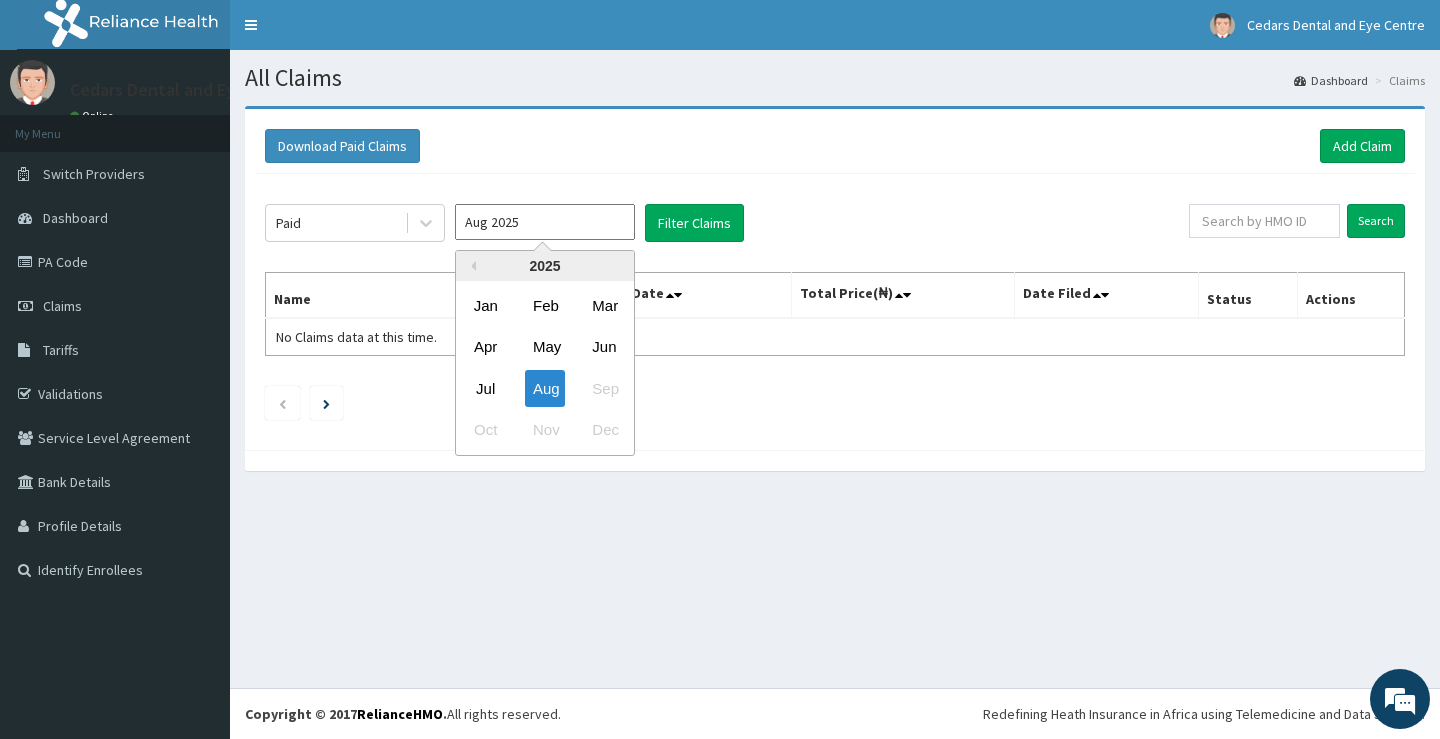 click on "Aug 2025" at bounding box center (545, 222) 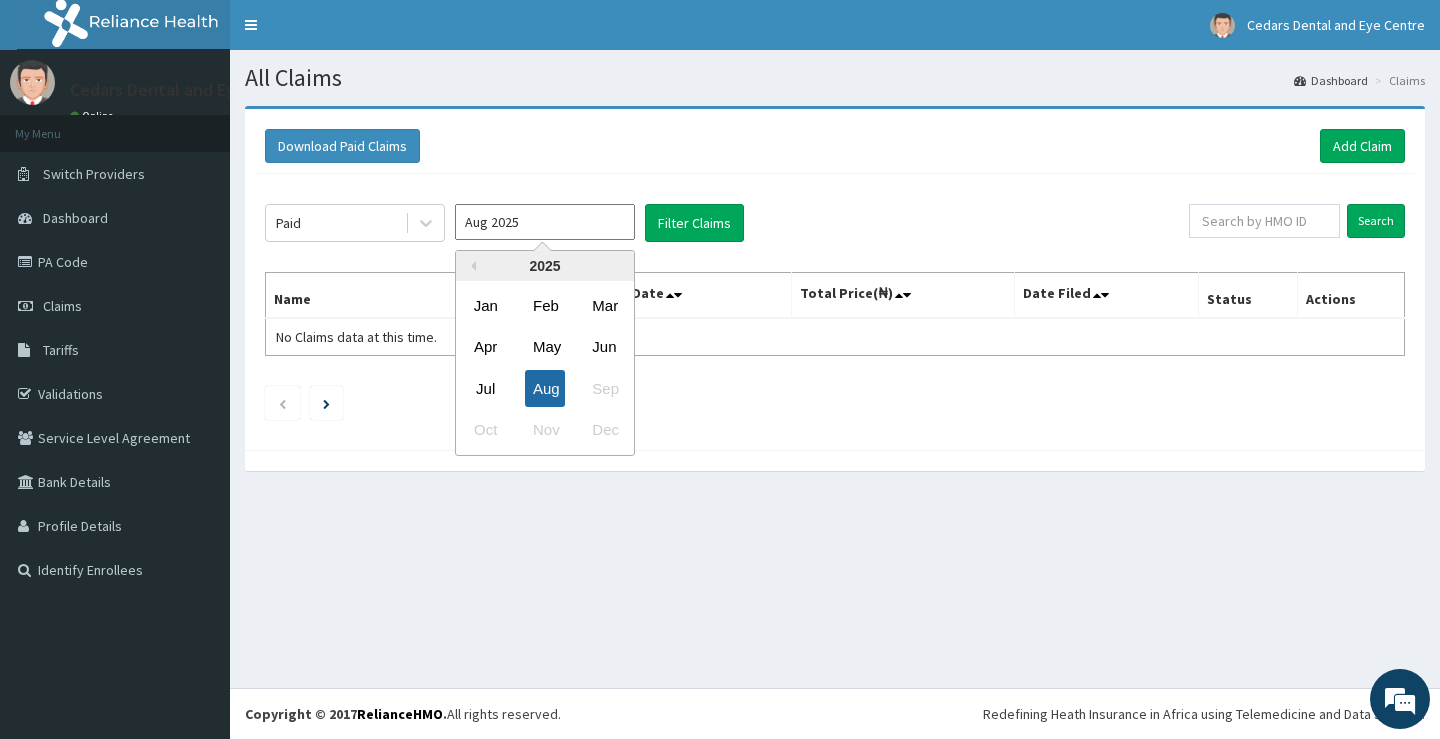 click on "Aug" at bounding box center [545, 388] 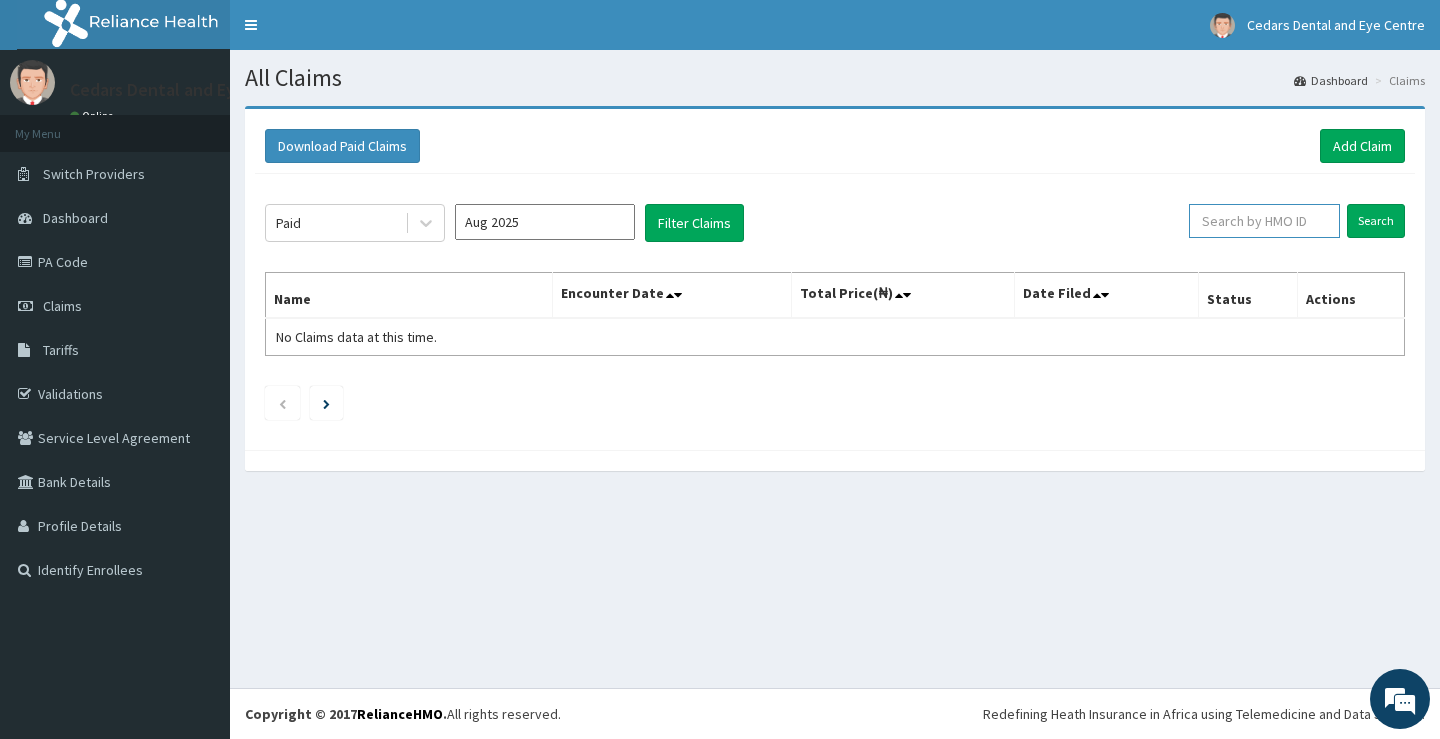 scroll, scrollTop: 0, scrollLeft: 0, axis: both 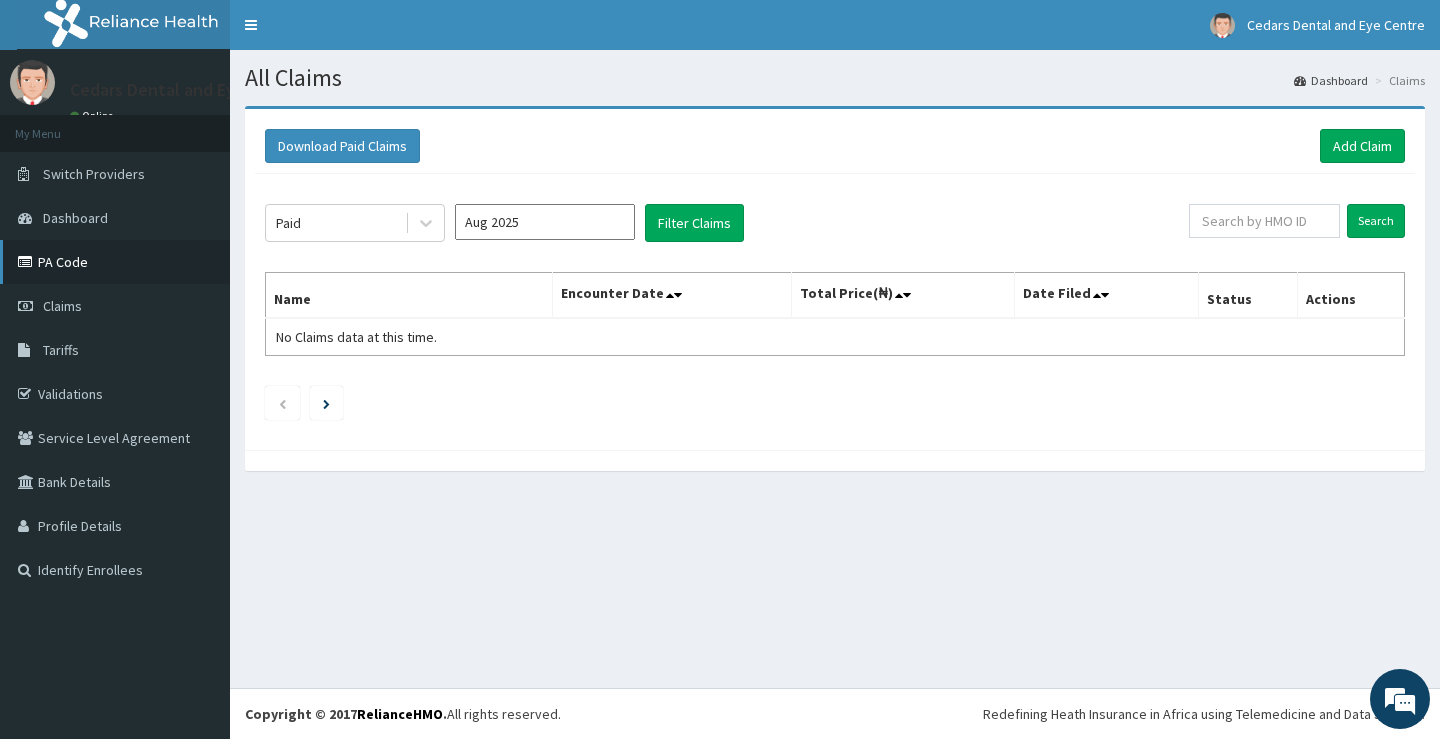 click on "PA Code" at bounding box center [115, 262] 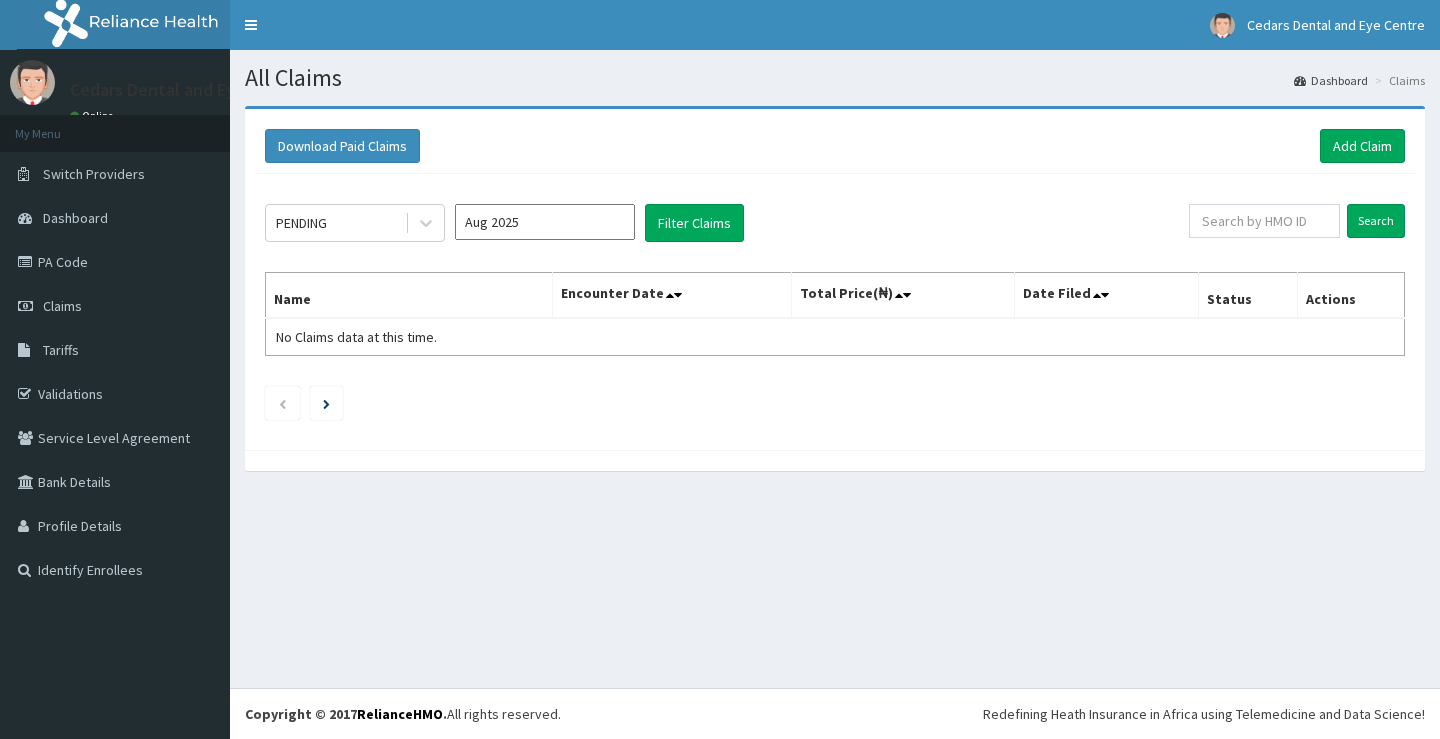 scroll, scrollTop: 0, scrollLeft: 0, axis: both 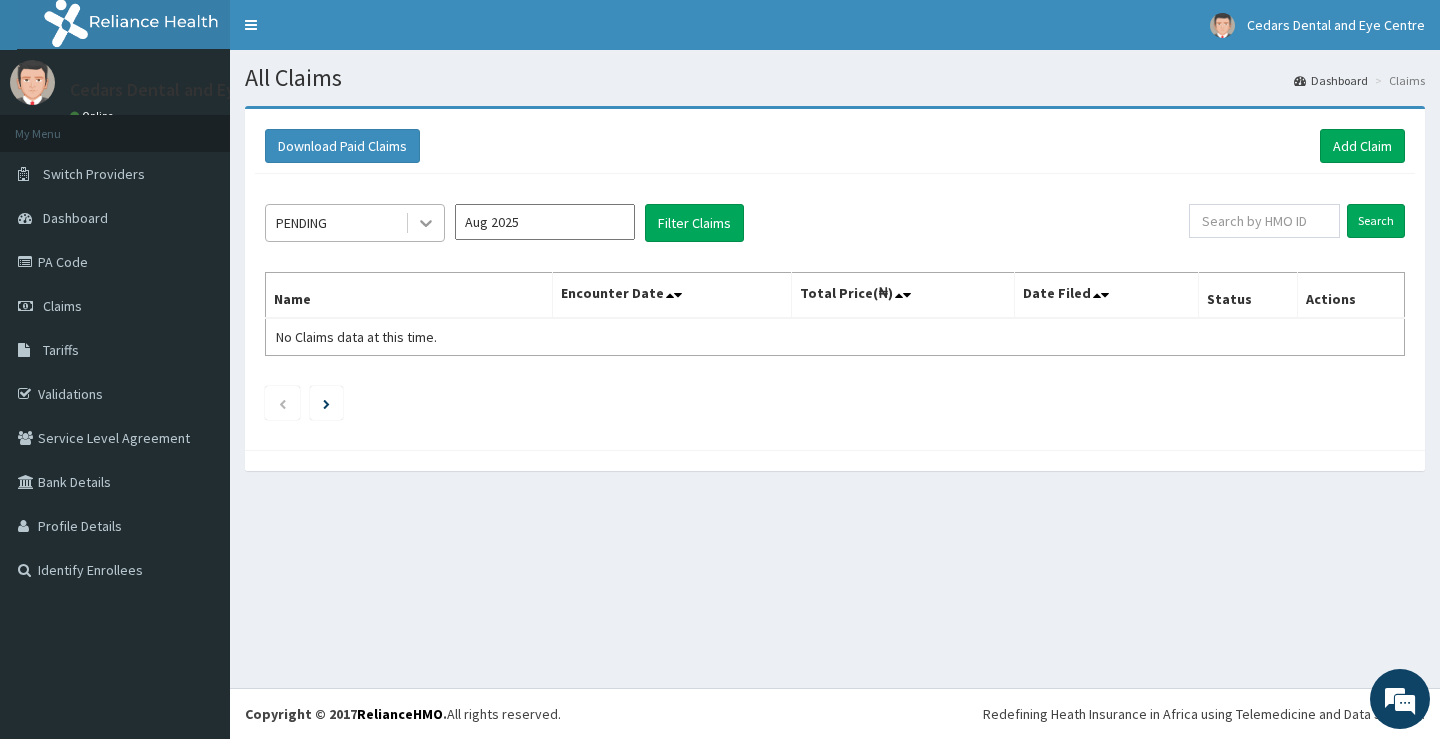 click 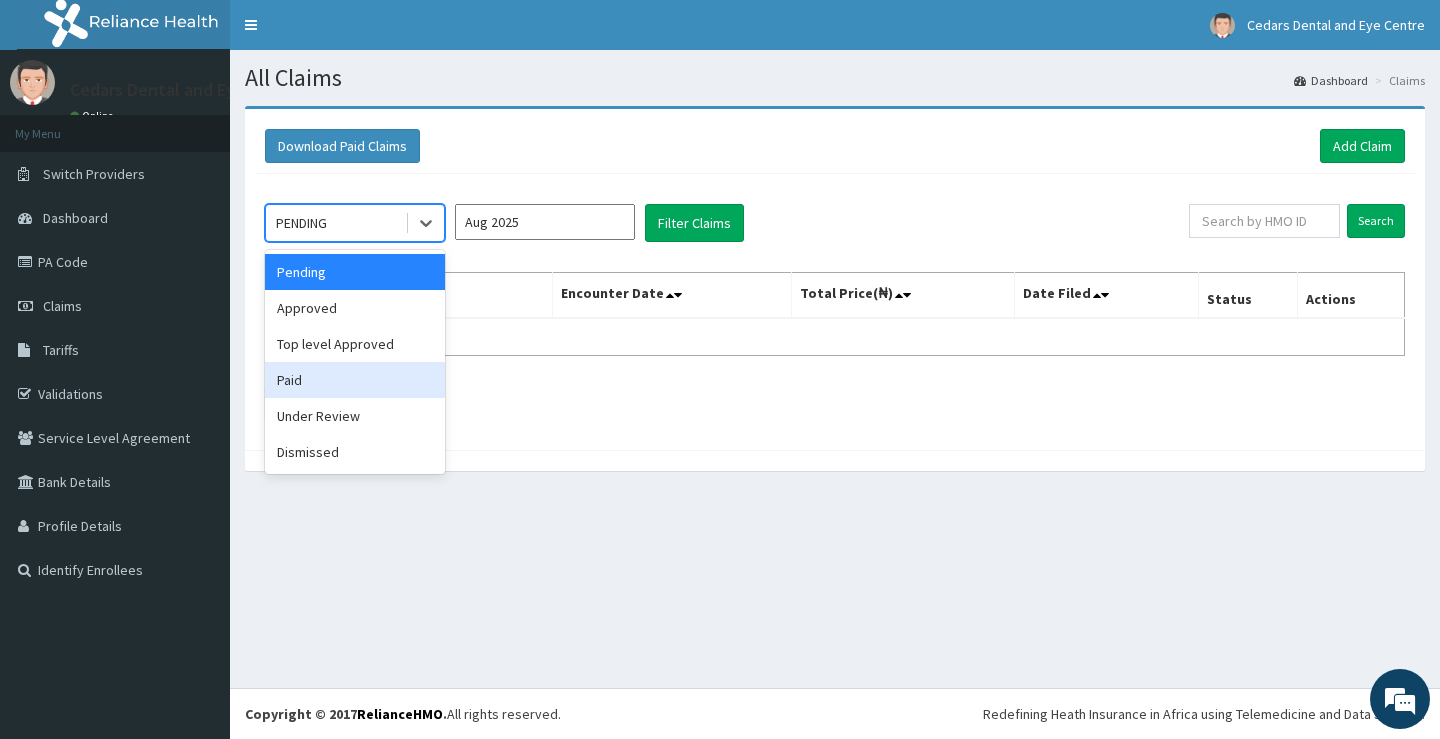 drag, startPoint x: 283, startPoint y: 379, endPoint x: 405, endPoint y: 361, distance: 123.32072 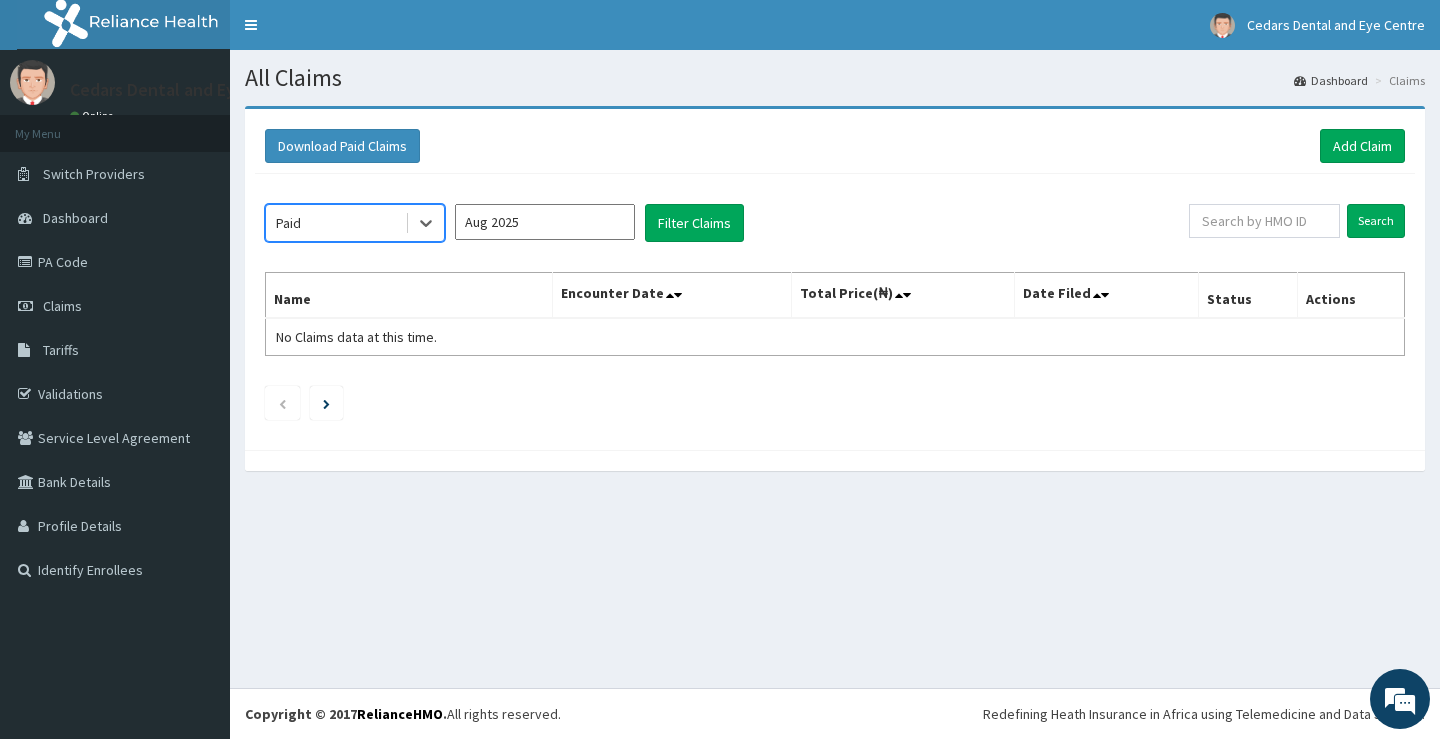 click on "Aug 2025" at bounding box center [545, 222] 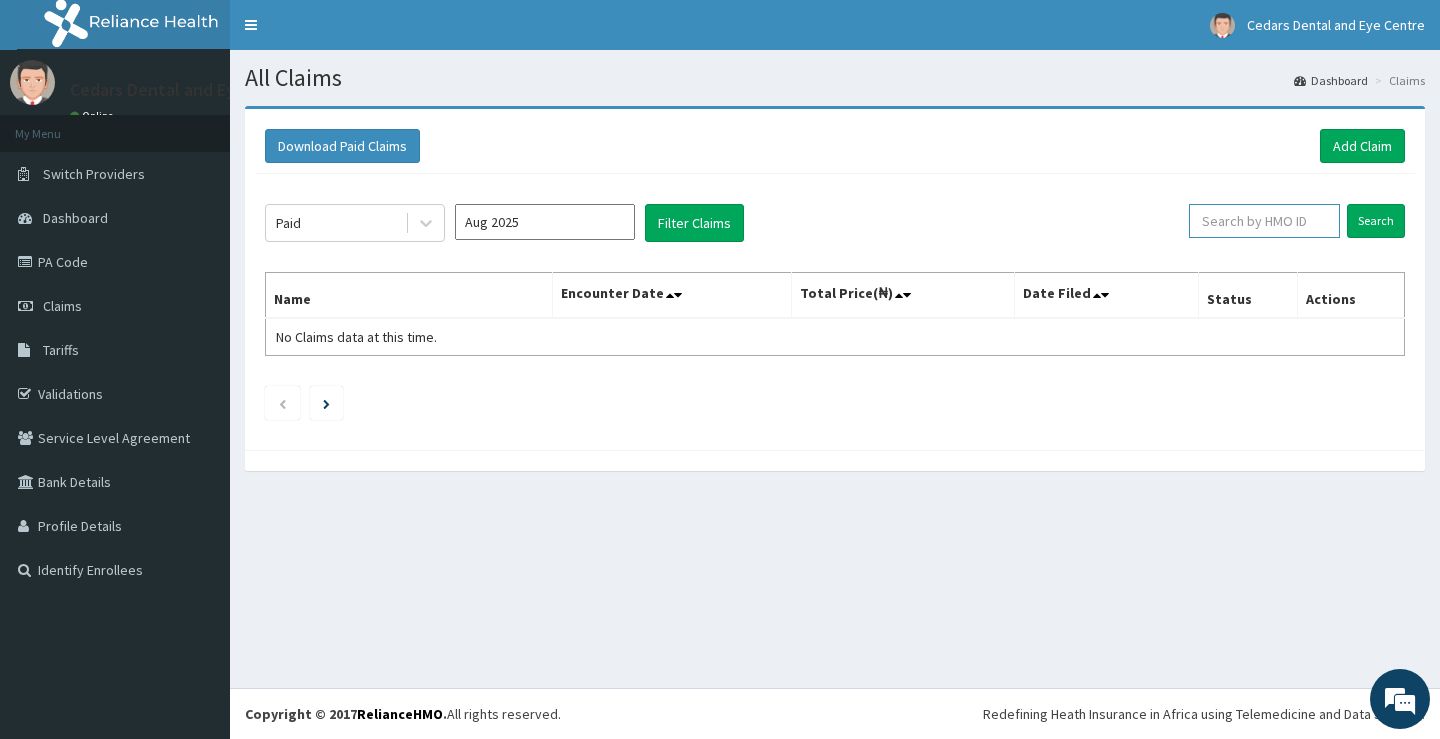 click at bounding box center (1264, 221) 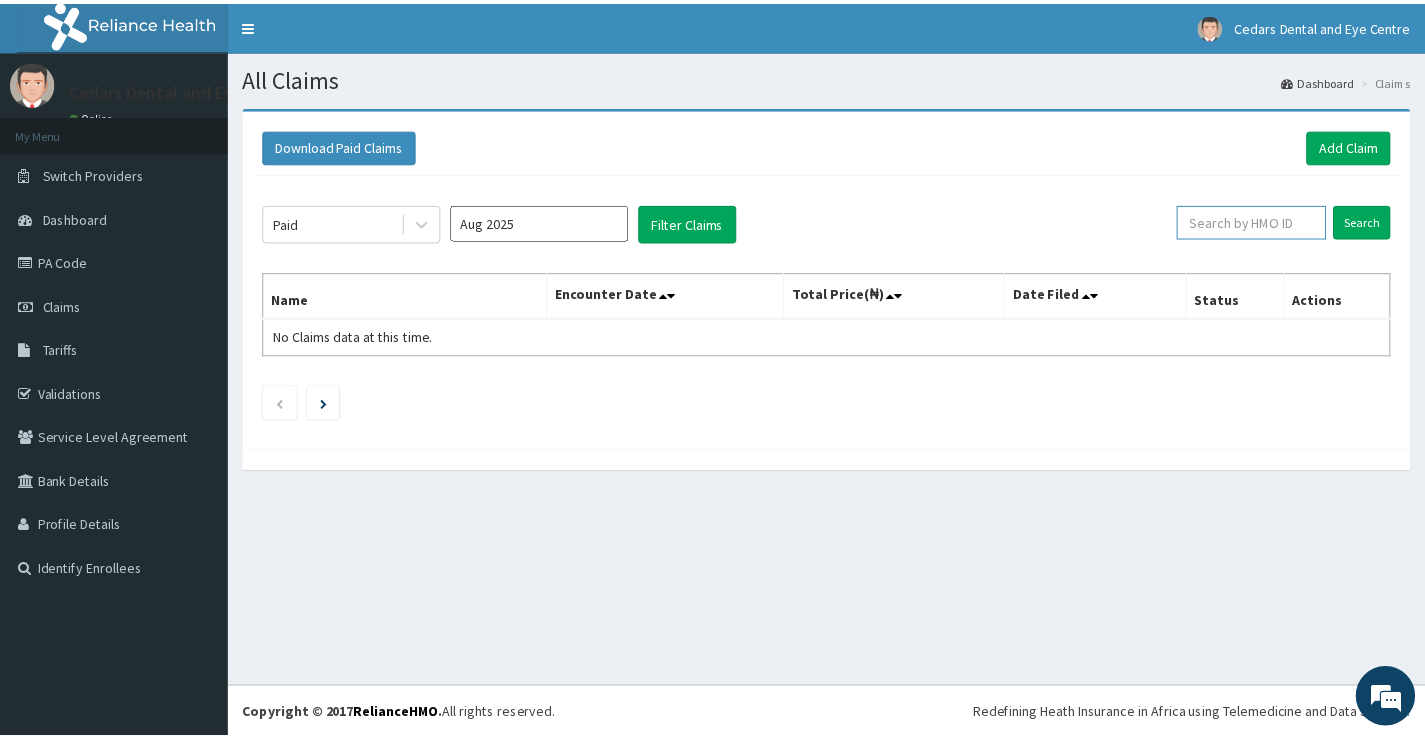 scroll, scrollTop: 0, scrollLeft: 0, axis: both 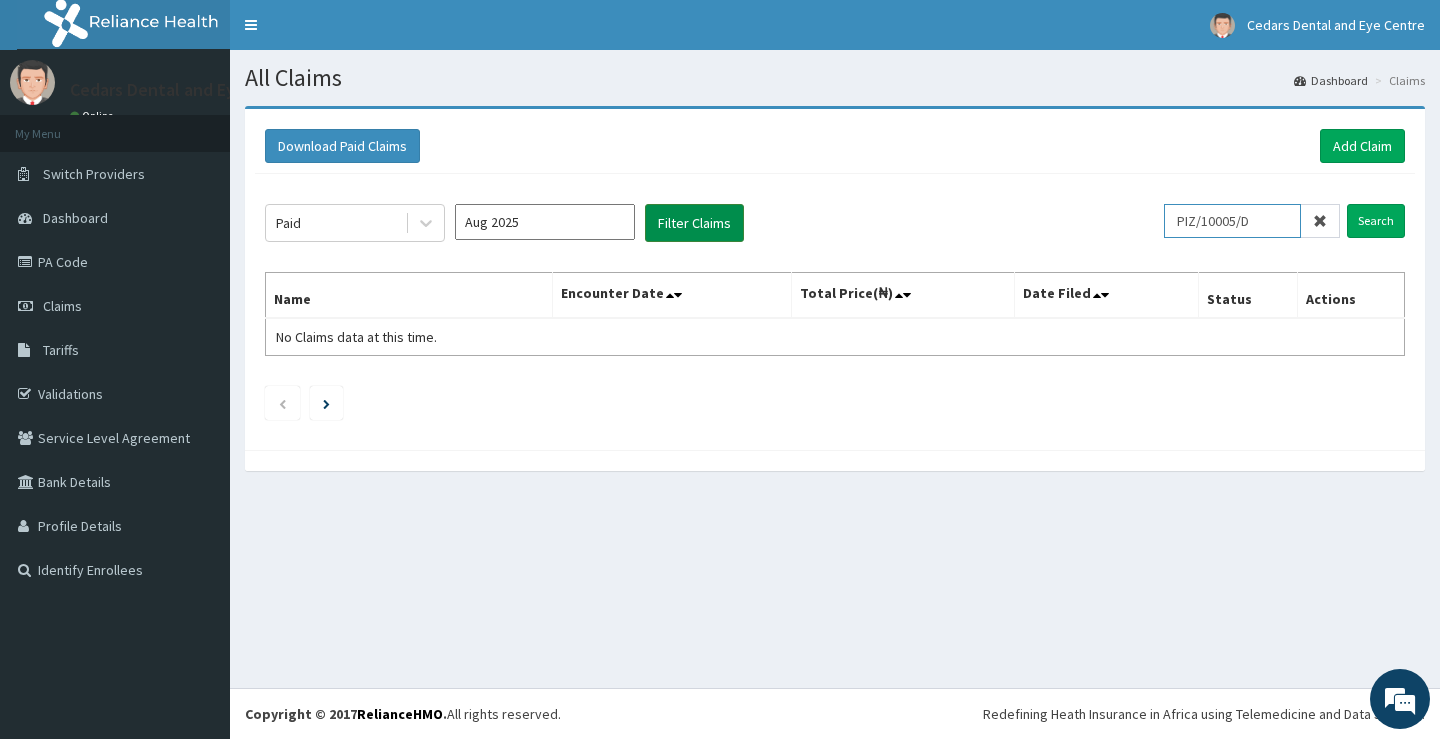 type on "PIZ/10005/D" 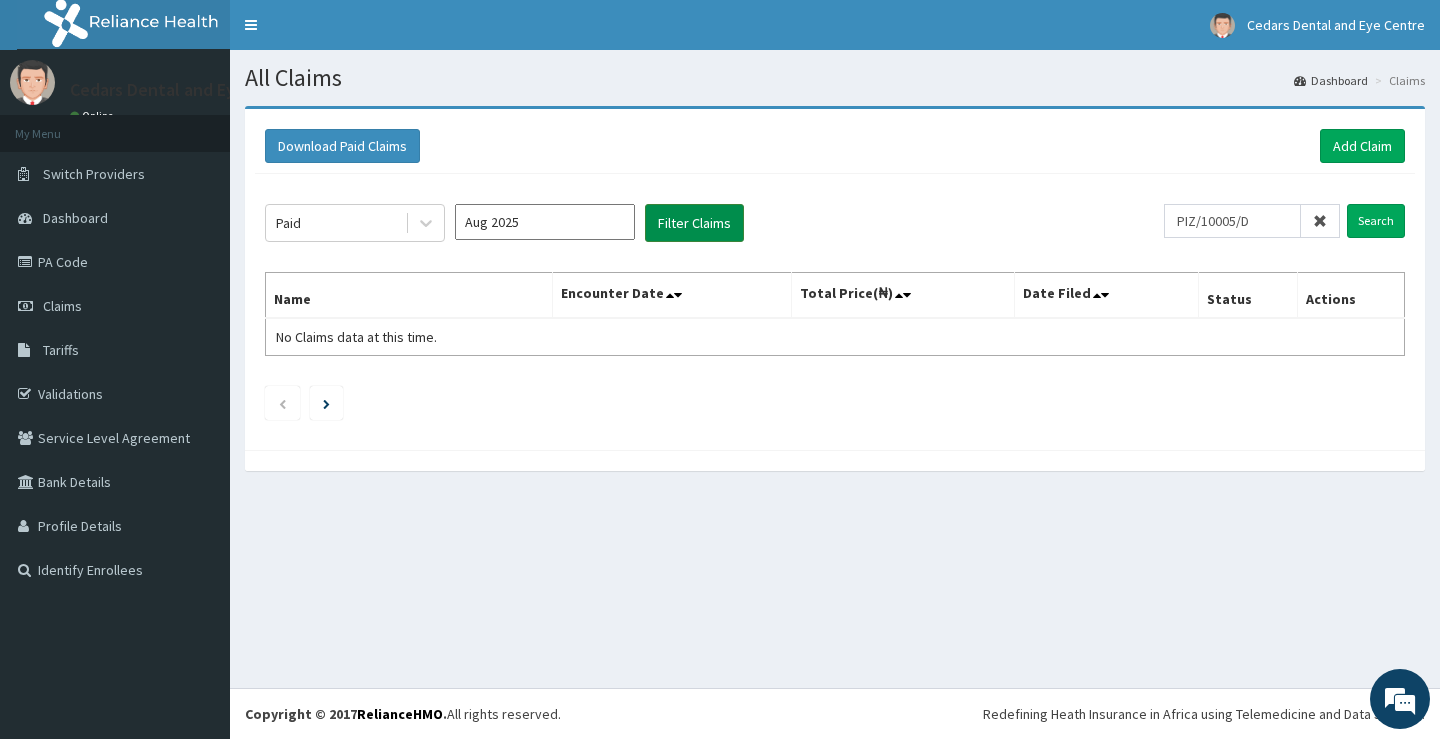 click on "Filter Claims" at bounding box center (694, 223) 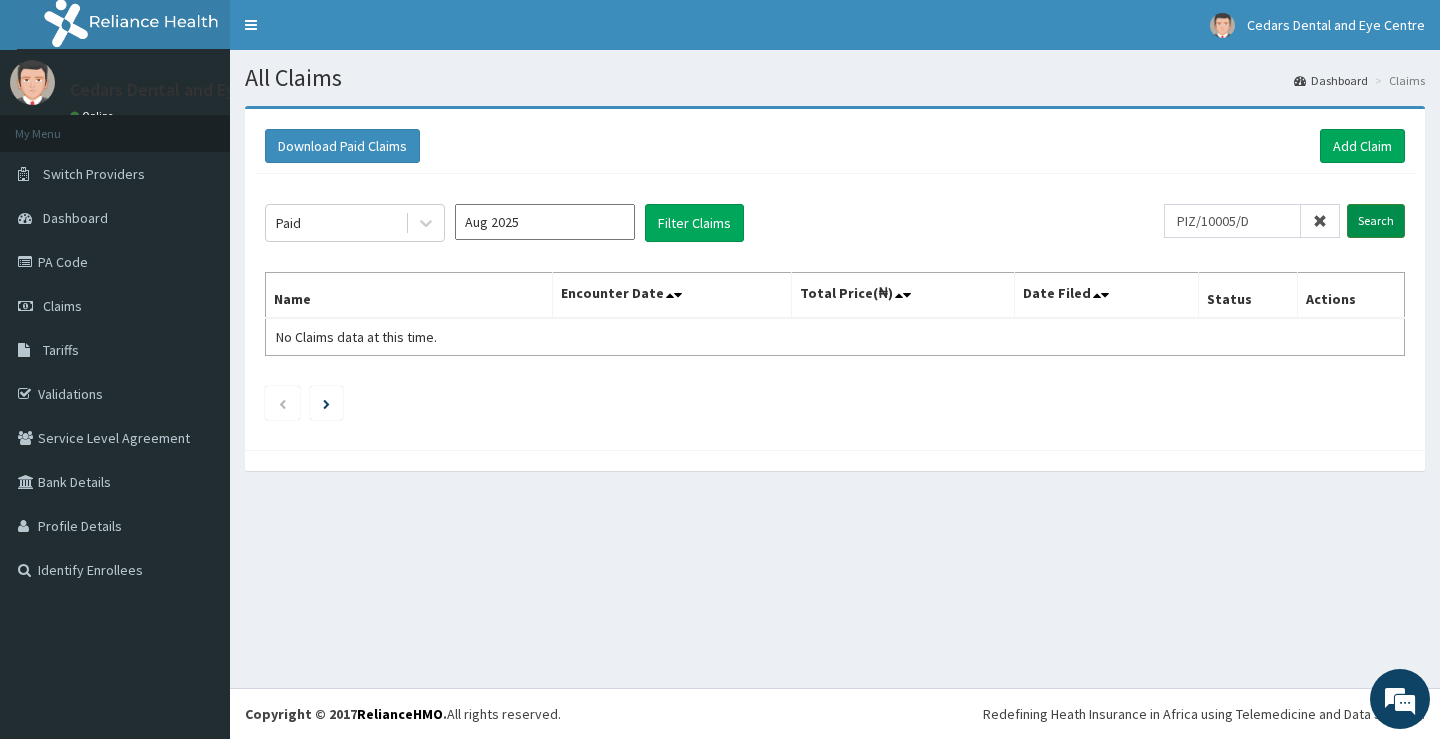 click on "Search" at bounding box center [1376, 221] 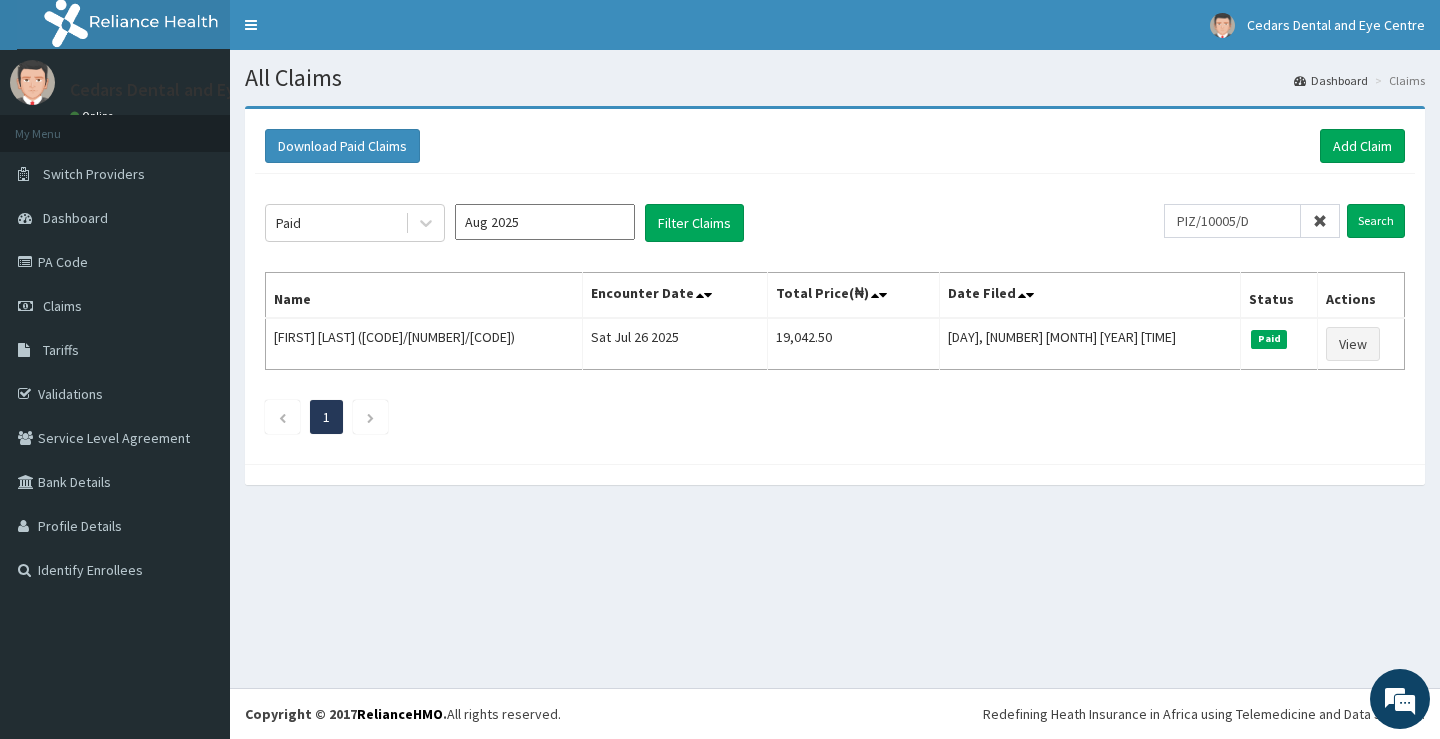 click on "Aug 2025" at bounding box center (545, 222) 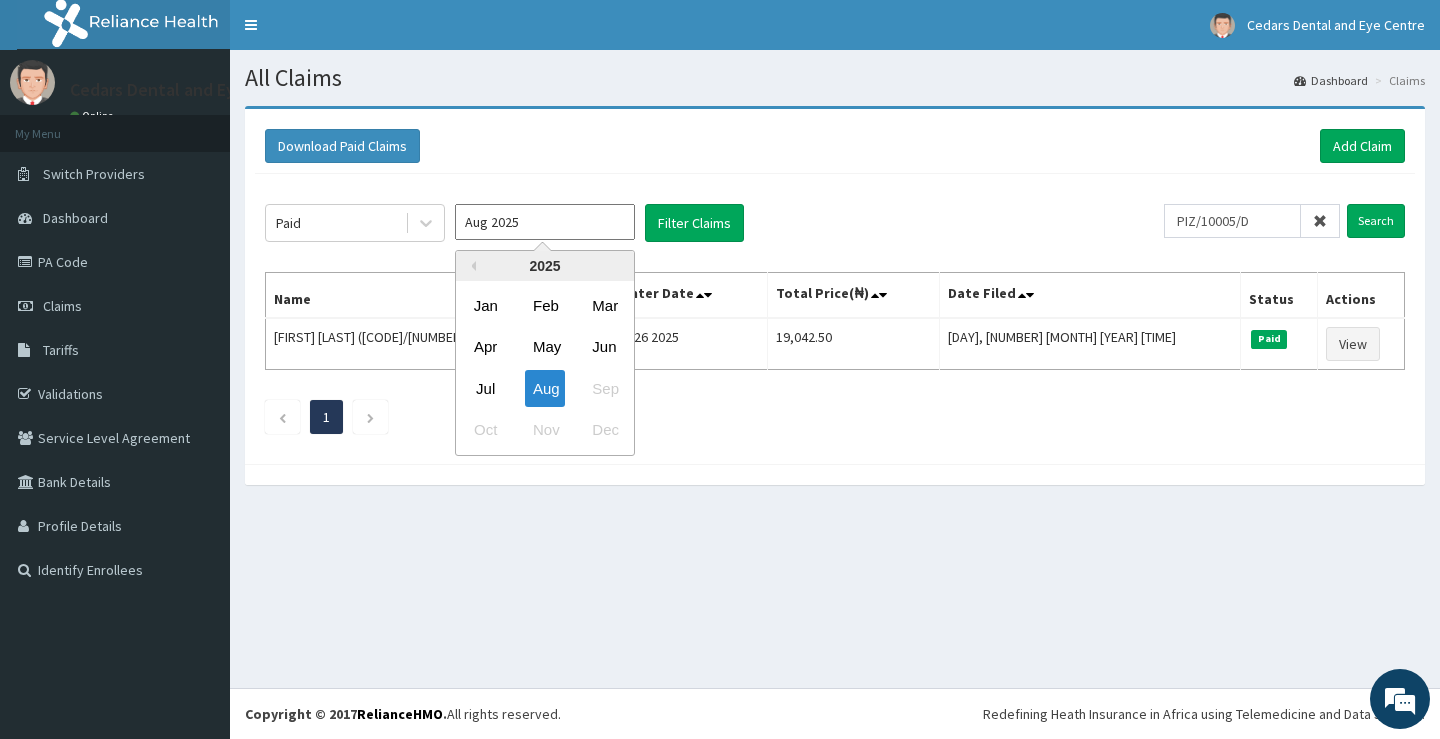 drag, startPoint x: 484, startPoint y: 389, endPoint x: 512, endPoint y: 376, distance: 30.870699 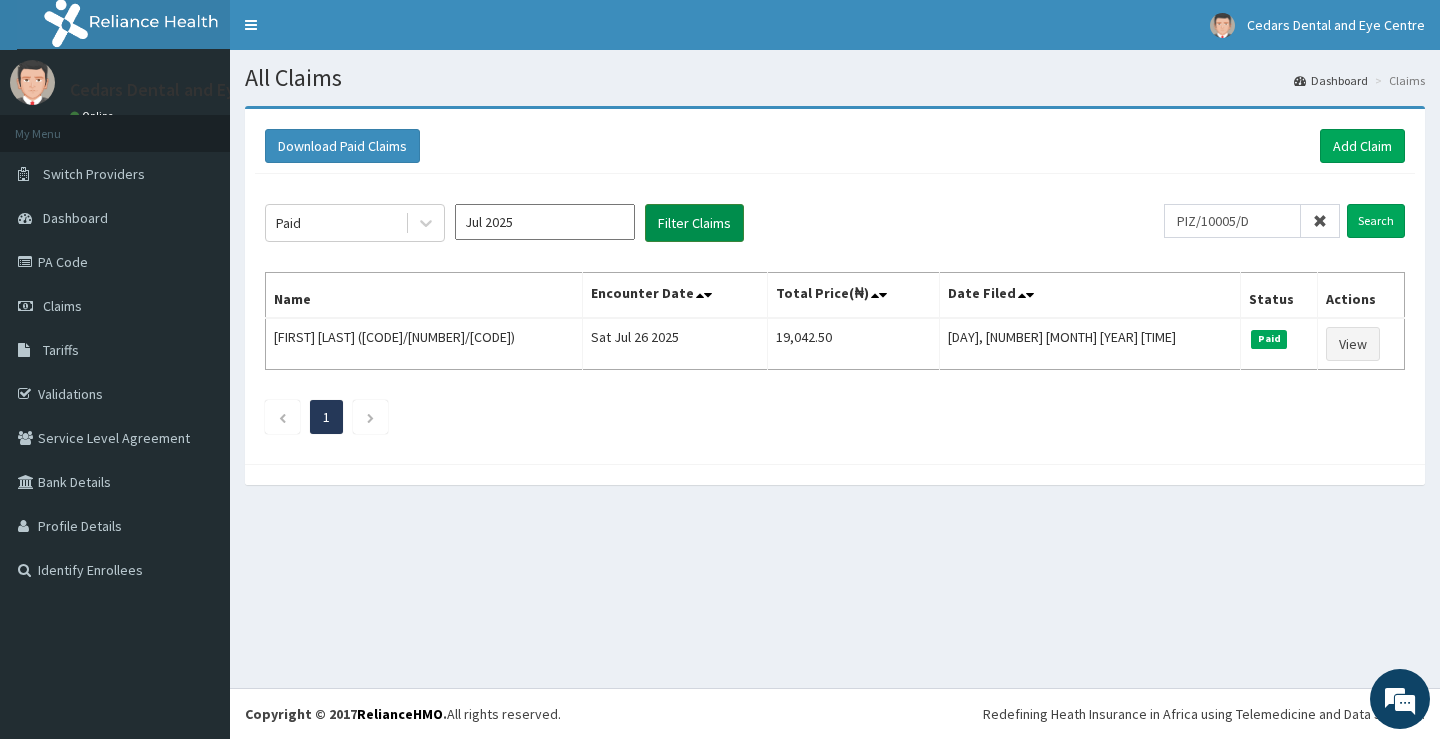 click on "Filter Claims" at bounding box center [694, 223] 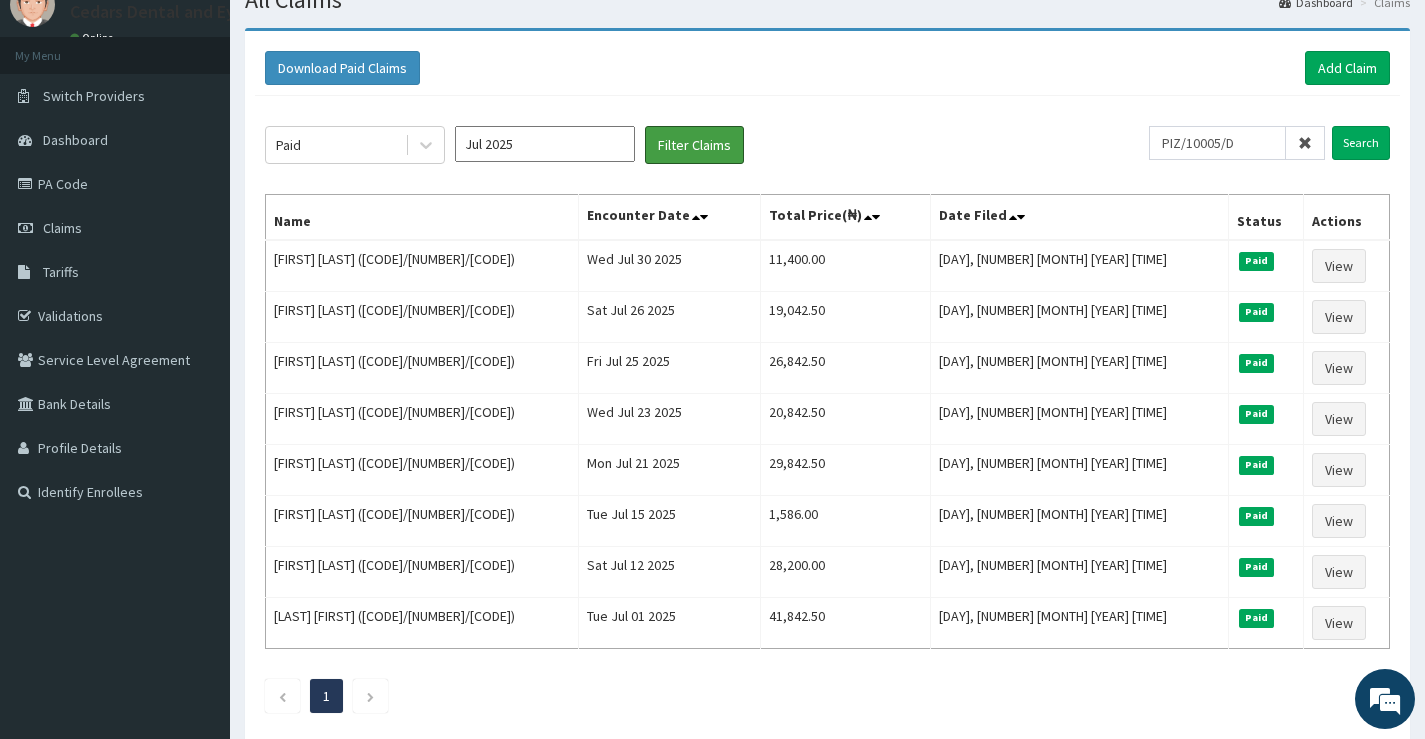 scroll, scrollTop: 189, scrollLeft: 0, axis: vertical 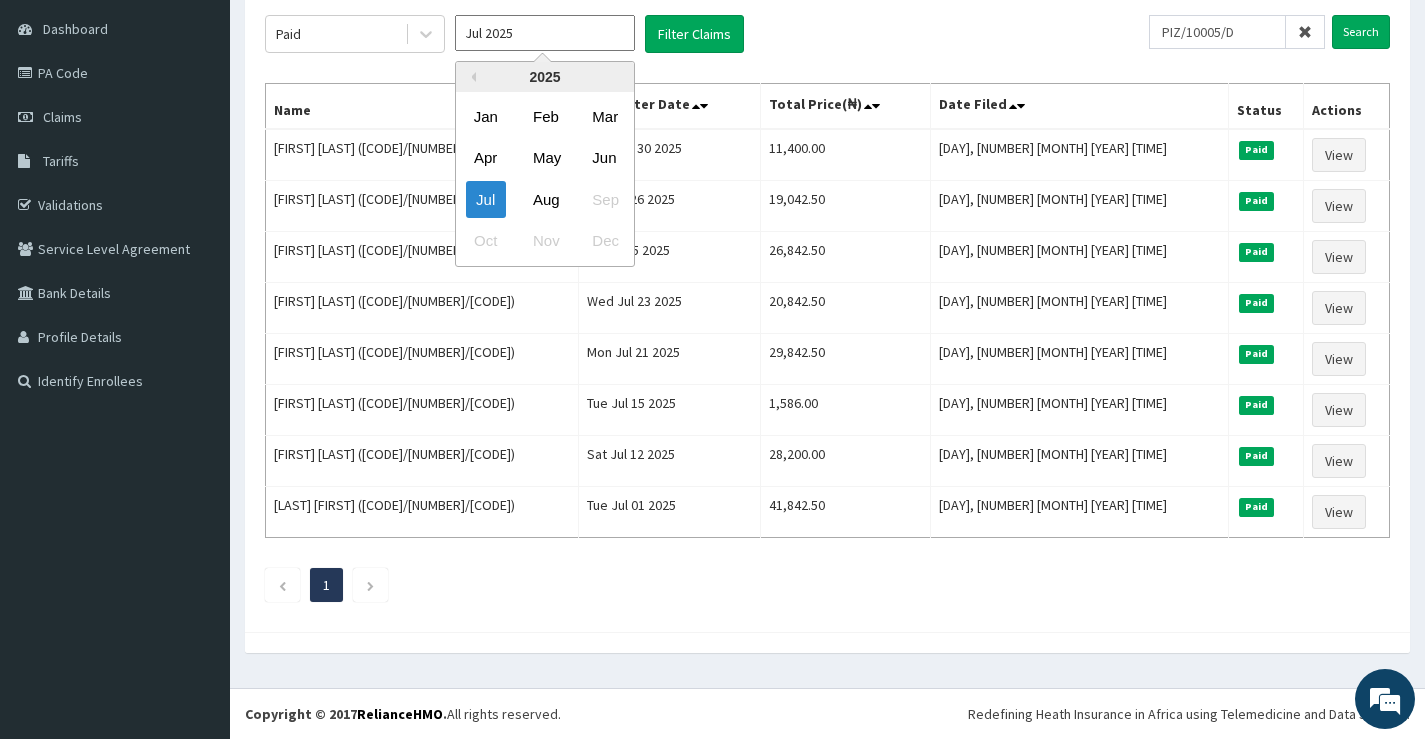 click on "Jul 2025" at bounding box center (545, 33) 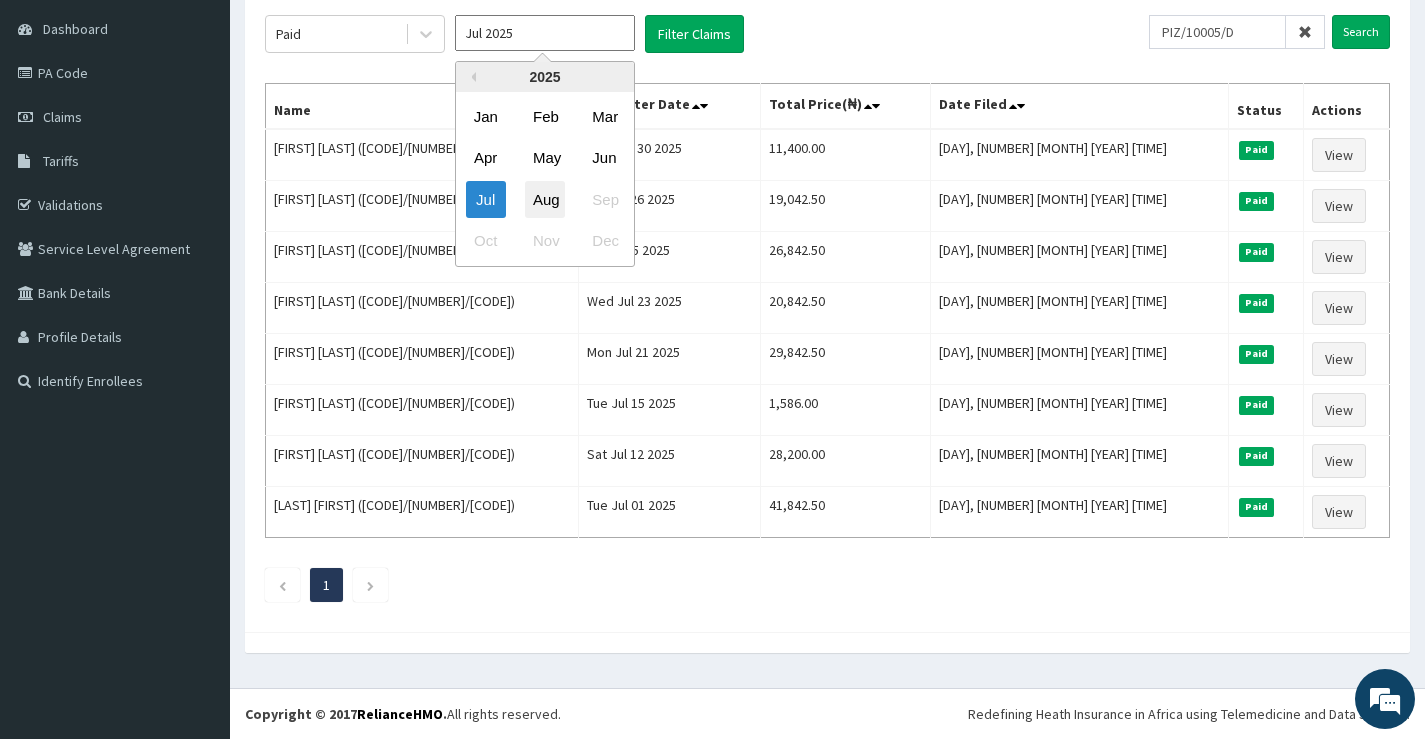 click on "Aug" at bounding box center (545, 199) 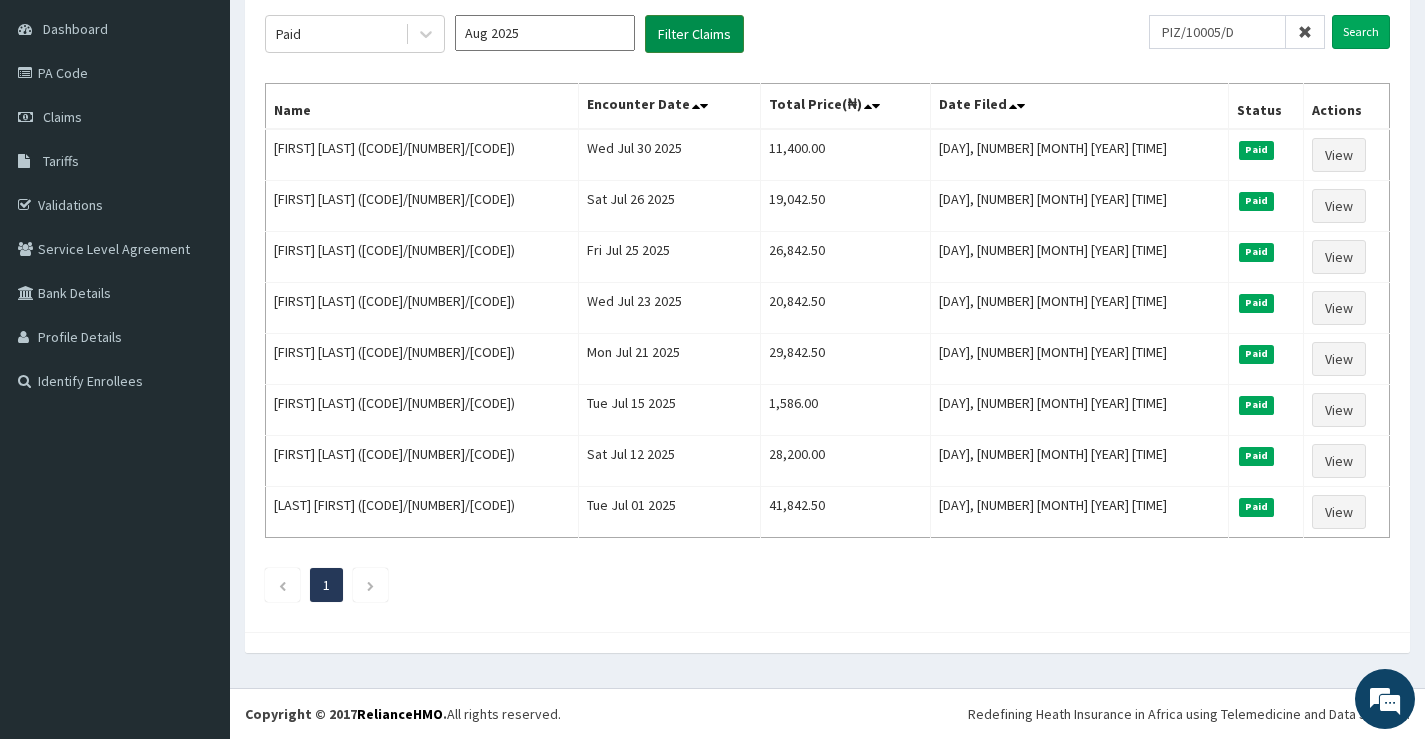 click on "Filter Claims" at bounding box center (694, 34) 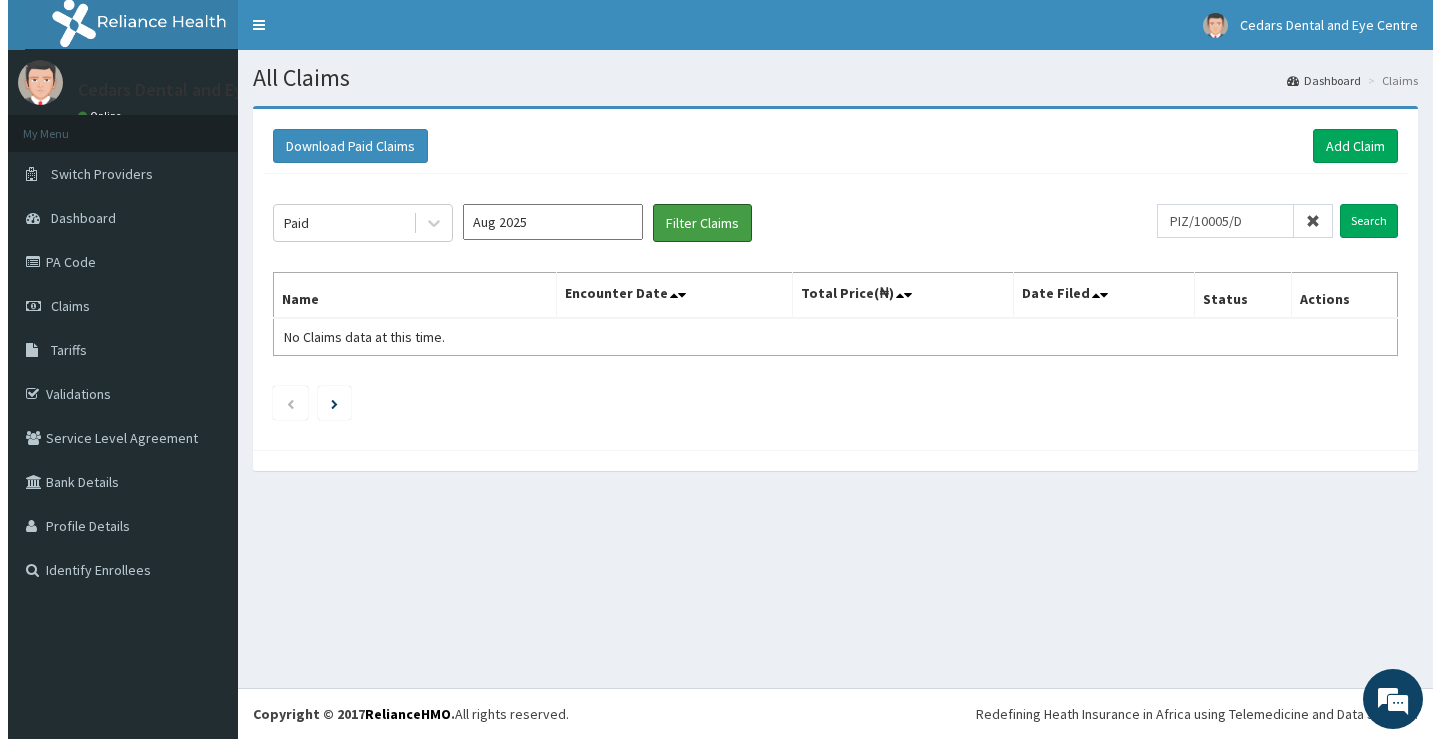 scroll, scrollTop: 0, scrollLeft: 0, axis: both 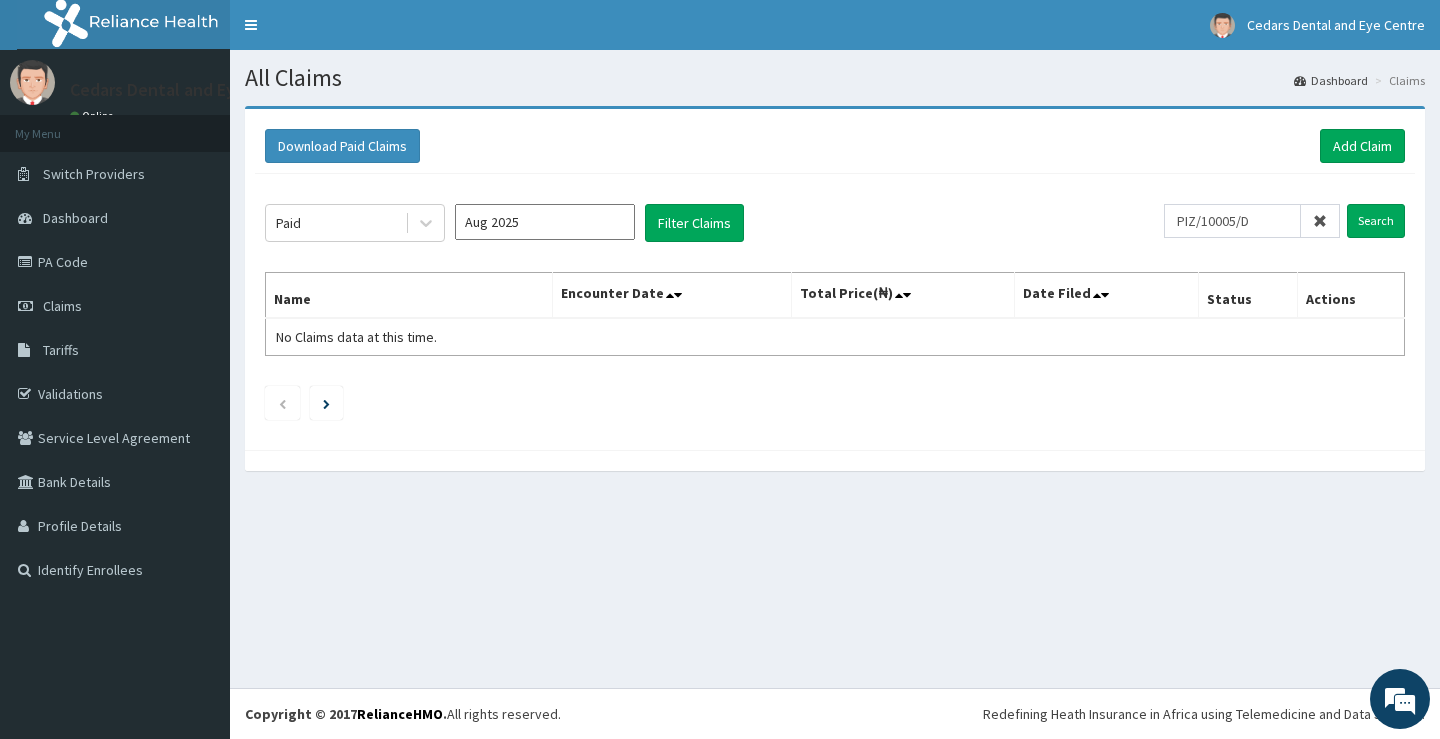 click at bounding box center [1320, 221] 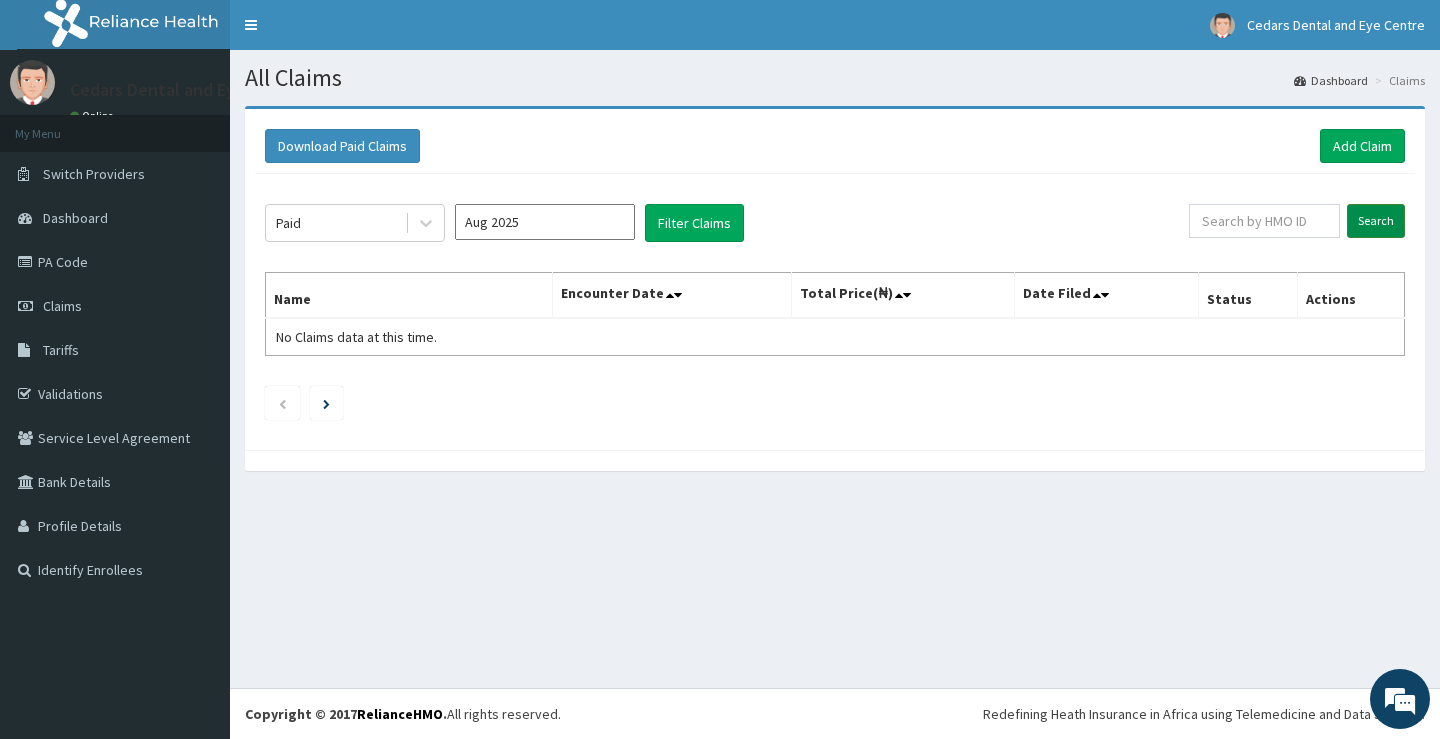 click on "Search" at bounding box center [1376, 221] 